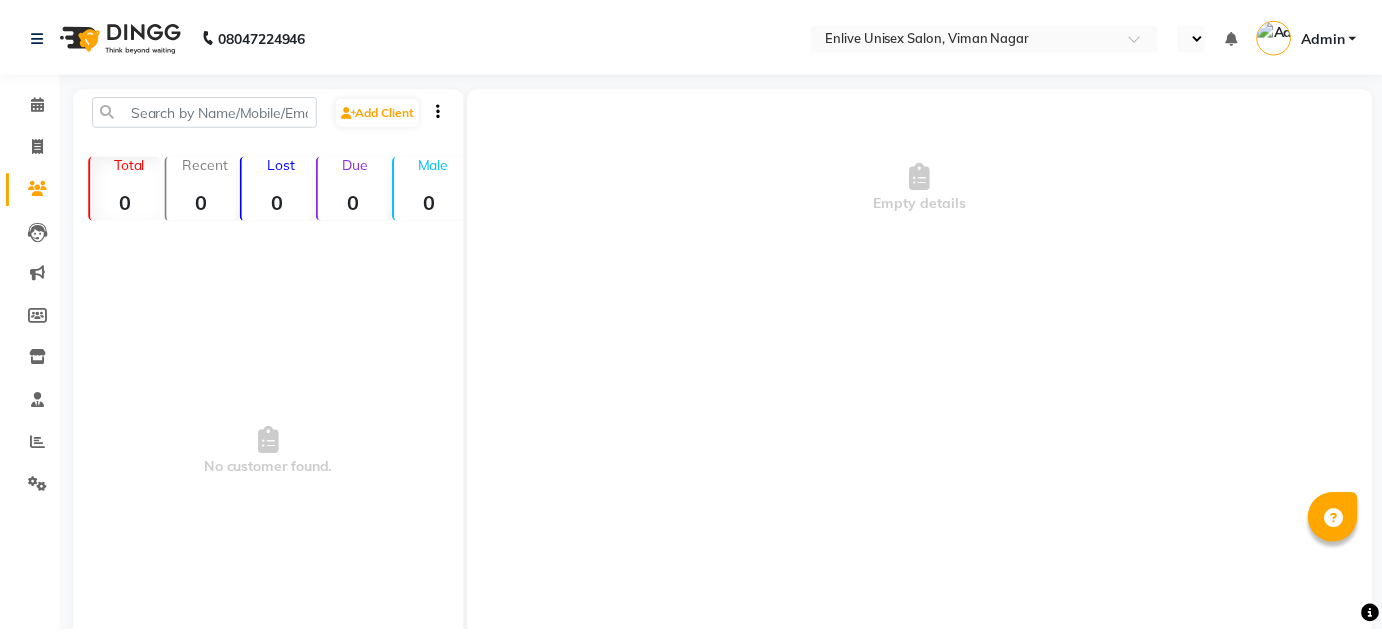 scroll, scrollTop: 0, scrollLeft: 0, axis: both 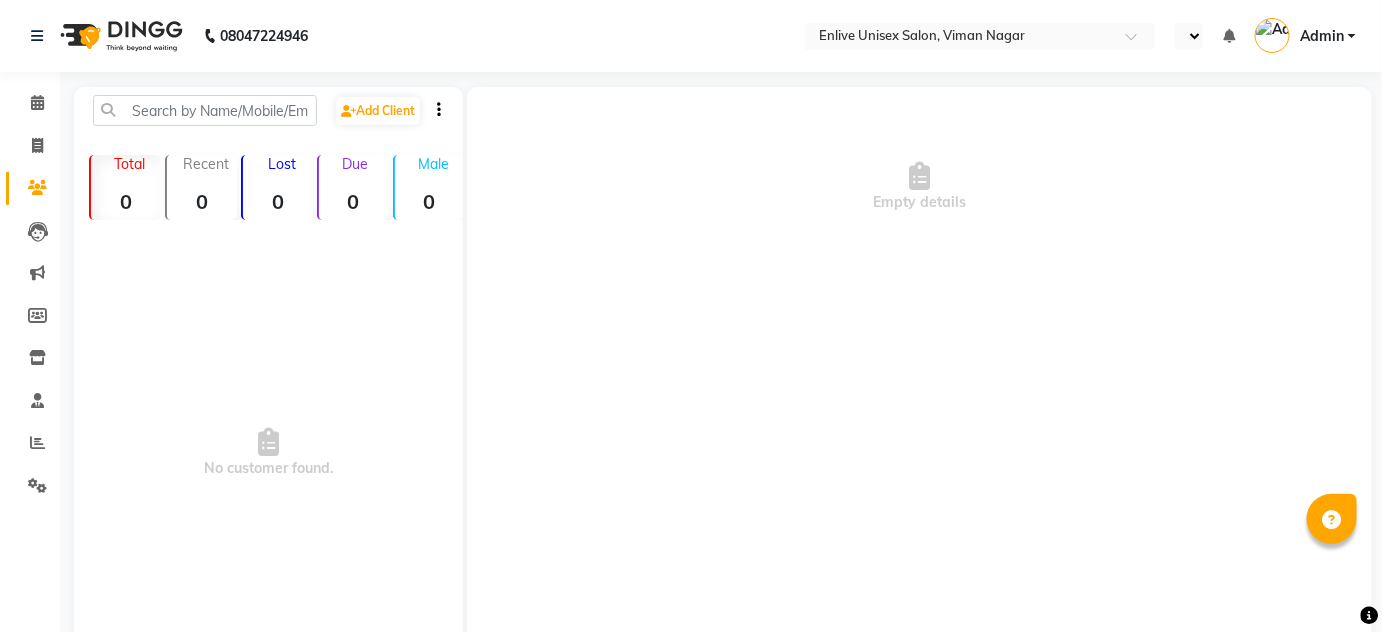 select on "en" 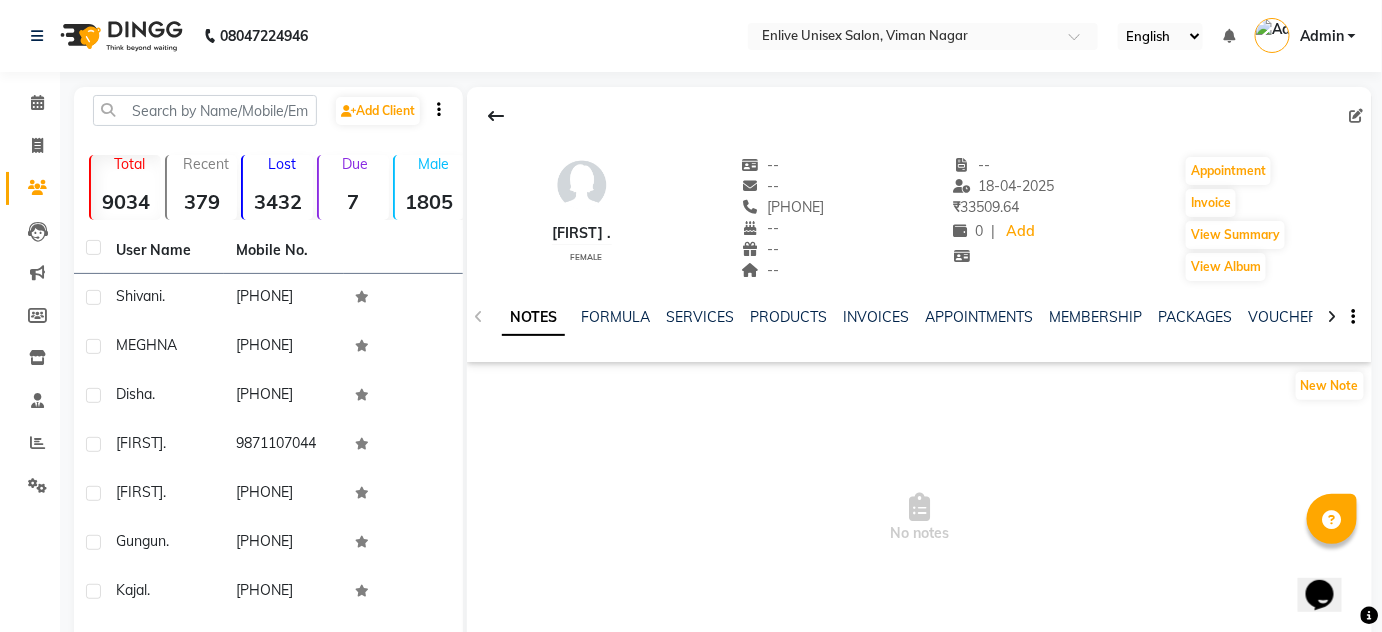 scroll, scrollTop: 0, scrollLeft: 0, axis: both 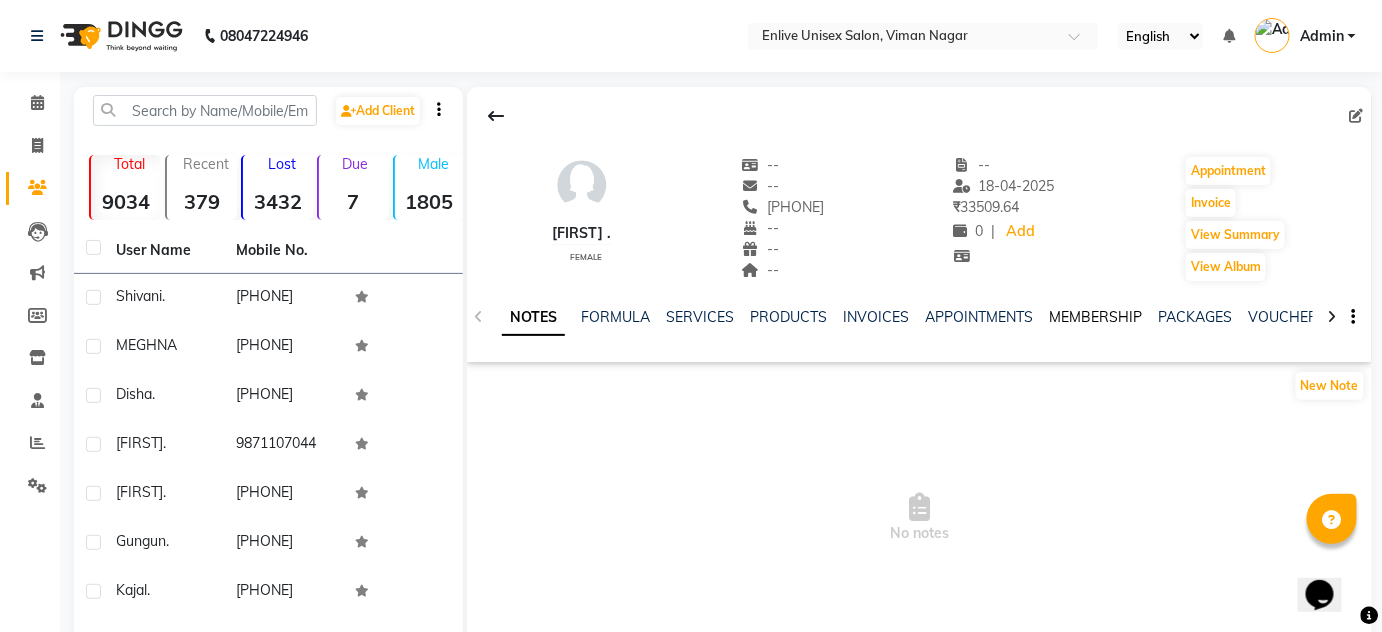 click on "MEMBERSHIP" 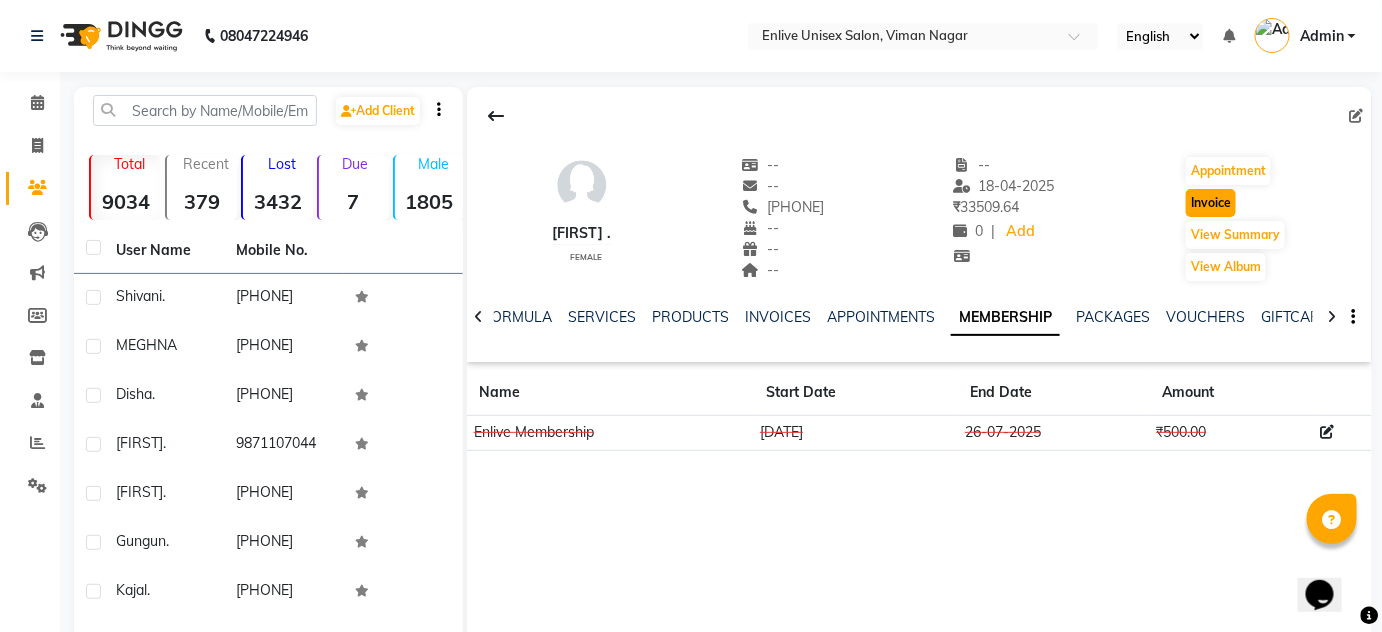 click on "Invoice" 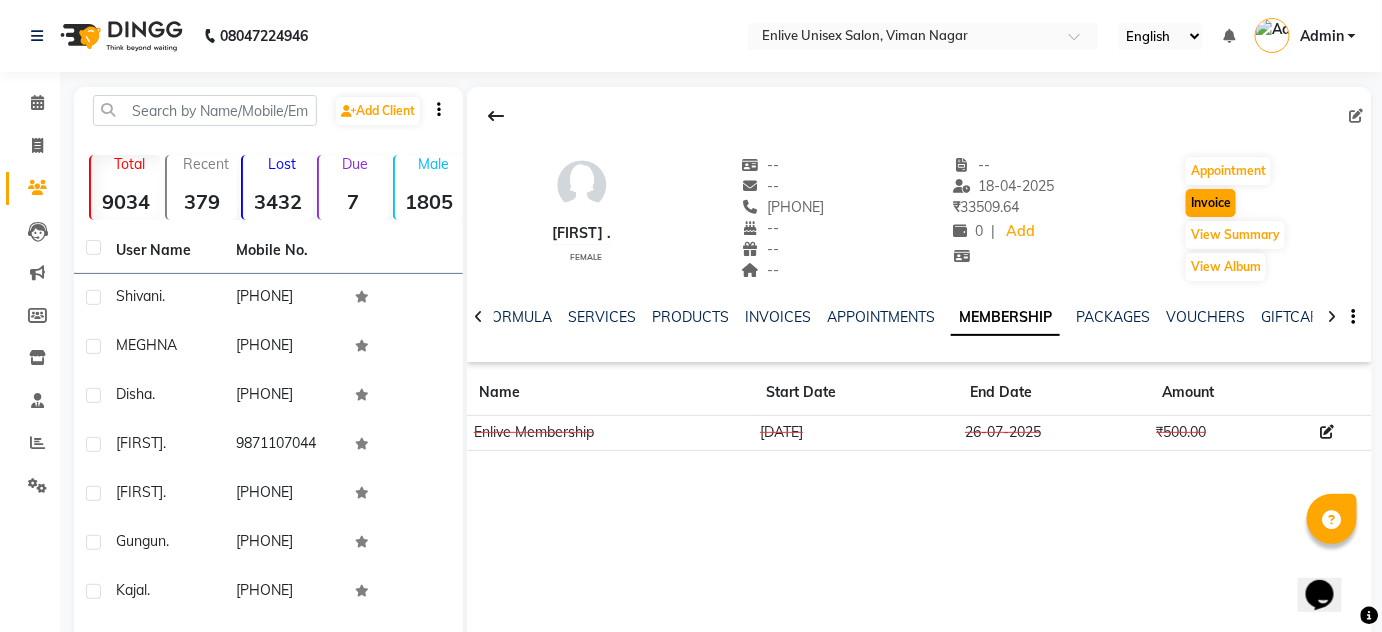 select on "service" 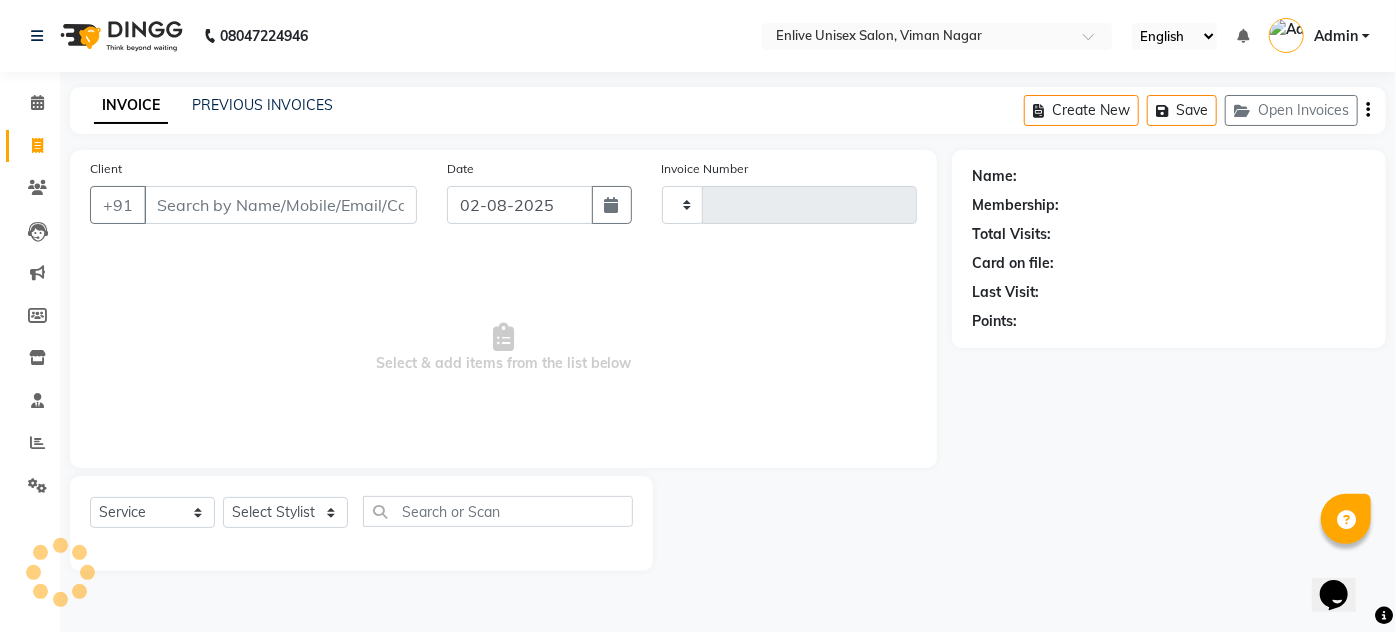 type on "0552" 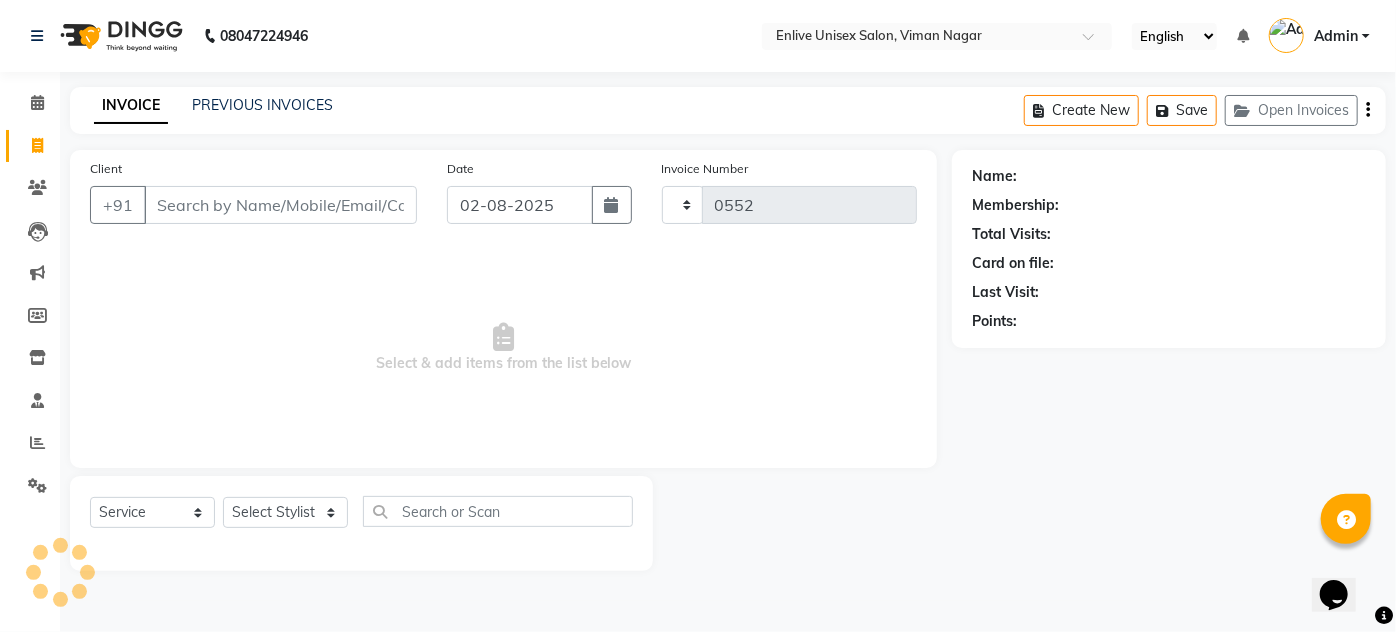 select on "145" 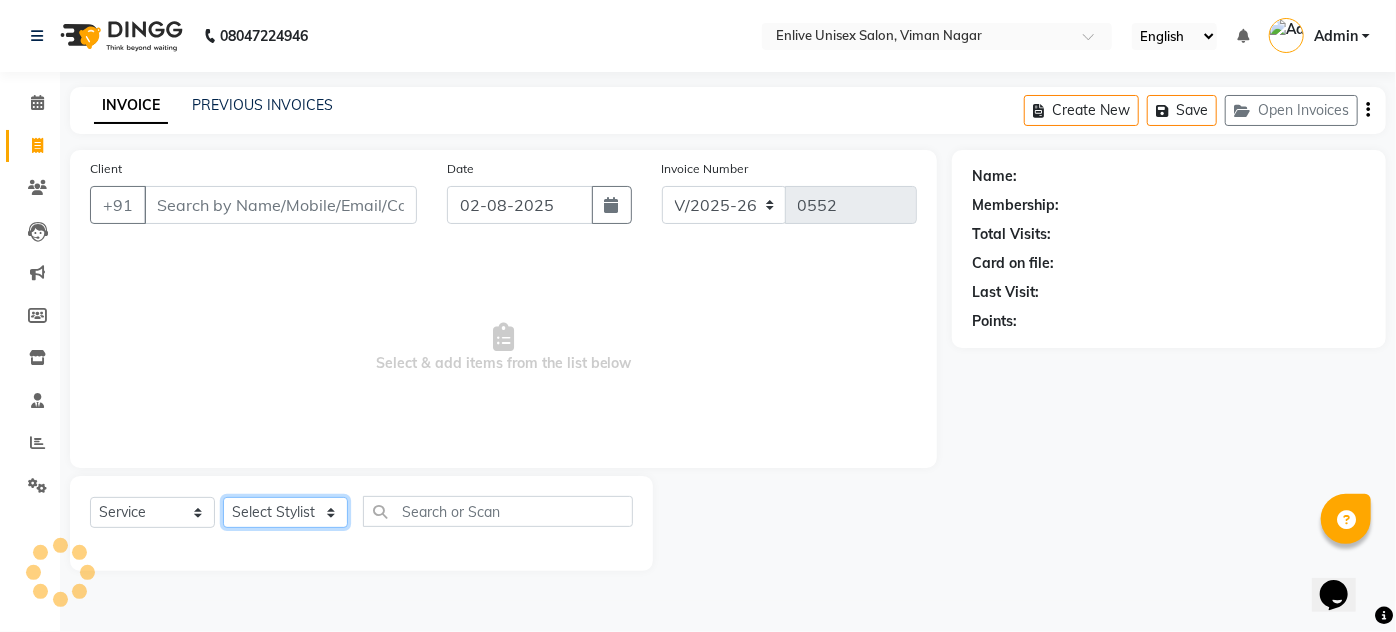 click on "Select Stylist" 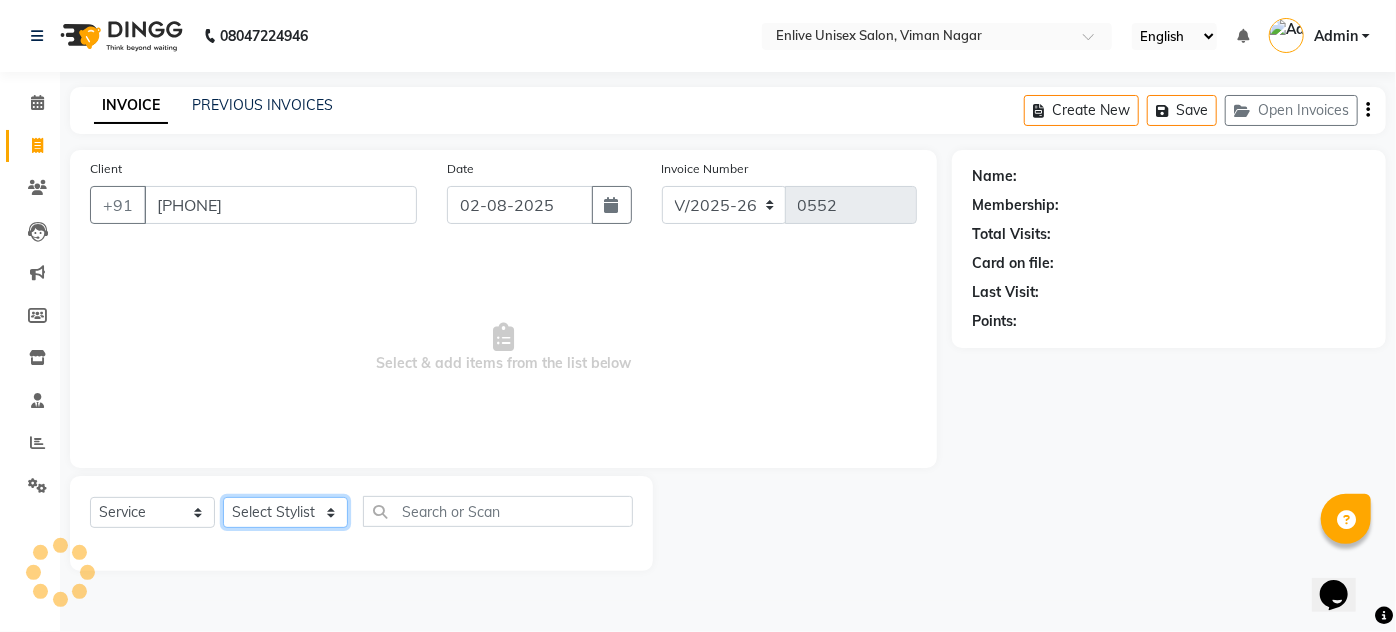 click on "Select Stylist Amin Shaikh Arti lohar Jyoti Namrata Nitin Sir Roshani sameer Shubhangi Vikas Yasmeen" 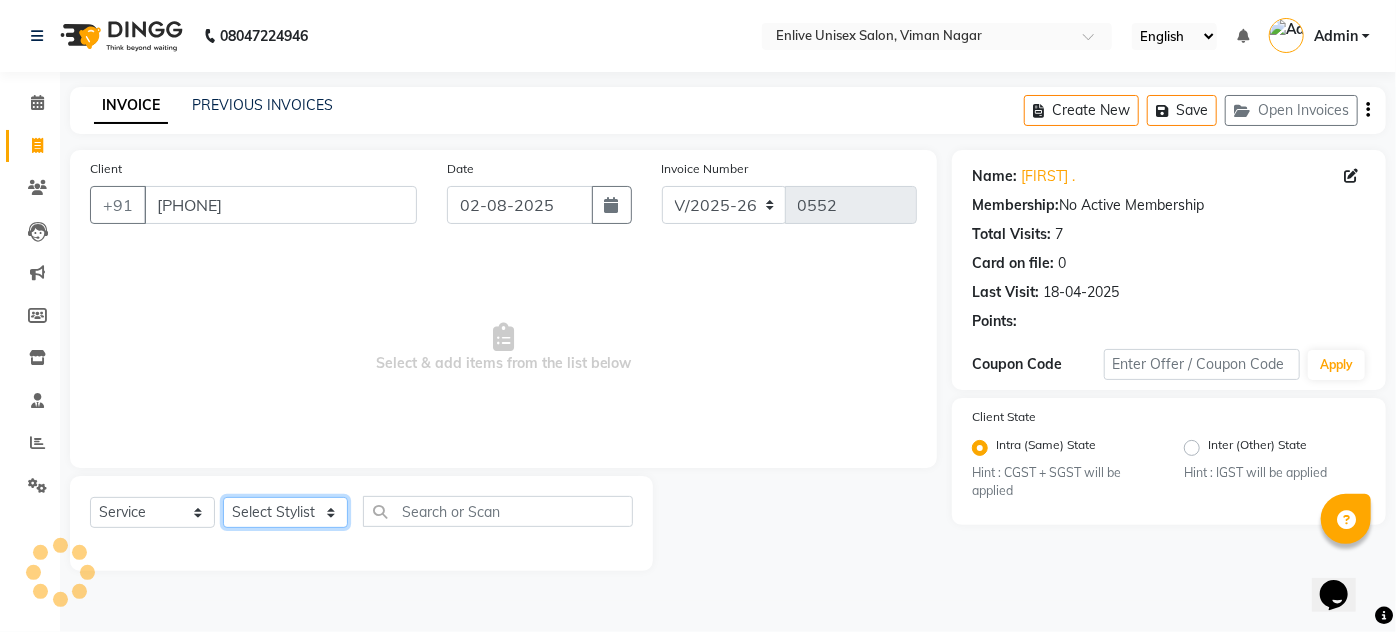 click on "Select Stylist Amin Shaikh Arti lohar Jyoti Namrata Nitin Sir Roshani sameer Shubhangi Vikas Yasmeen" 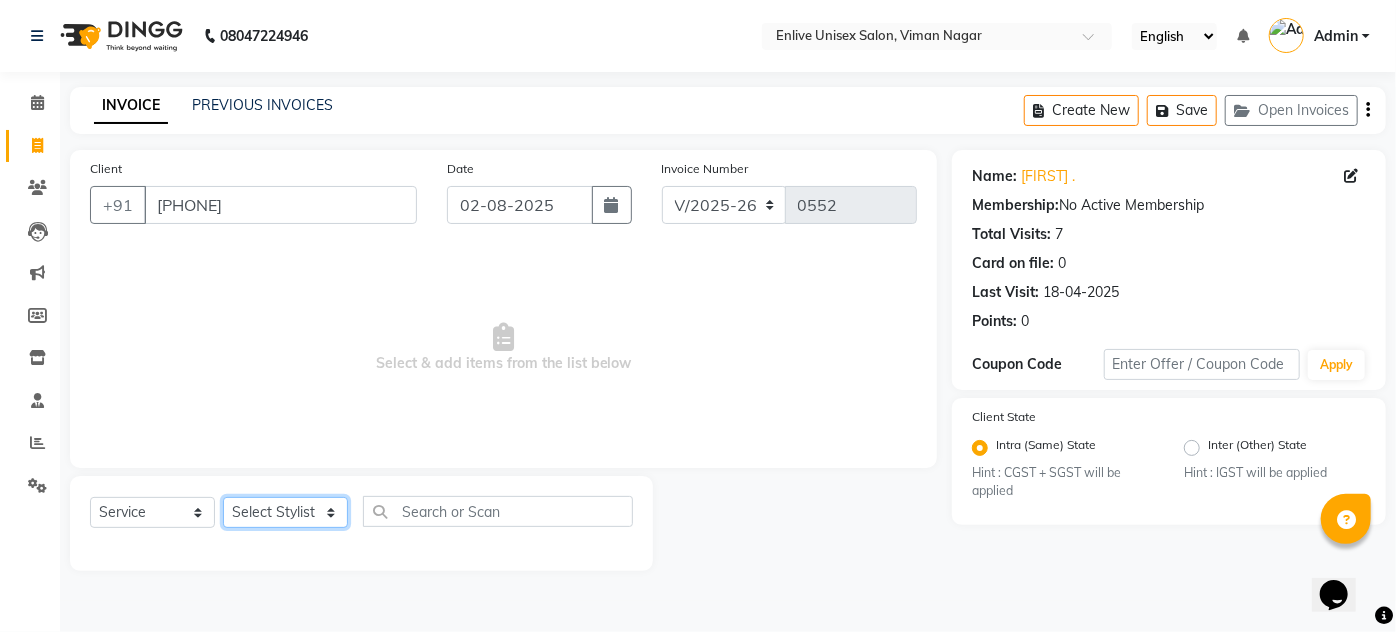 select on "75723" 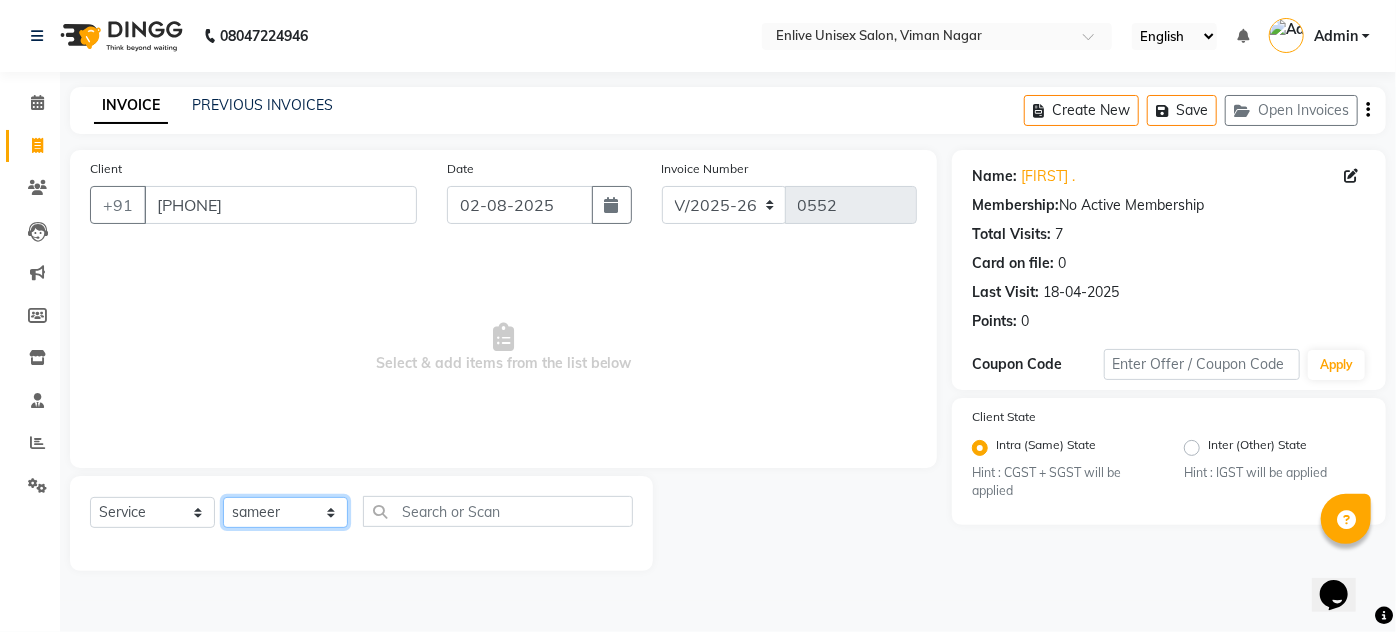 click on "Select Stylist Amin Shaikh Arti lohar Jyoti Namrata Nitin Sir Roshani sameer Shubhangi Vikas Yasmeen" 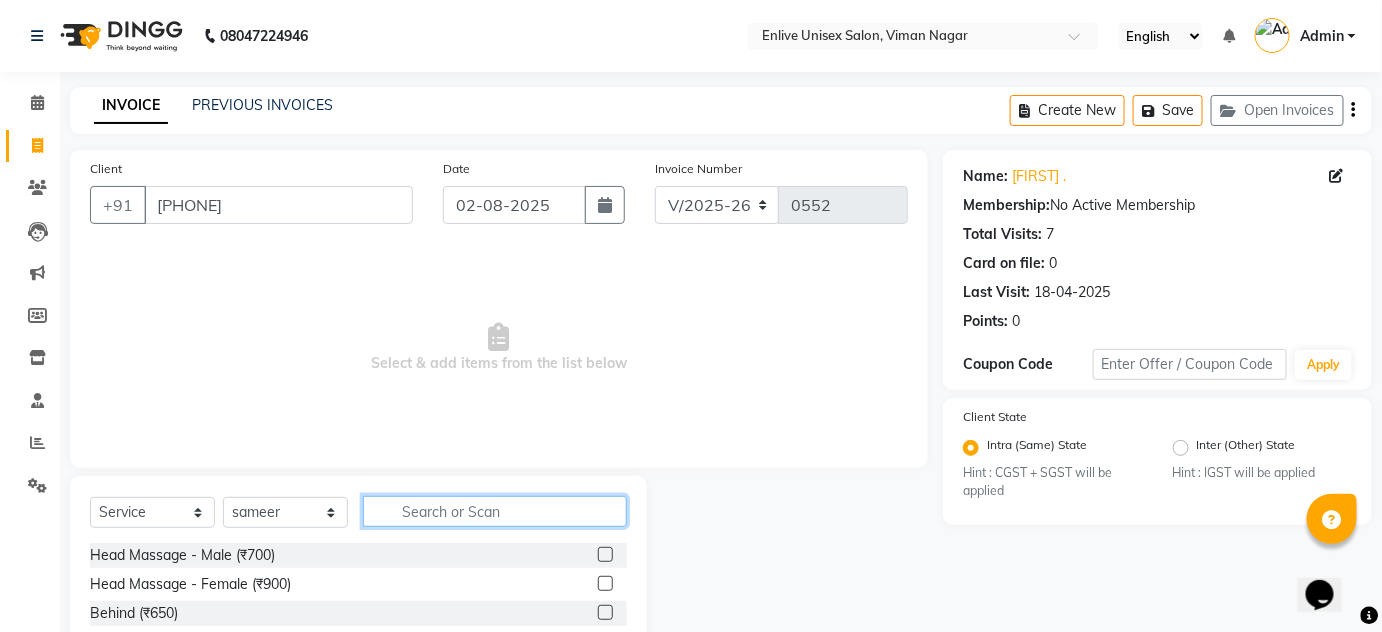 click 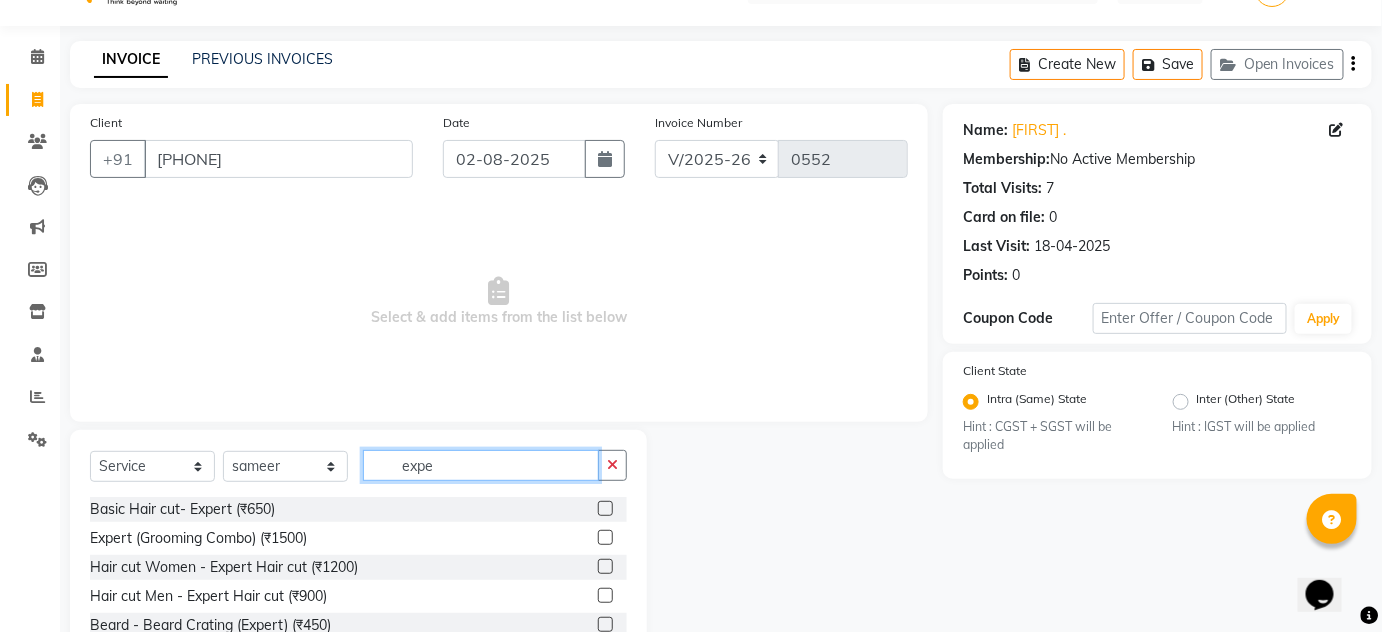scroll, scrollTop: 90, scrollLeft: 0, axis: vertical 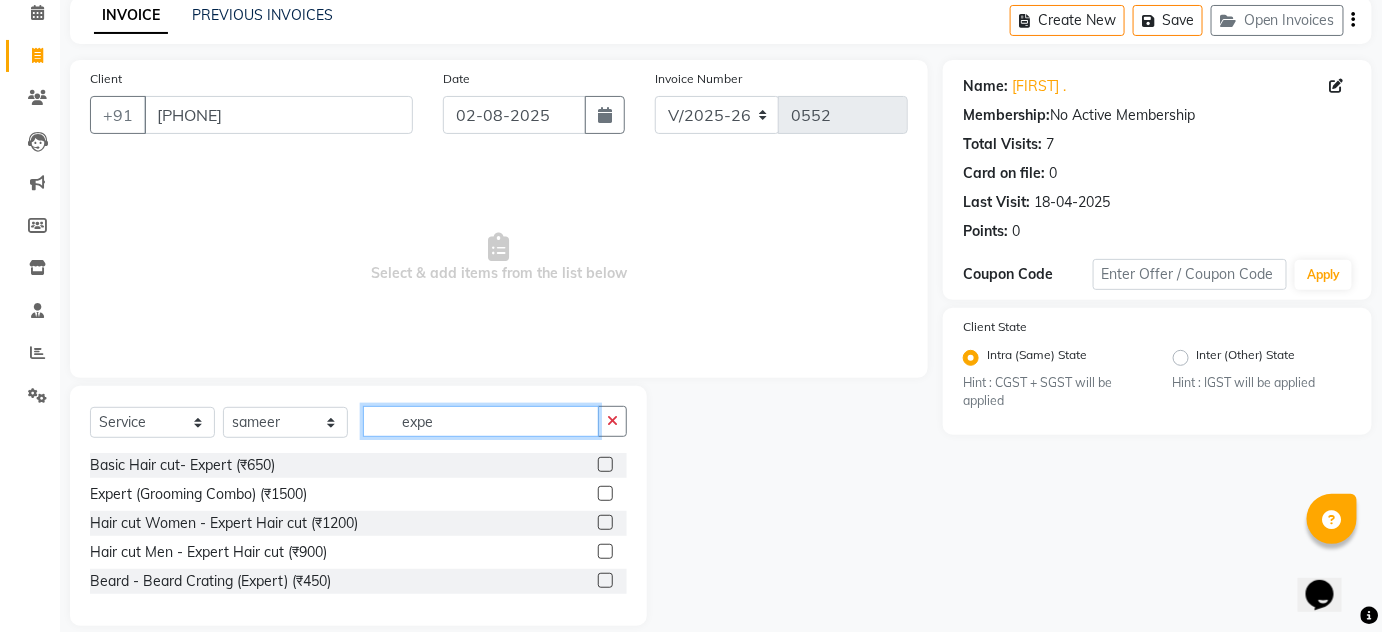 type on "expe" 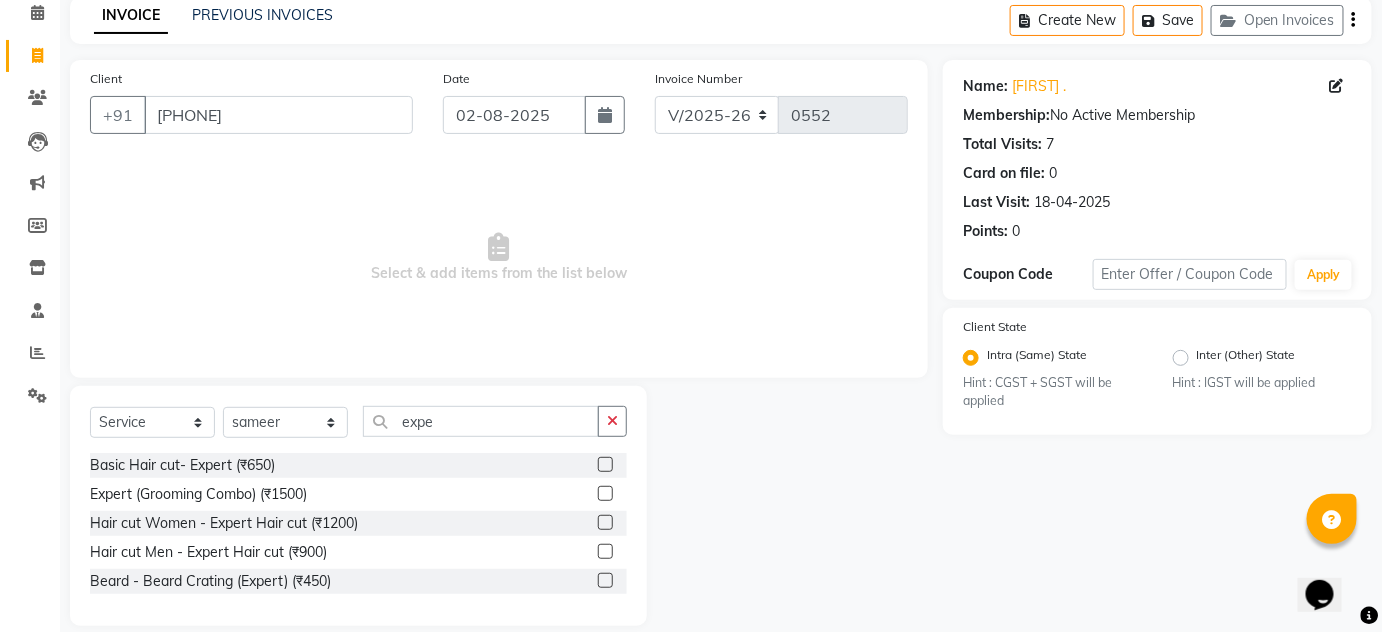 click 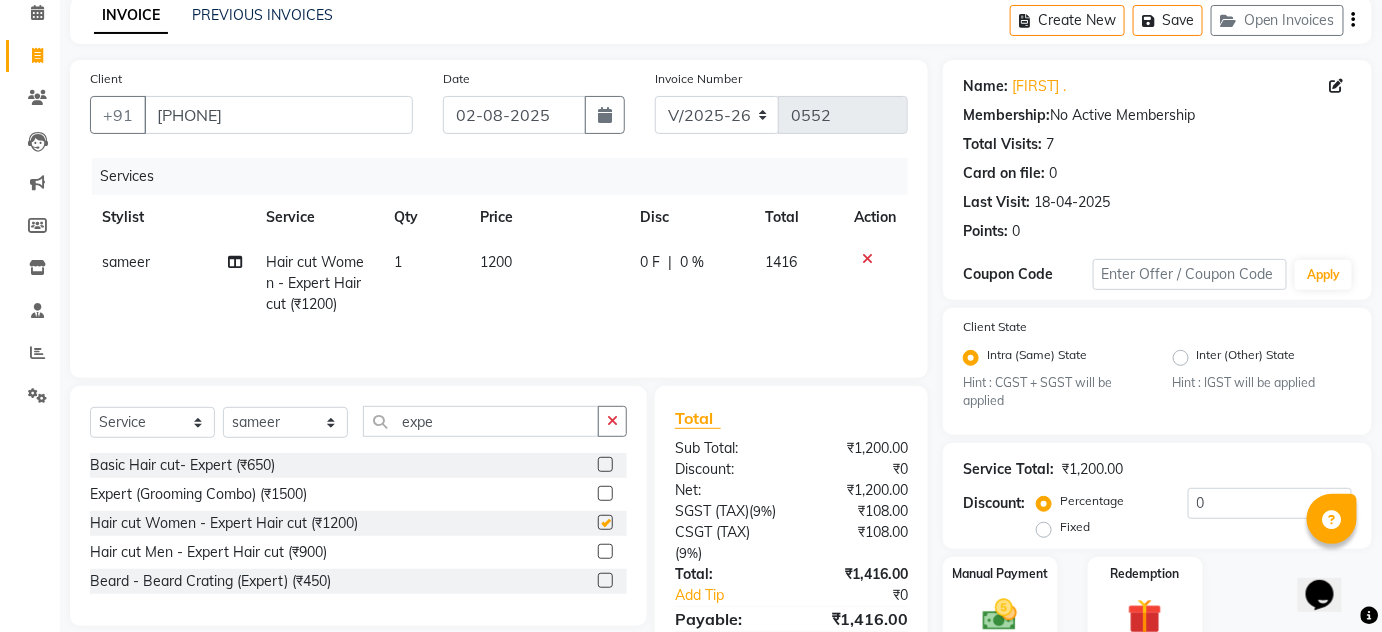 checkbox on "false" 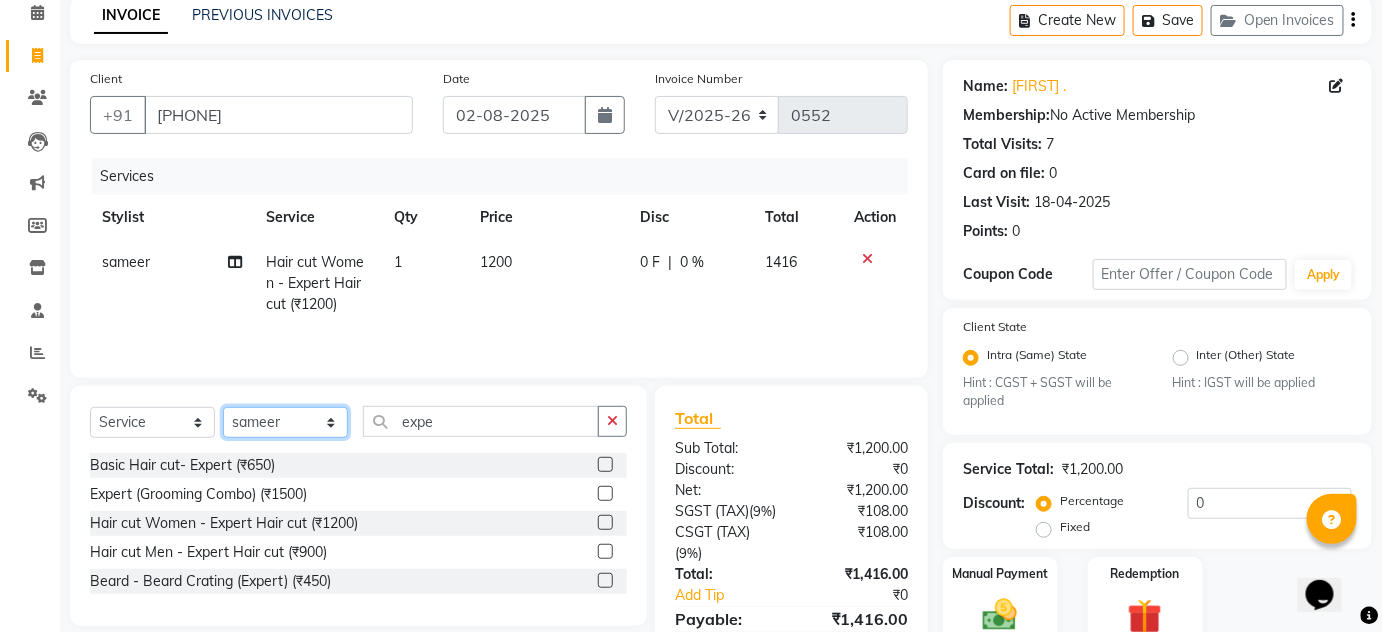 click on "Select Stylist Amin Shaikh Arti lohar Jyoti Namrata Nitin Sir Roshani sameer Shubhangi Vikas Yasmeen" 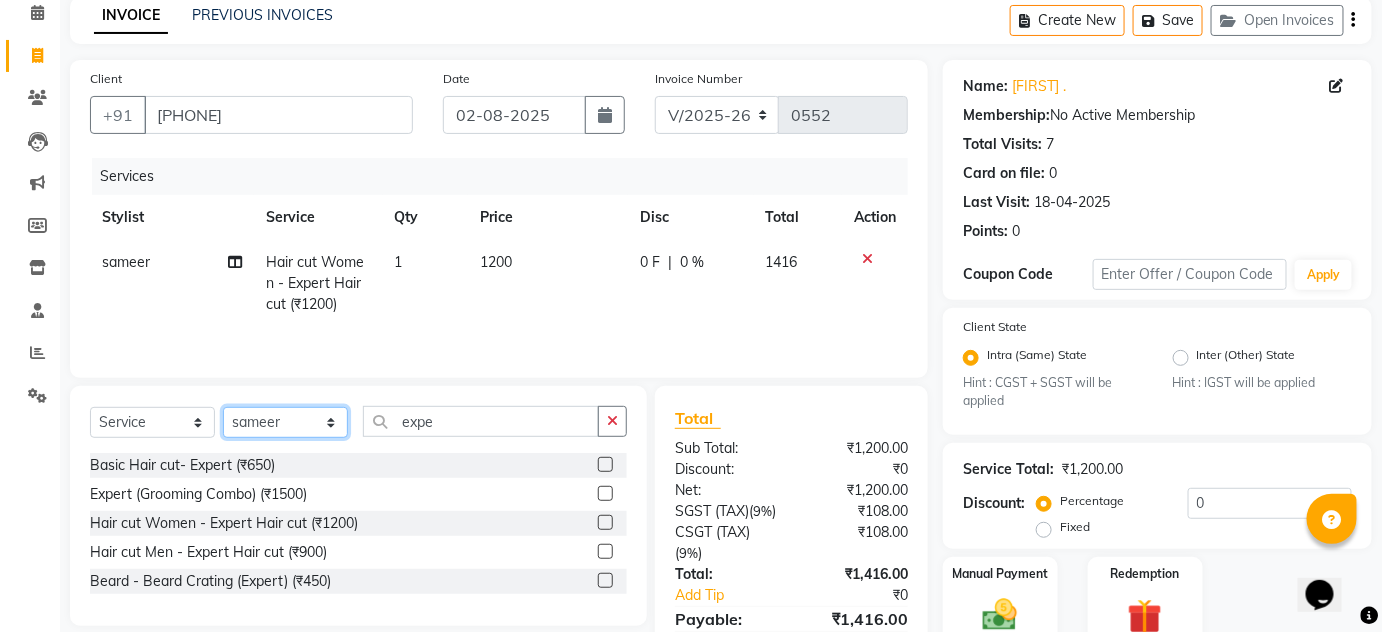select on "26241" 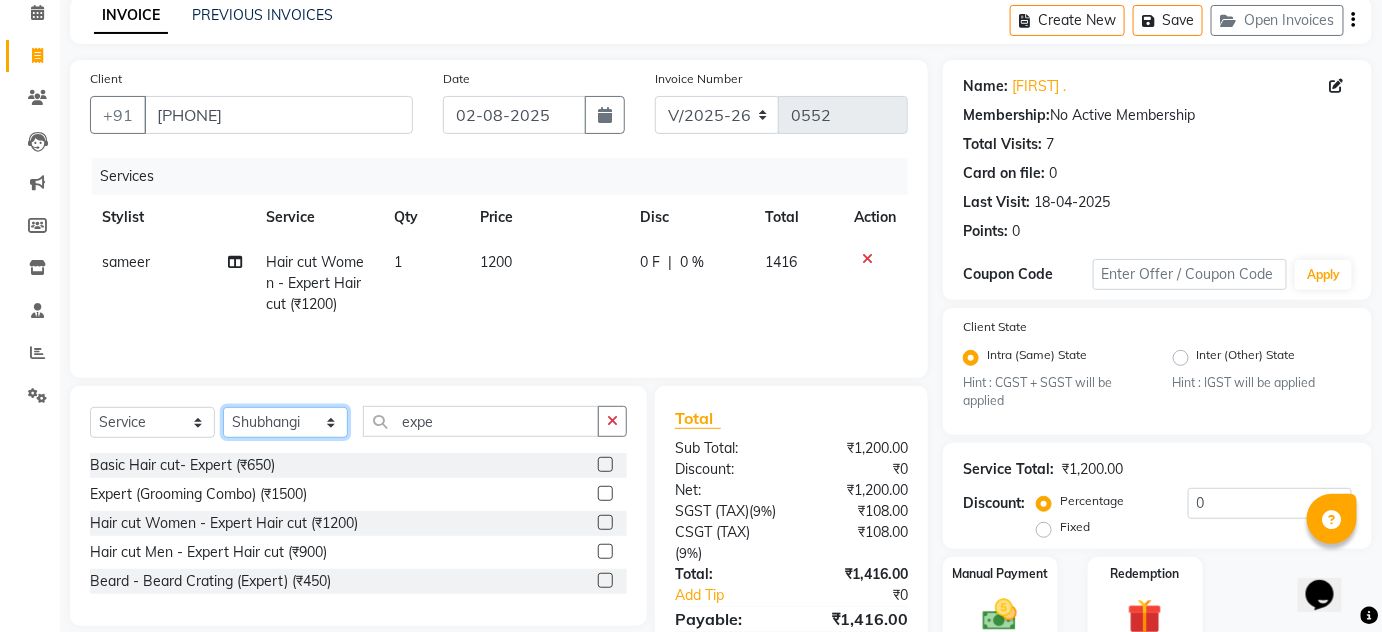 click on "Select Stylist Amin Shaikh Arti lohar Jyoti Namrata Nitin Sir Roshani sameer Shubhangi Vikas Yasmeen" 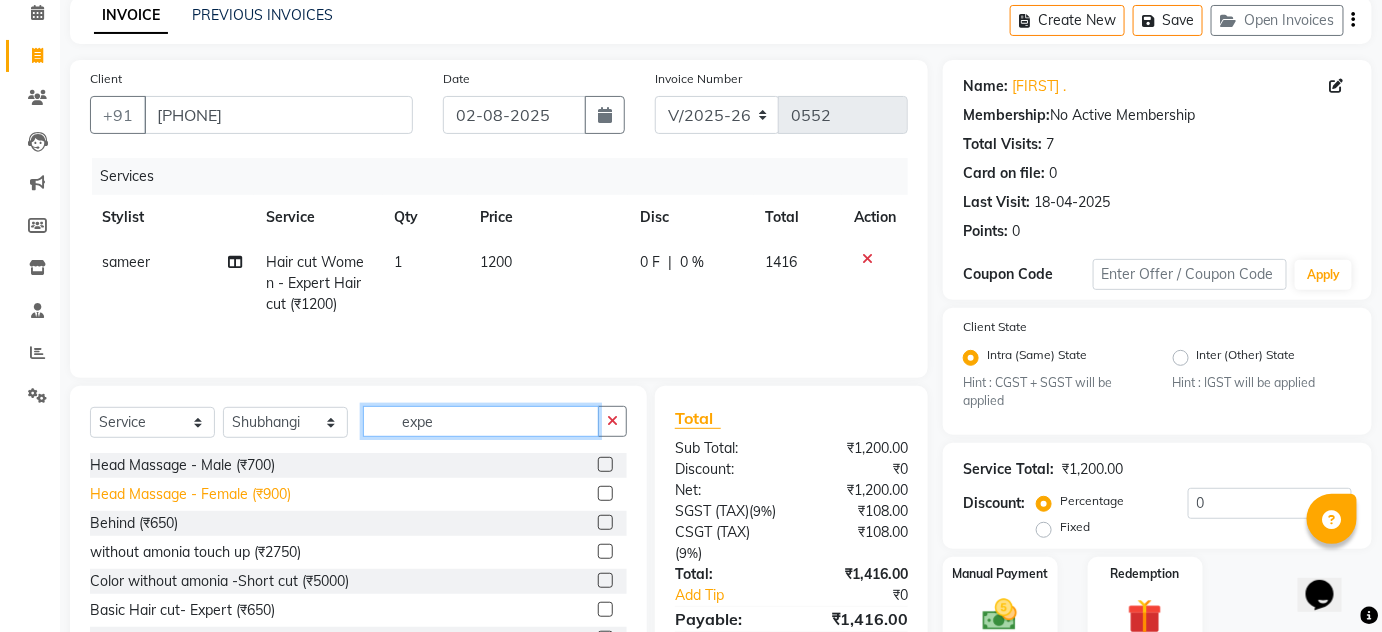 drag, startPoint x: 447, startPoint y: 431, endPoint x: 133, endPoint y: 487, distance: 318.95453 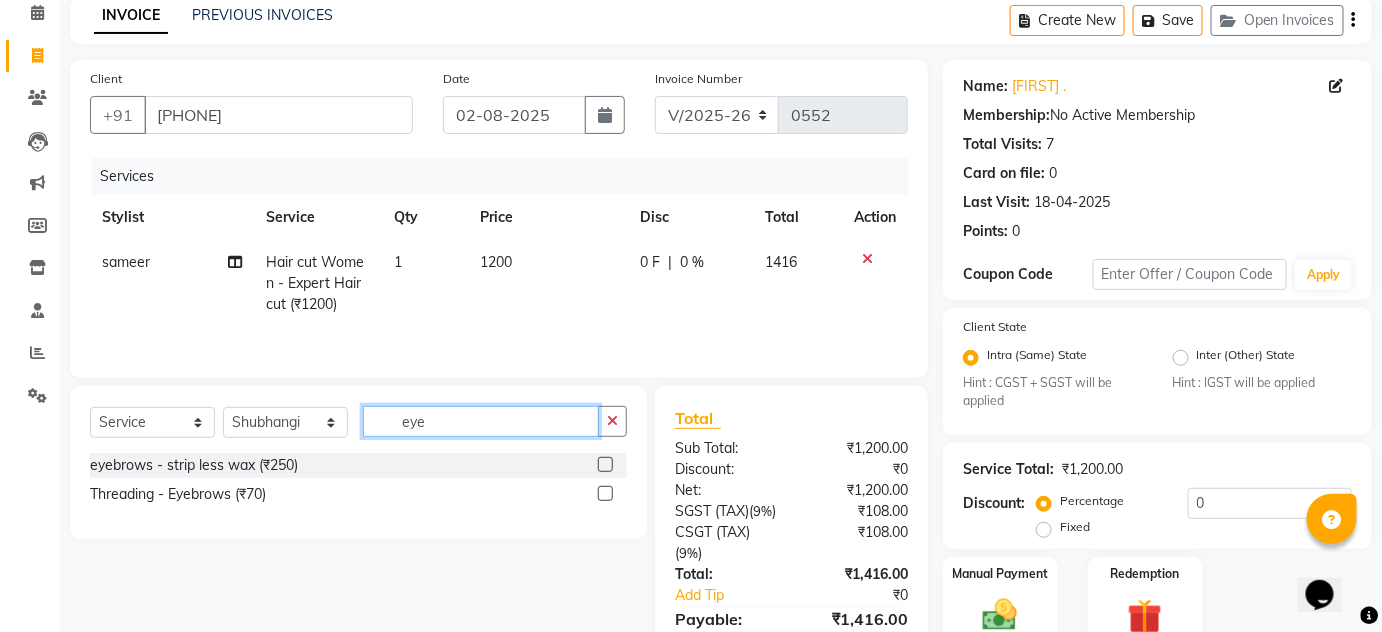 type on "eye" 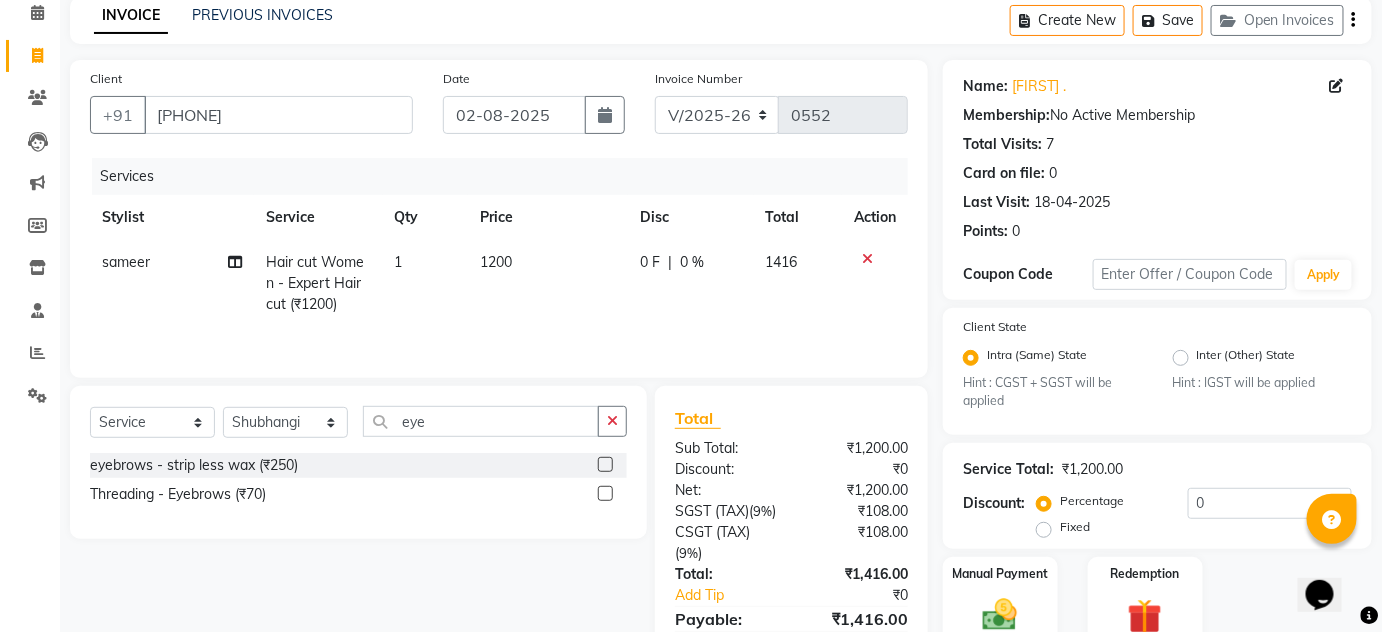 click 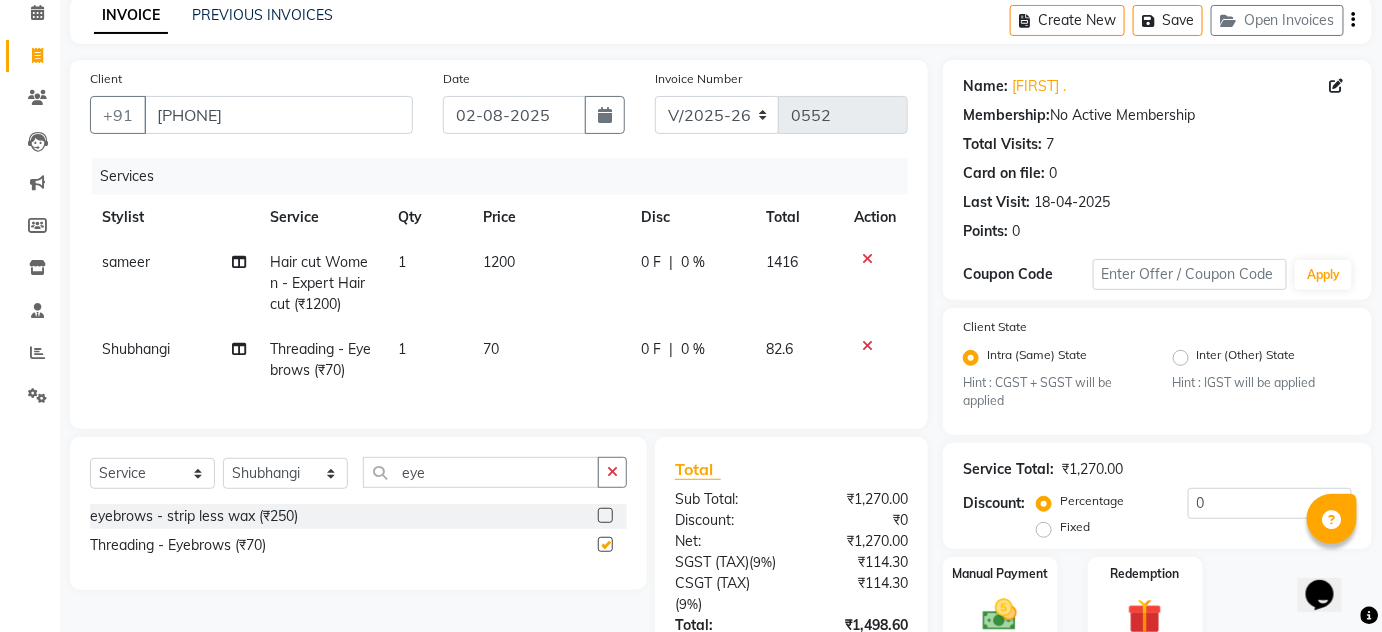 checkbox on "false" 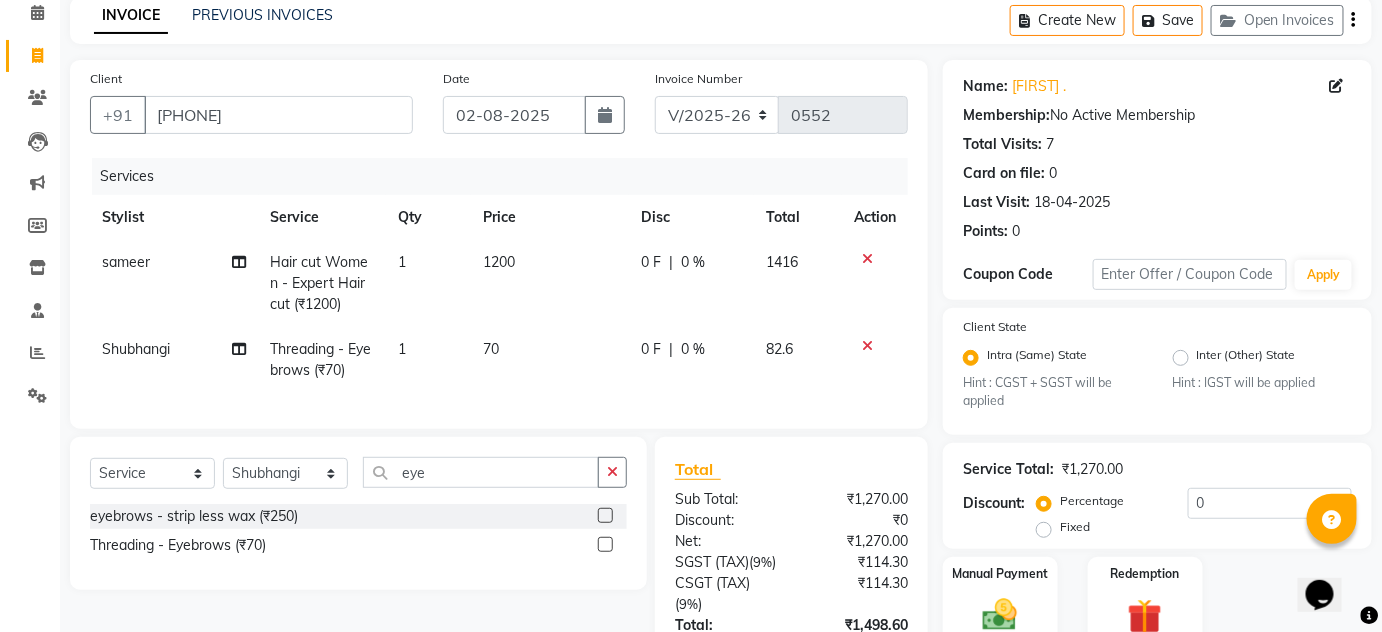 drag, startPoint x: 426, startPoint y: 501, endPoint x: 392, endPoint y: 501, distance: 34 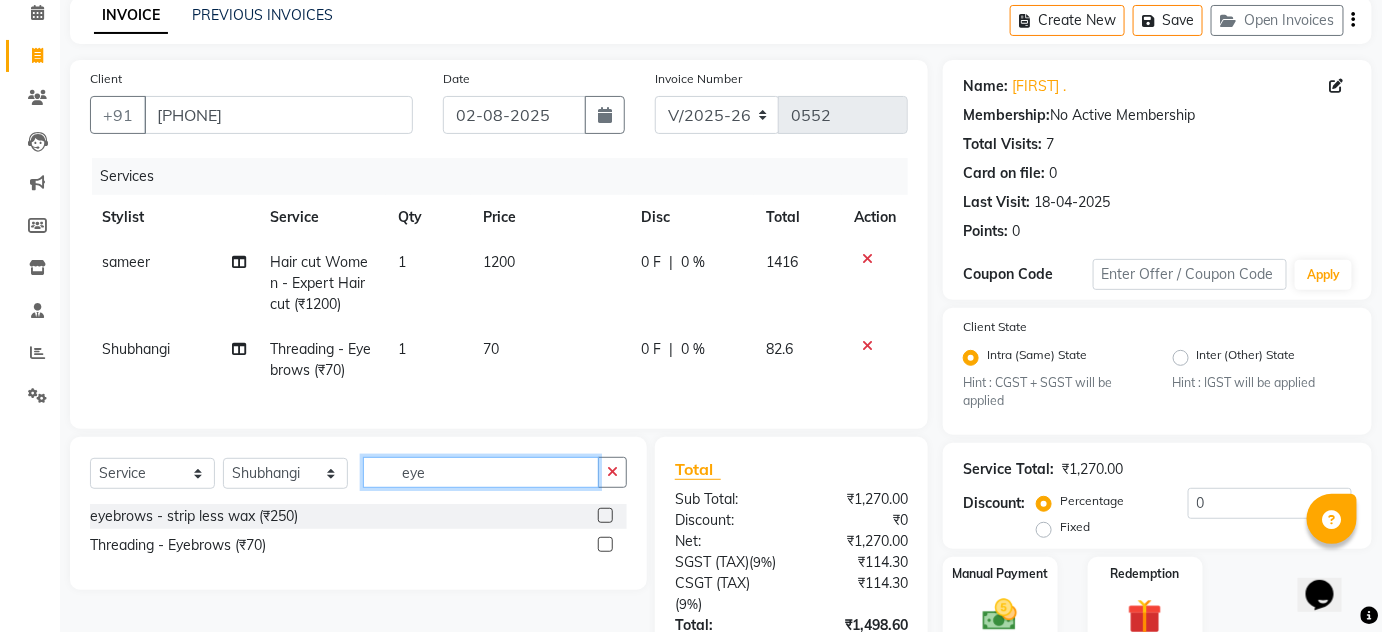 drag, startPoint x: 496, startPoint y: 484, endPoint x: 0, endPoint y: 483, distance: 496.001 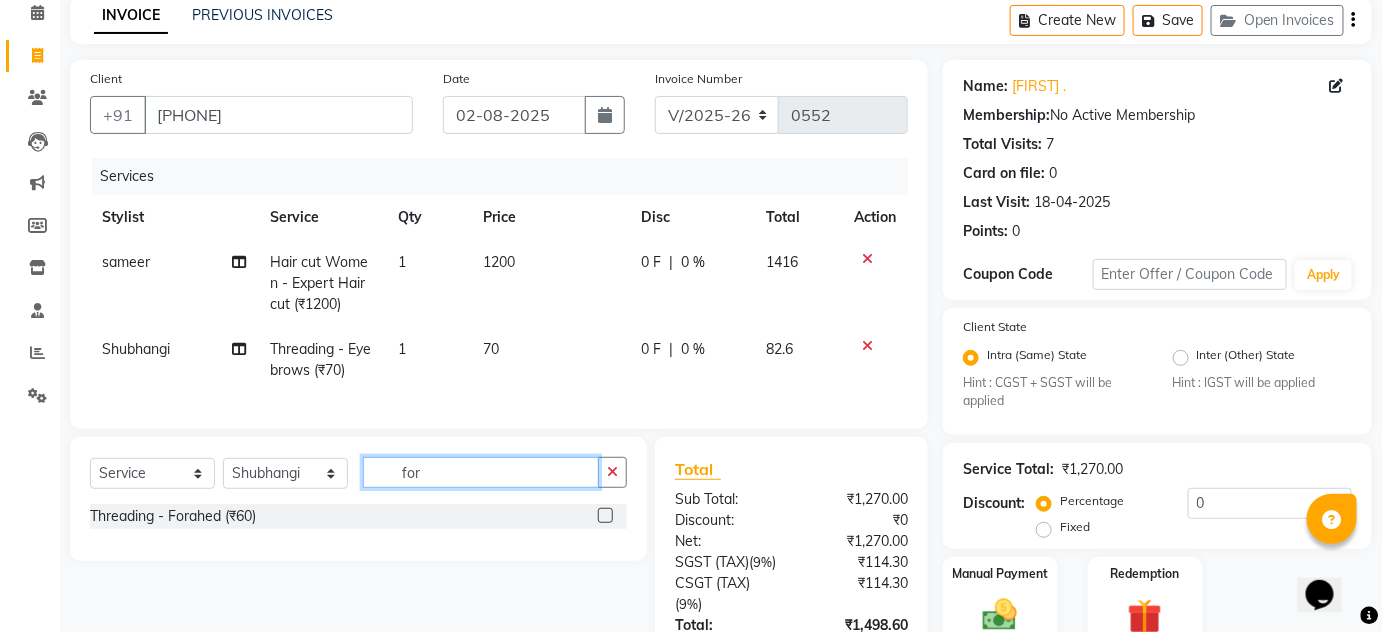 type on "for" 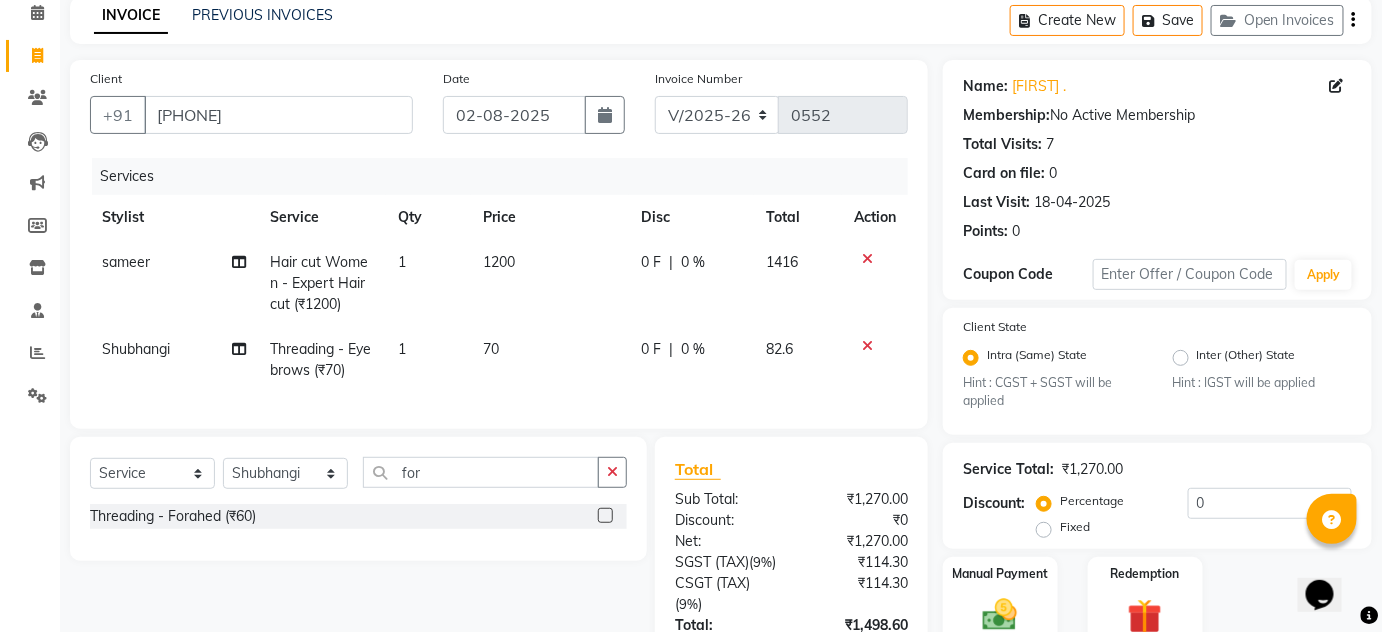 click 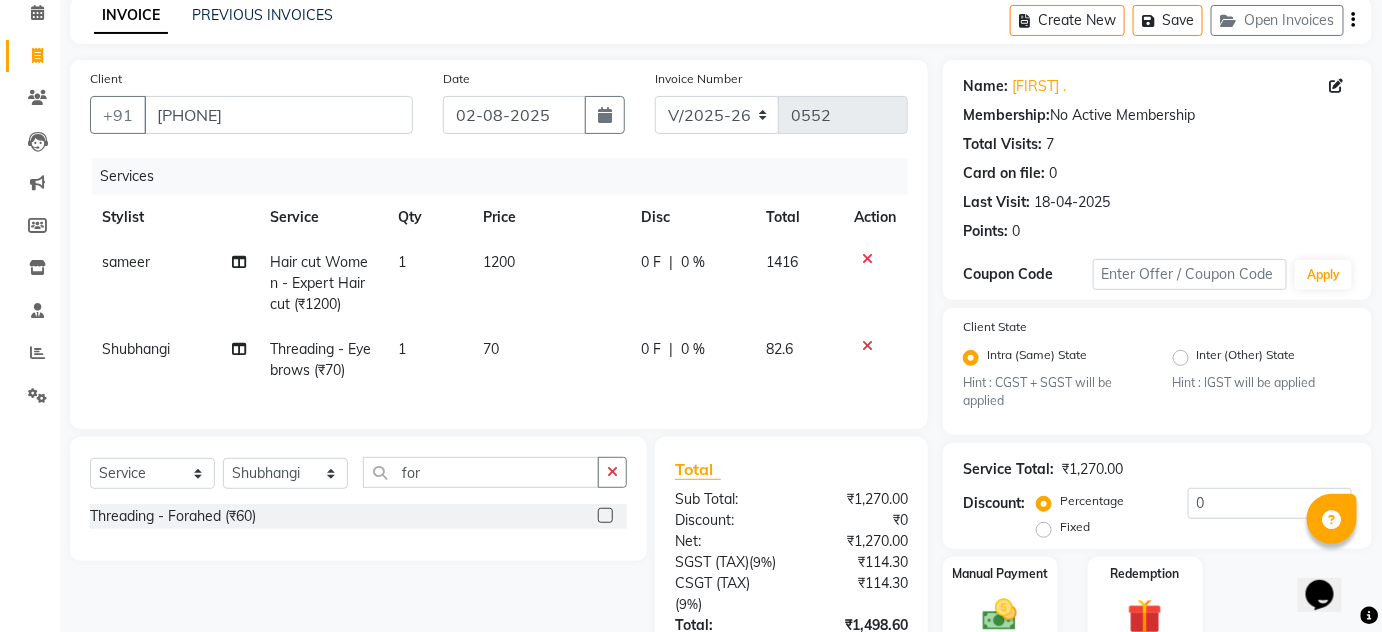 click 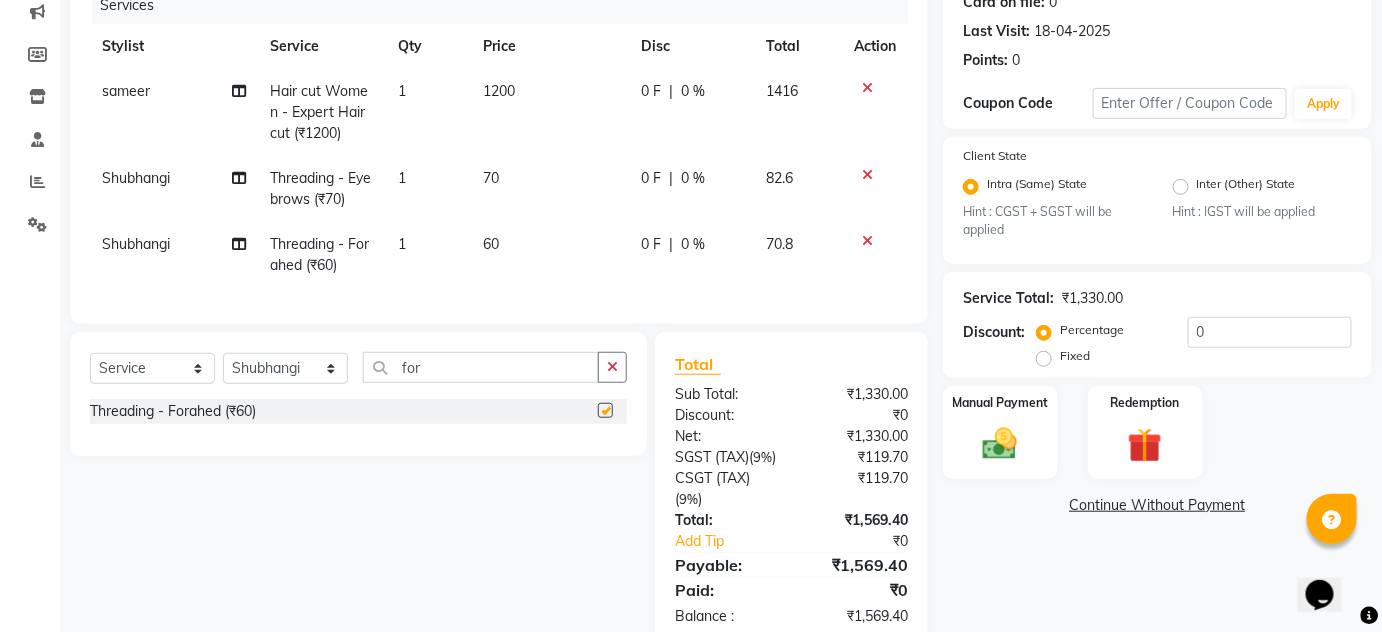 scroll, scrollTop: 339, scrollLeft: 0, axis: vertical 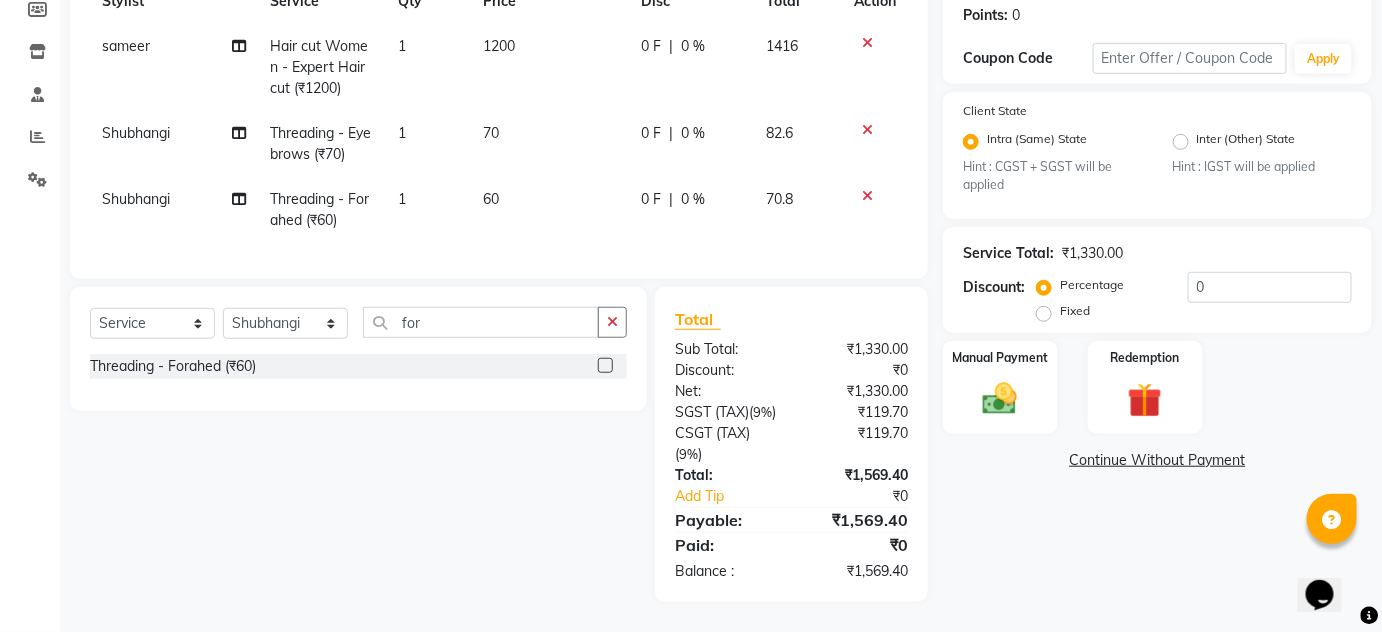 checkbox on "false" 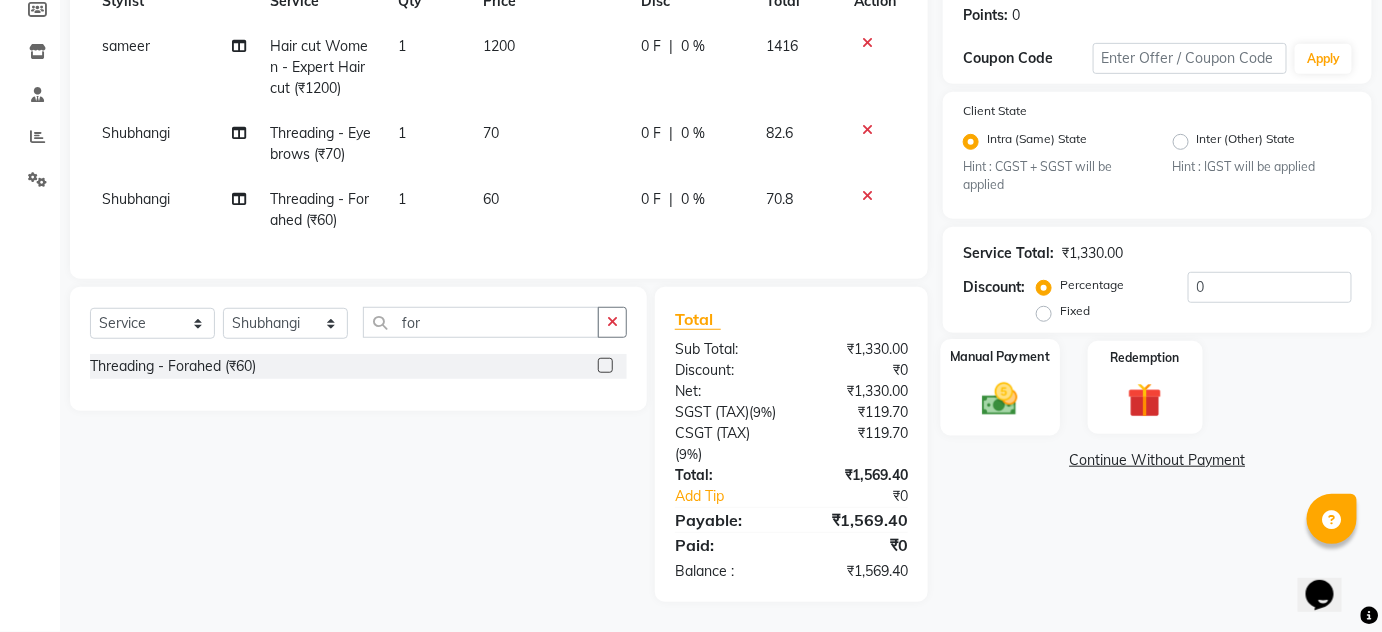 click on "Manual Payment" 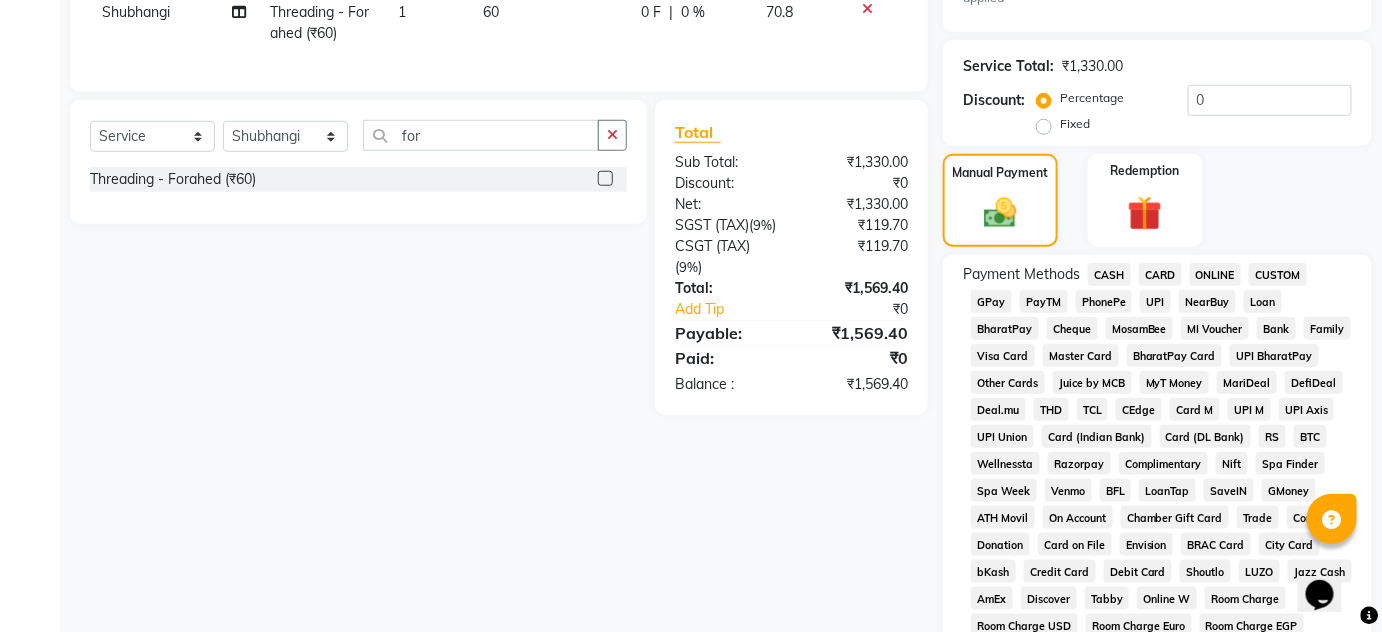 scroll, scrollTop: 521, scrollLeft: 0, axis: vertical 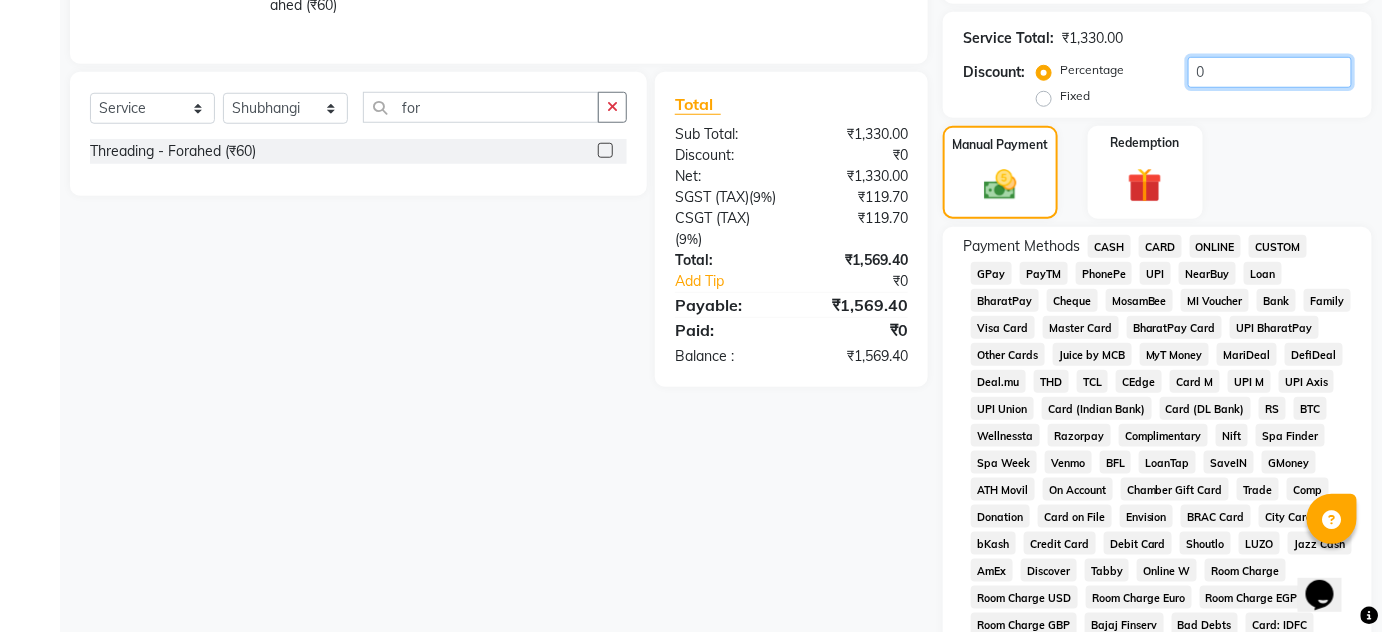 drag, startPoint x: 1221, startPoint y: 76, endPoint x: 968, endPoint y: 50, distance: 254.33246 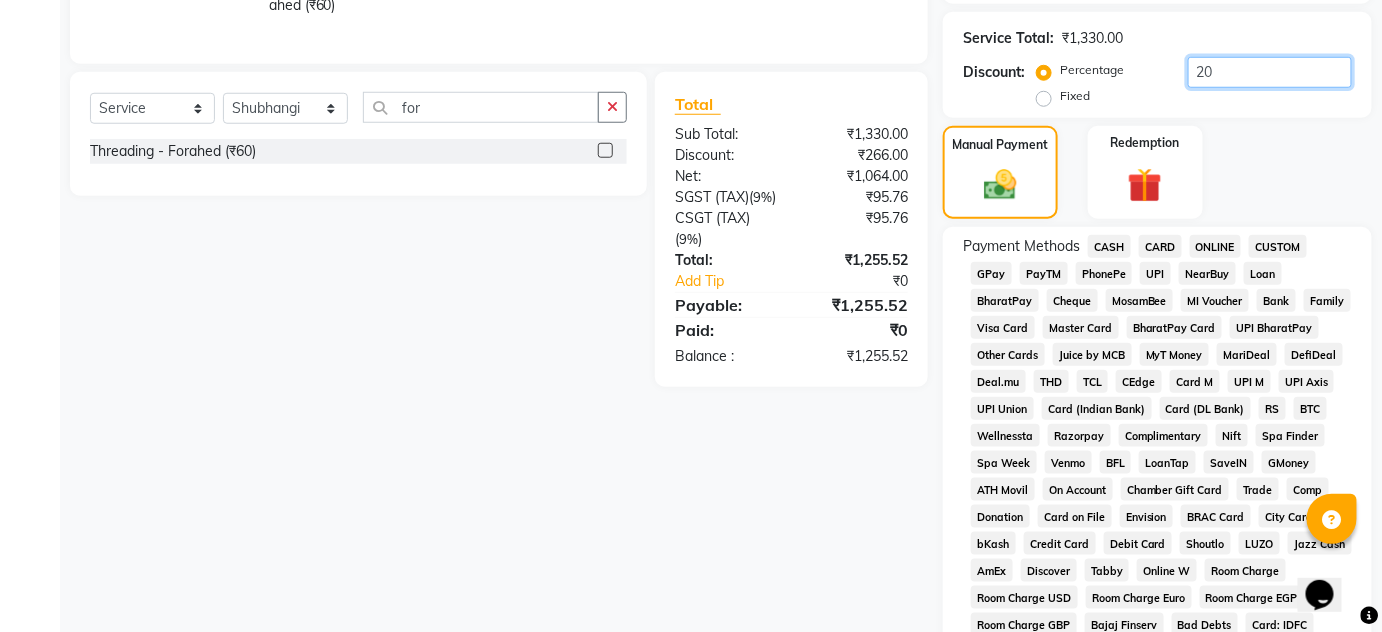 click on "Client +91 8408926496 Date 02-08-2025 Invoice Number V/2025 V/2025-26 0552 Services Stylist Service Qty Price Disc Total Action sameer Hair cut Women - Expert Hair cut (₹1200) 1 1200 240 F | 20 % 1132.8 Shubhangi Threading - Eyebrows (₹70) 1 70 14 F | 20 % 66.08 Shubhangi Threading - Forahed (₹60) 1 60 12 F | 20 % 56.64 Select  Service  Product  Membership  Package Voucher Prepaid Gift Card  Select Stylist Amin Shaikh Arti lohar Jyoti Namrata Nitin Sir Roshani sameer Shubhangi Vikas Yasmeen for Threading - Forahed (₹60)  Total Sub Total: ₹1,330.00 Discount: ₹266.00 Net: ₹1,064.00 SGST (Tax)  ( 9% ) ₹95.76 CSGT (Tax)  ( 9% ) ₹95.76 Total: ₹1,255.52 Add Tip ₹0 Payable: ₹1,255.52 Paid: ₹0 Balance   : ₹1,255.52 Name: Aishwarya . Membership:  No Active Membership  Total Visits:  7 Card on file:  0 Last Visit:   18-04-2025 Points:   0  Coupon Code Apply Client State Intra (Same) State Hint : CGST + SGST will be applied Inter (Other) State Hint : IGST will be applied Service Total: 20" 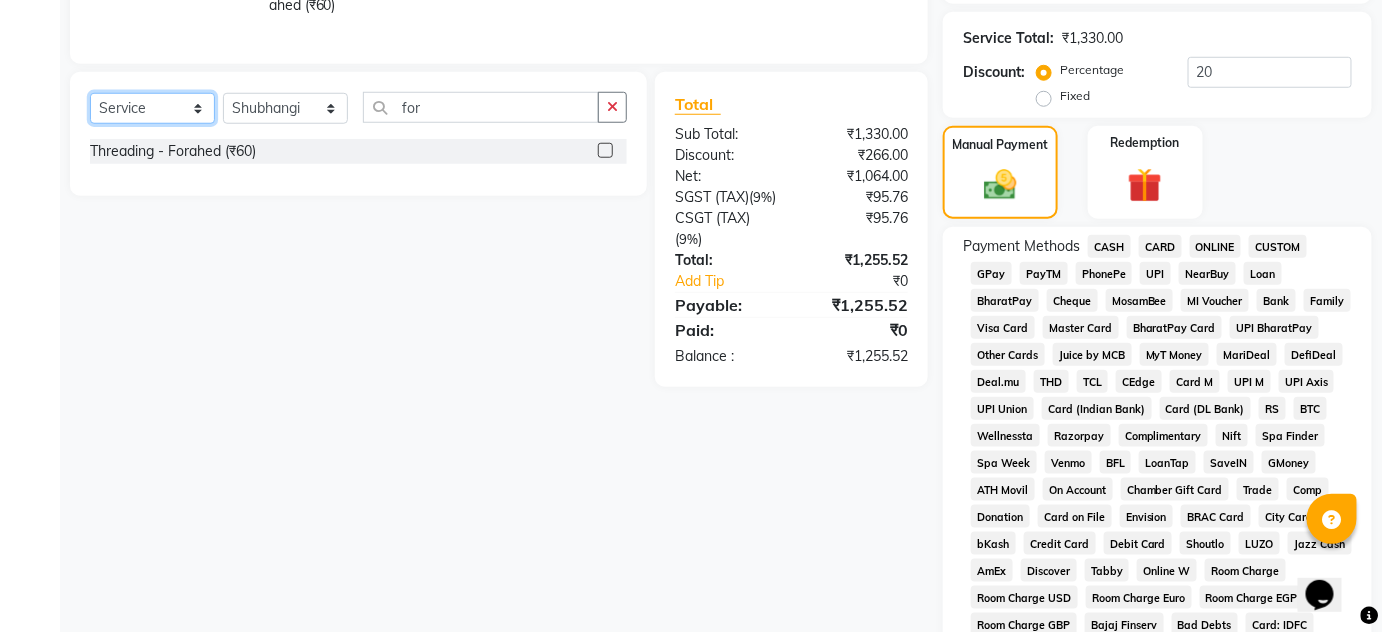 click on "Select  Service  Product  Membership  Package Voucher Prepaid Gift Card" 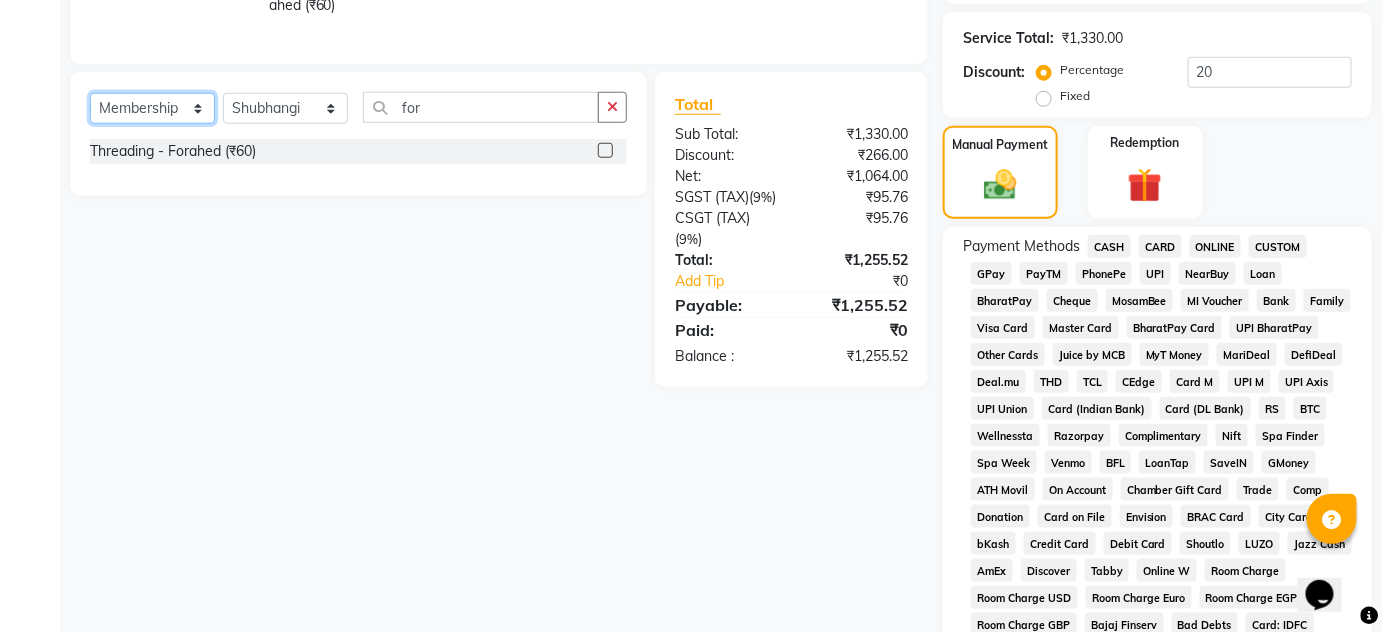 click on "Select  Service  Product  Membership  Package Voucher Prepaid Gift Card" 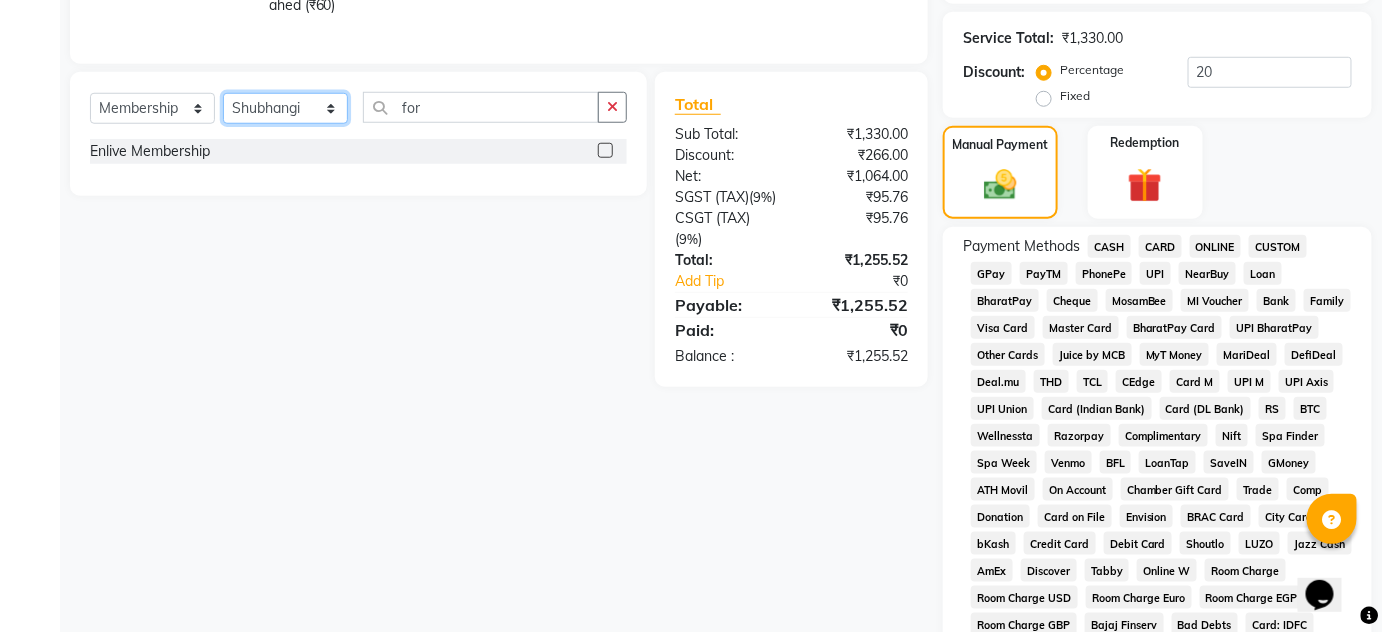 drag, startPoint x: 314, startPoint y: 115, endPoint x: 325, endPoint y: 132, distance: 20.248457 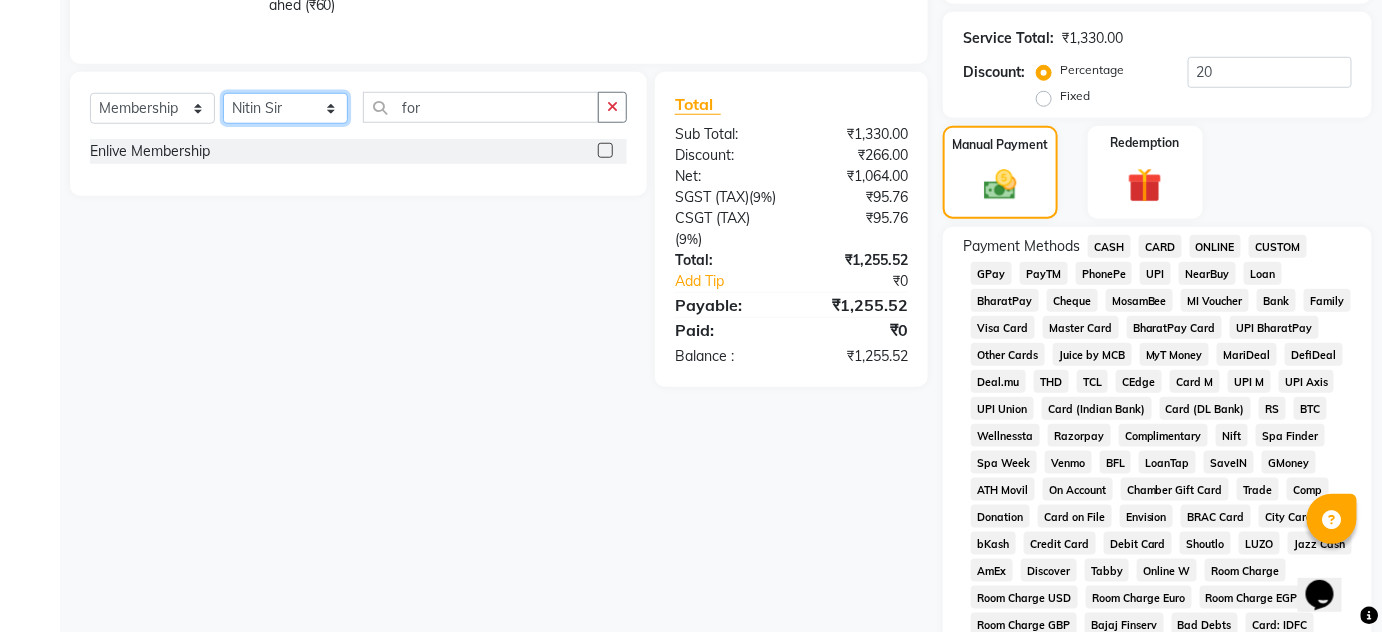 click on "Select Stylist Amin Shaikh Arti lohar Jyoti Namrata Nitin Sir Roshani sameer Shubhangi Vikas Yasmeen" 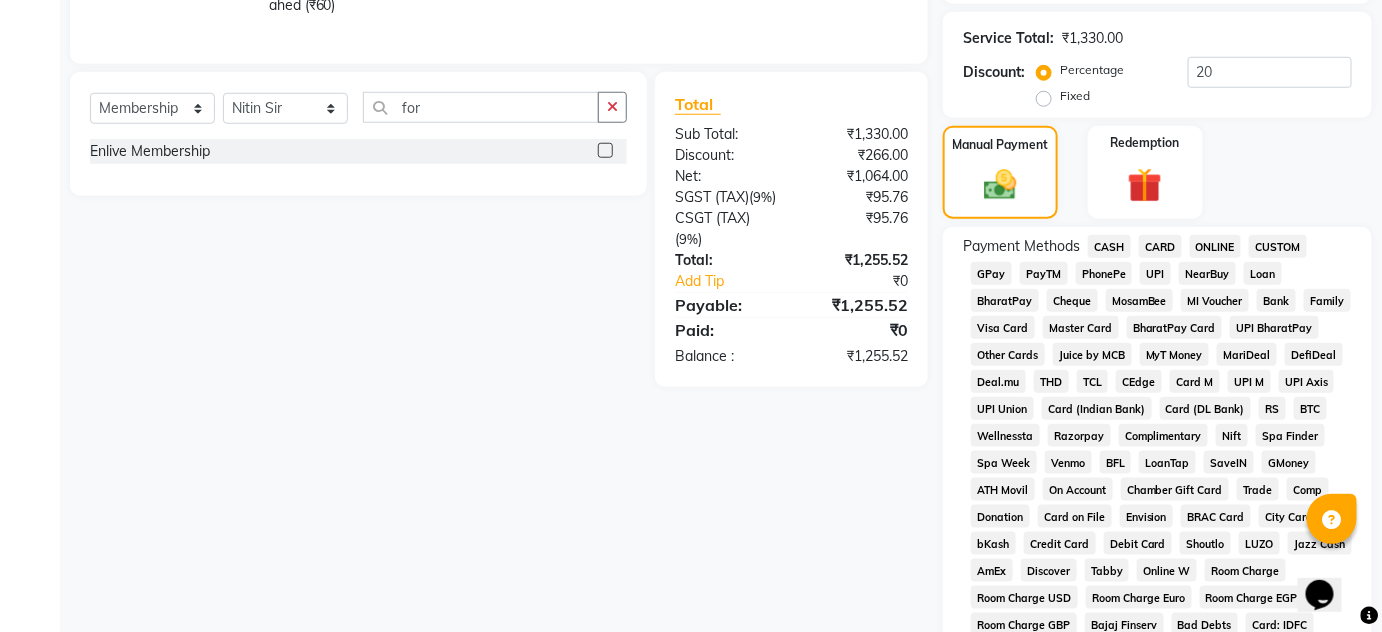 click 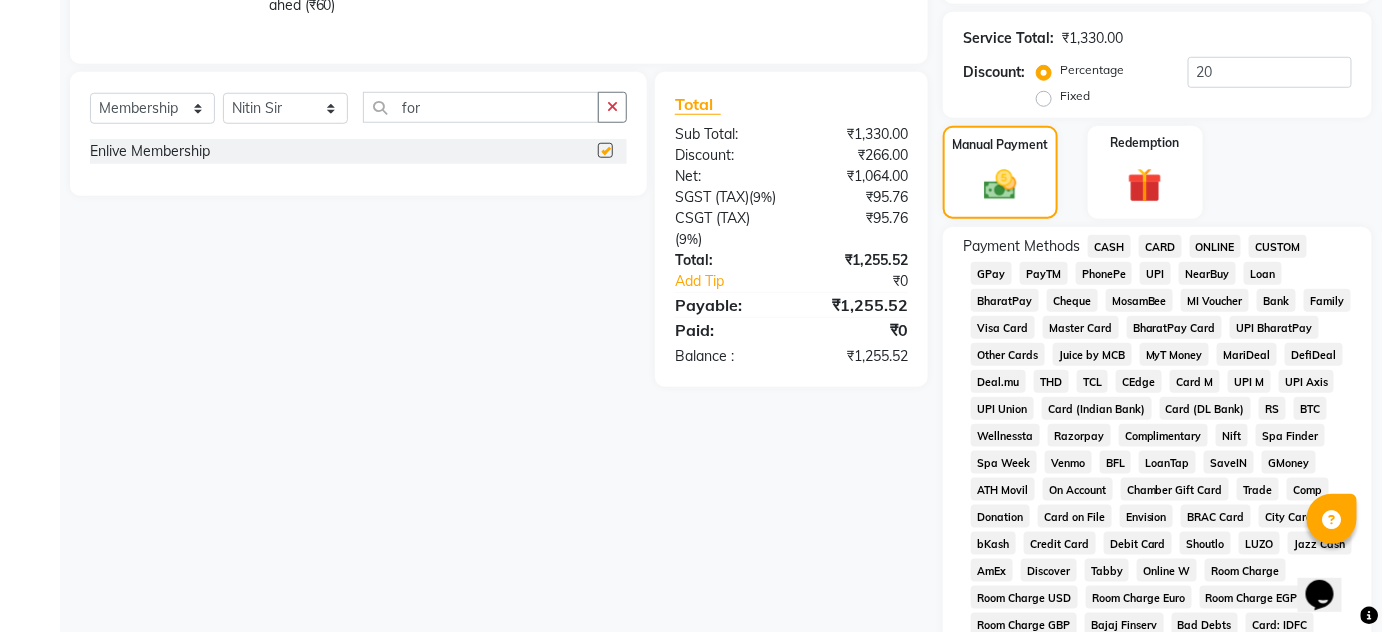 select on "select" 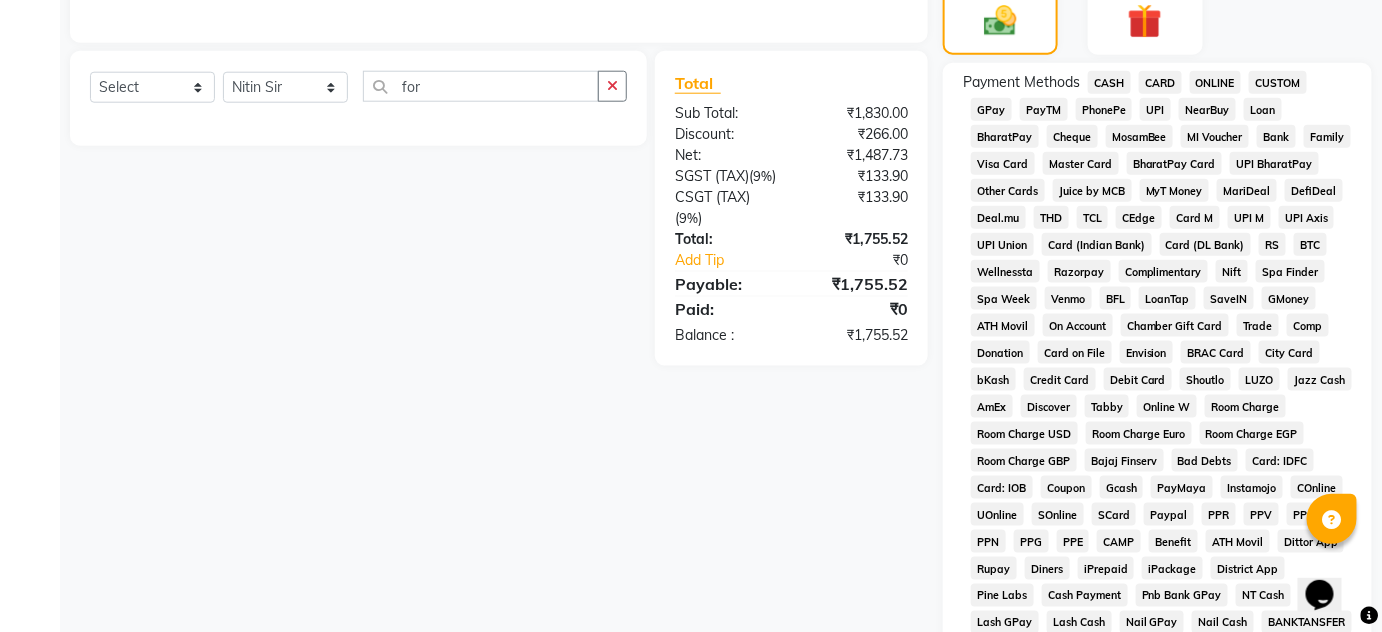 scroll, scrollTop: 703, scrollLeft: 0, axis: vertical 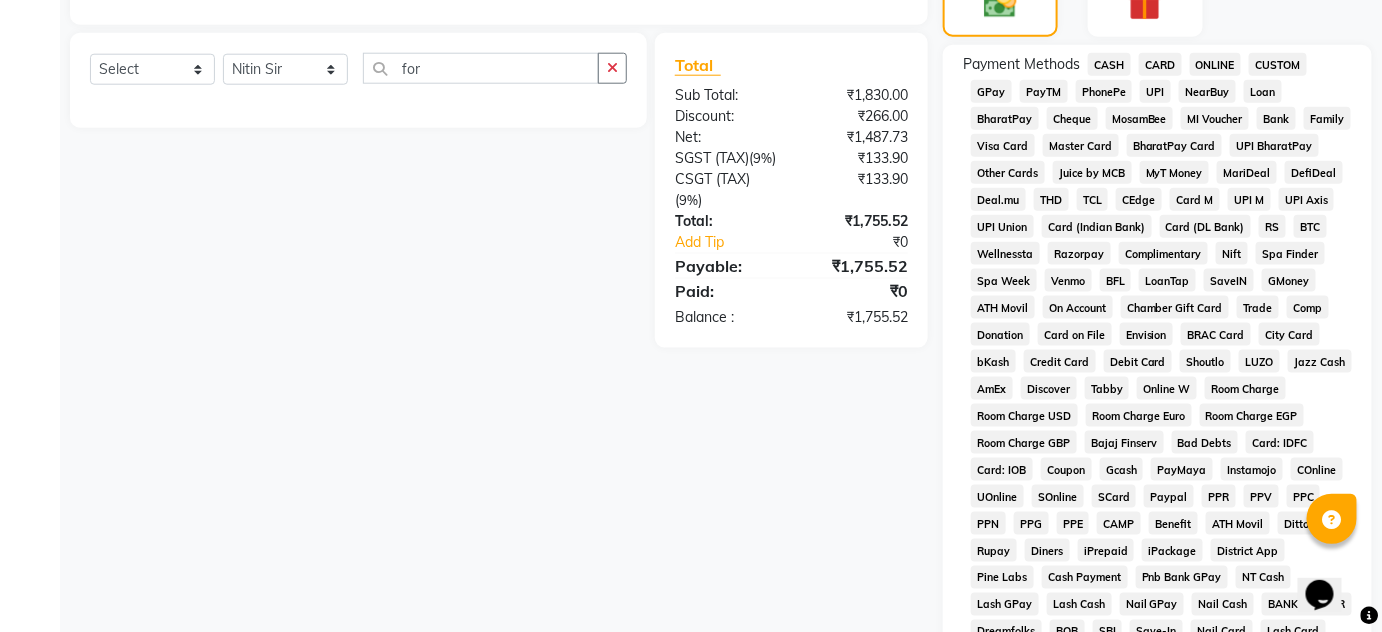 click on "ONLINE" 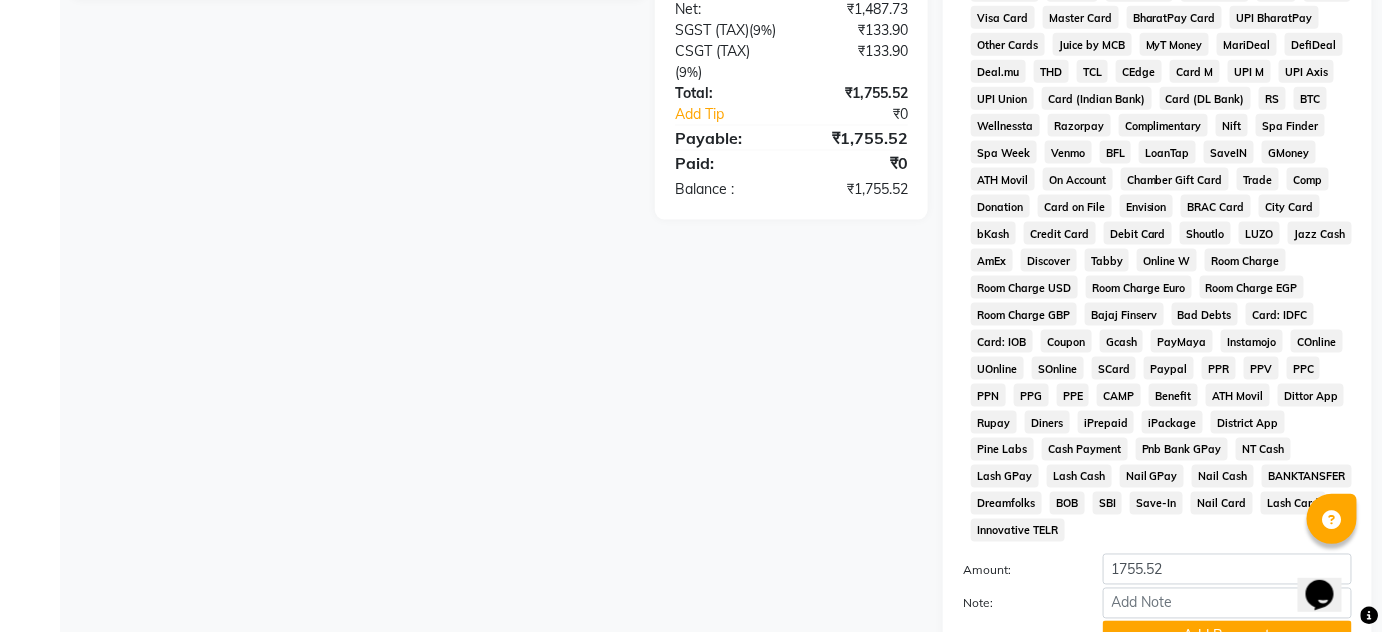 scroll, scrollTop: 981, scrollLeft: 0, axis: vertical 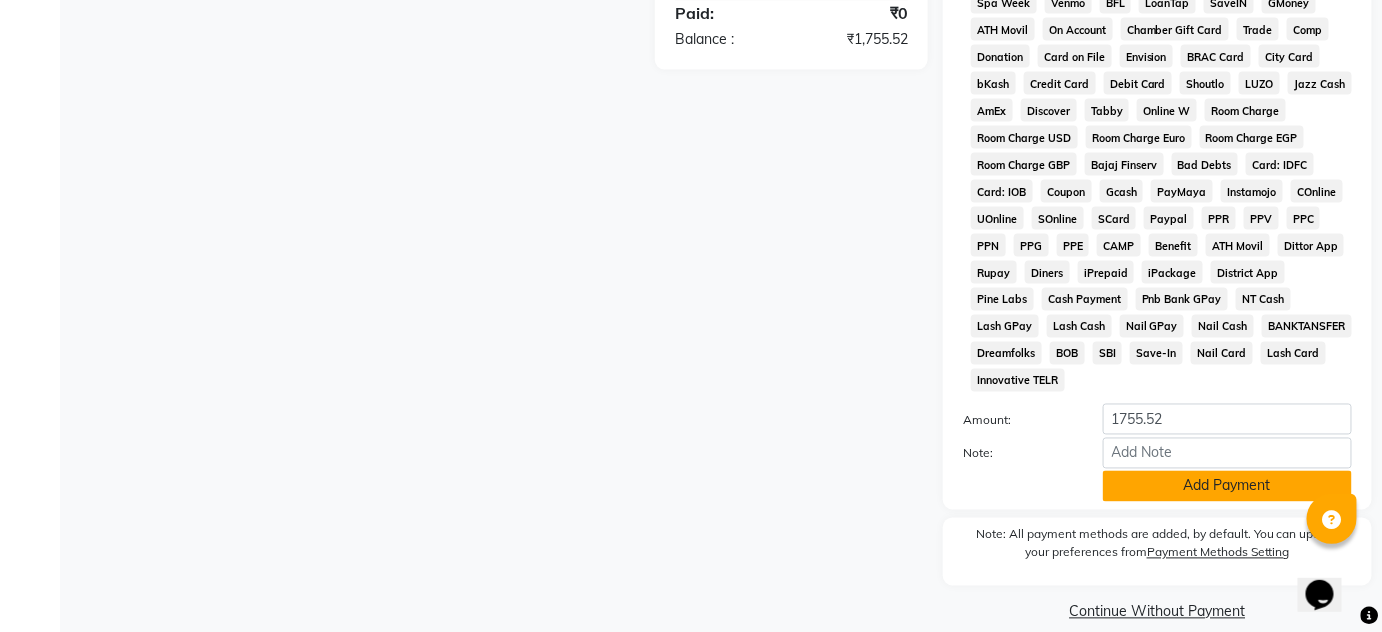 click on "Add Payment" 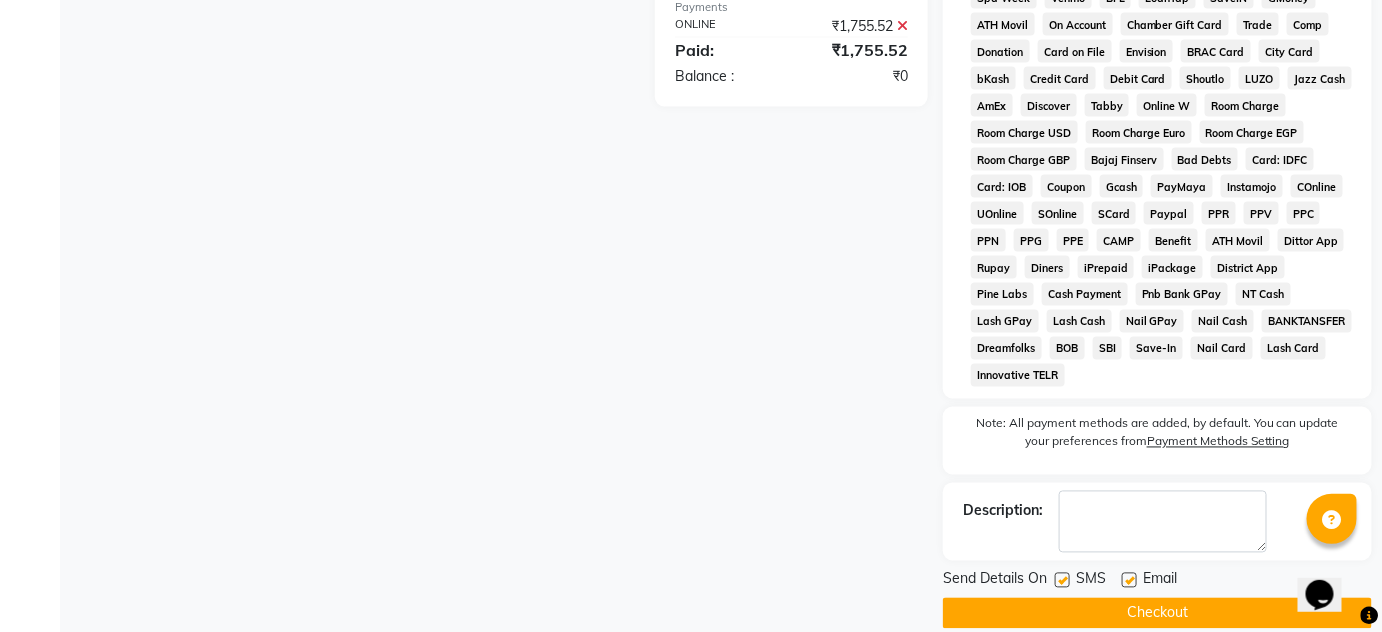 scroll, scrollTop: 988, scrollLeft: 0, axis: vertical 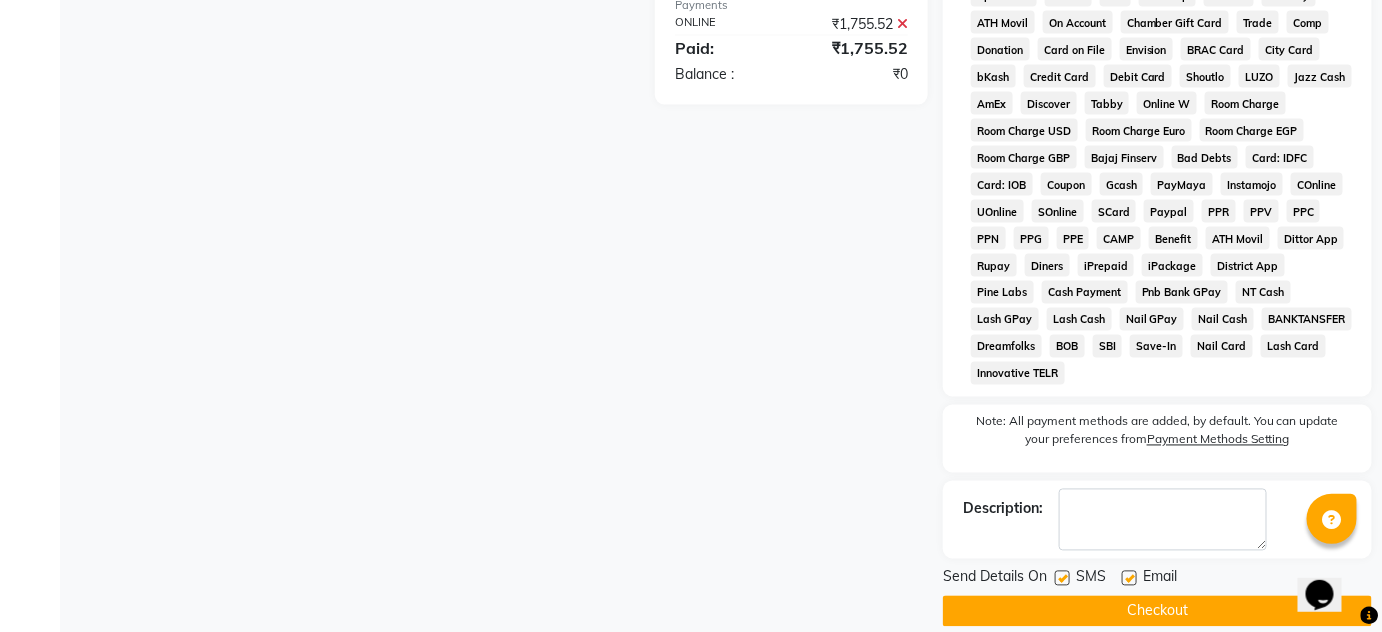 click on "Checkout" 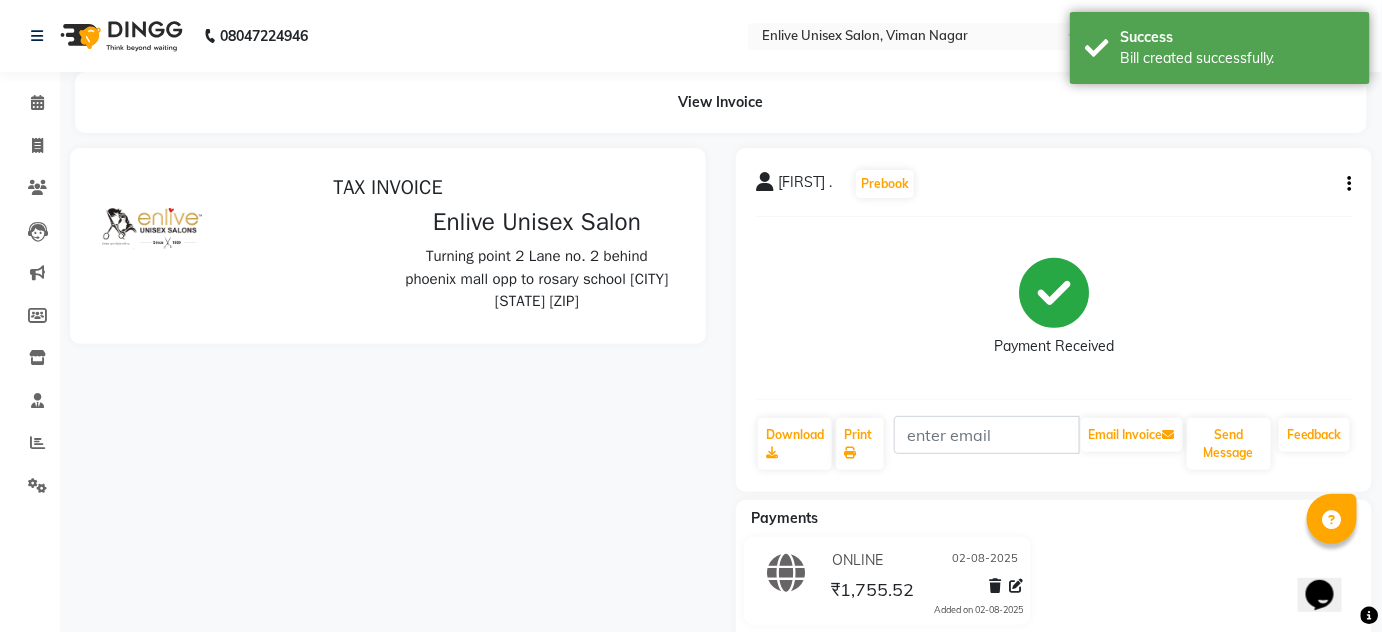 scroll, scrollTop: 0, scrollLeft: 0, axis: both 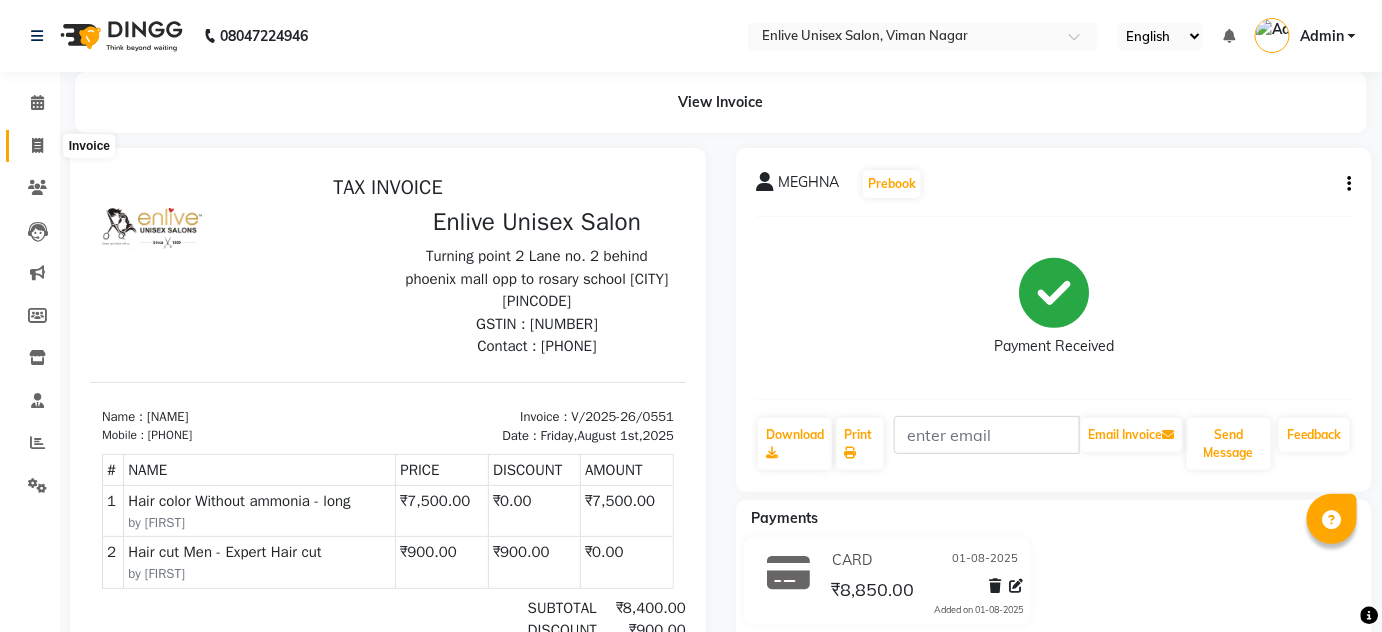 click 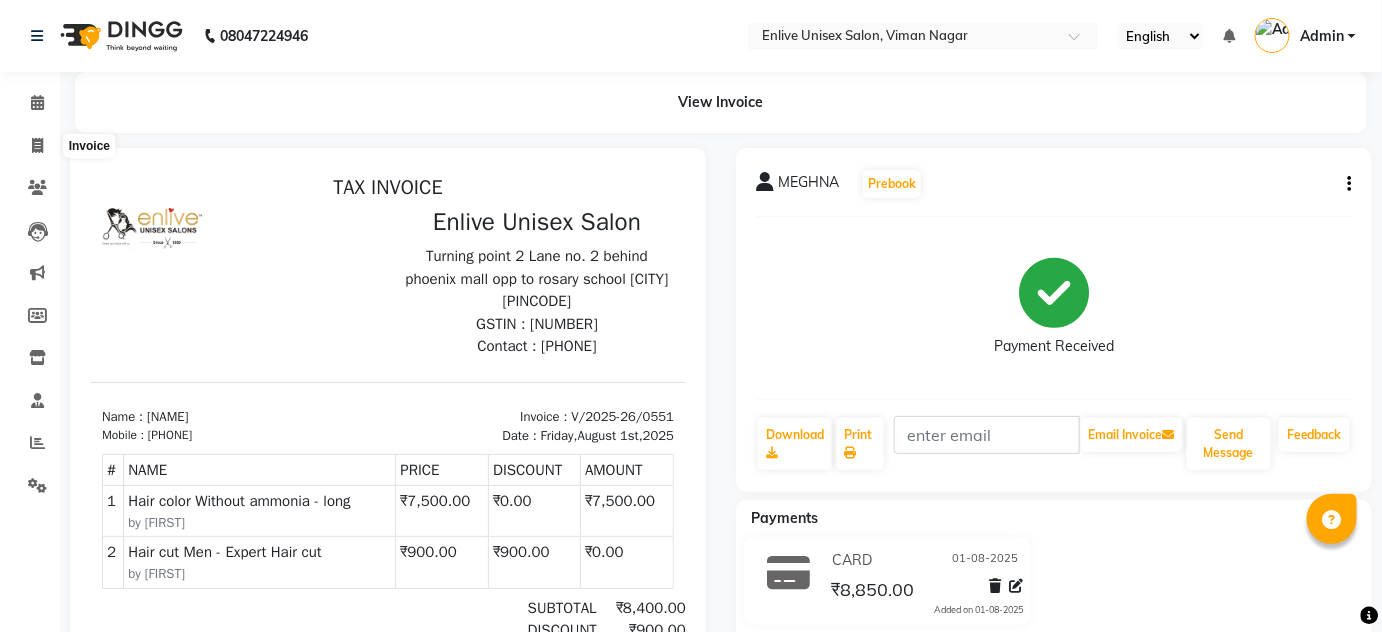select on "service" 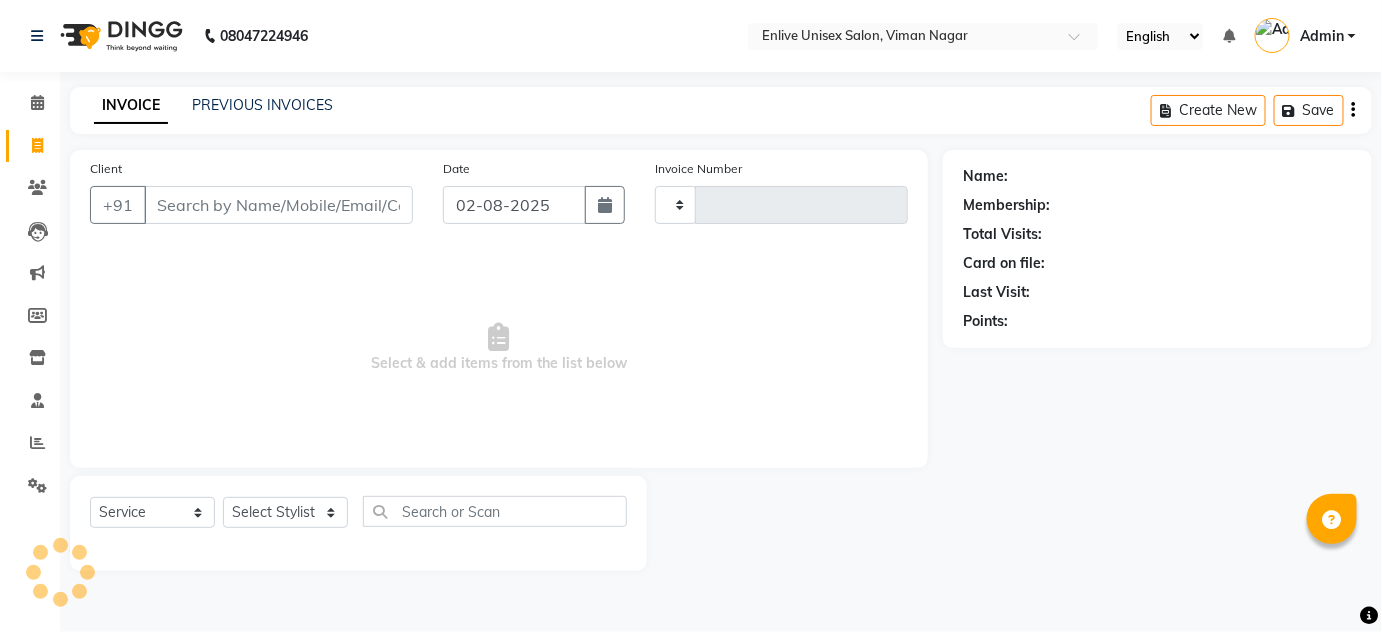 type on "0553" 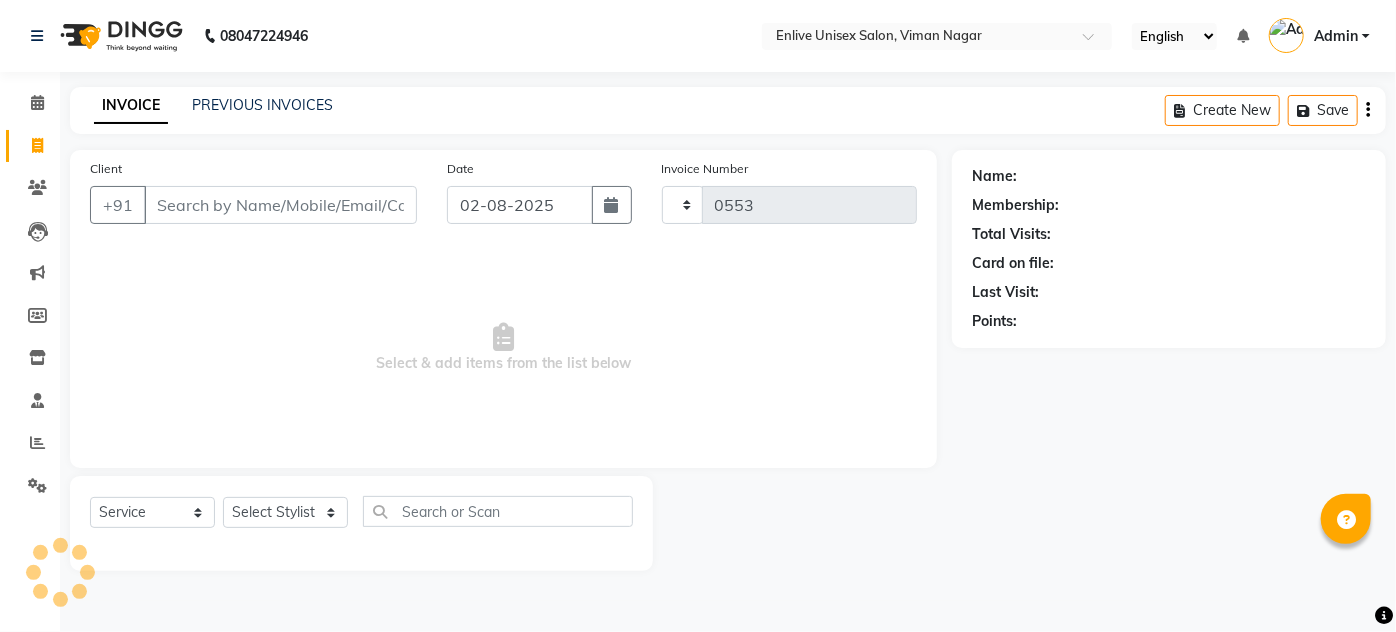 select on "145" 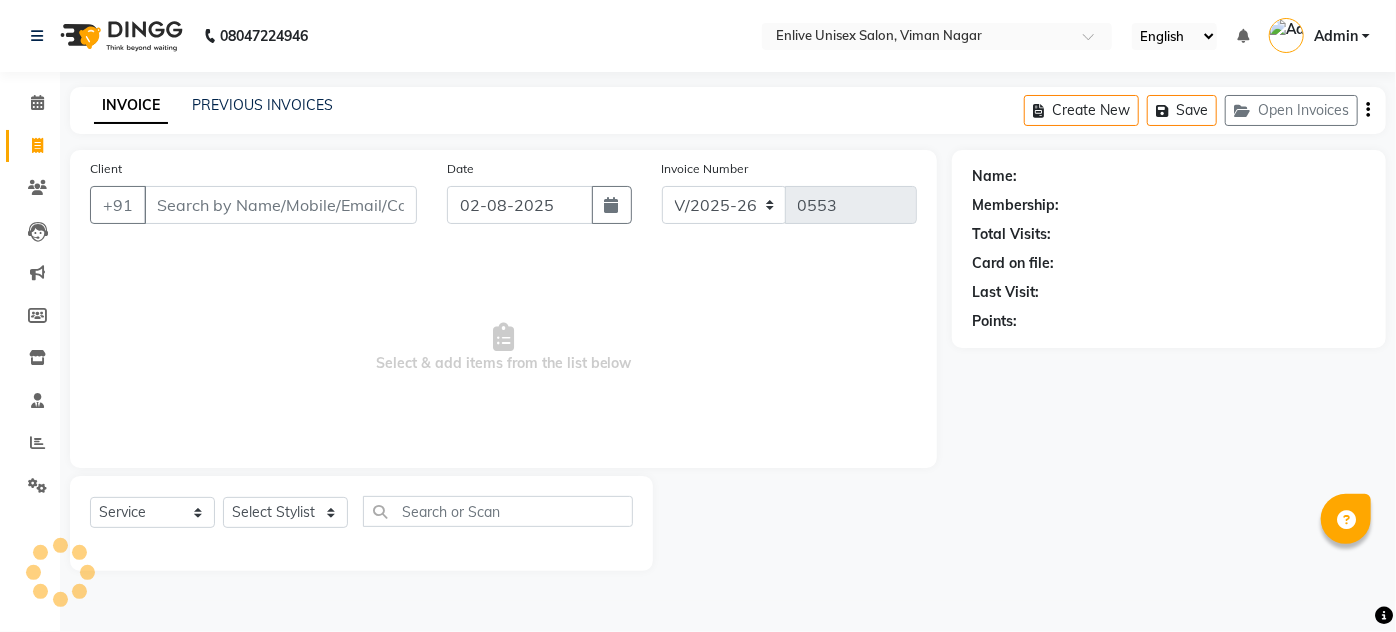 click on "Client" at bounding box center (280, 205) 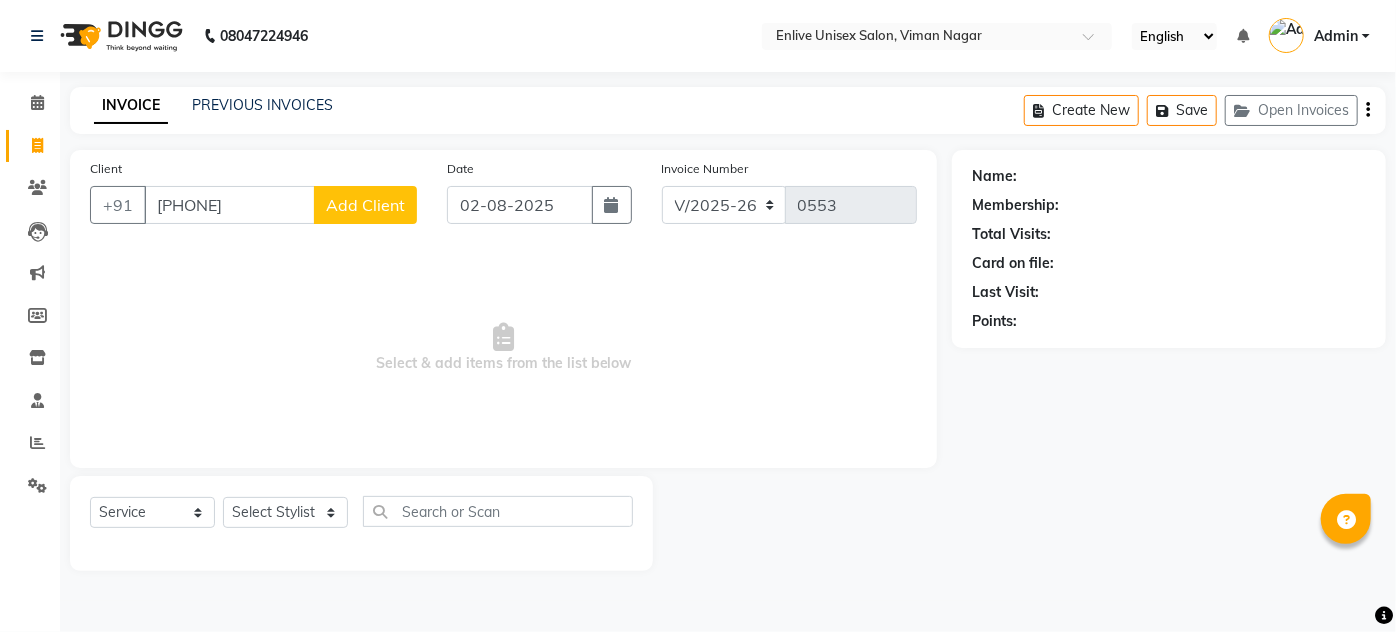 type on "[PHONE]" 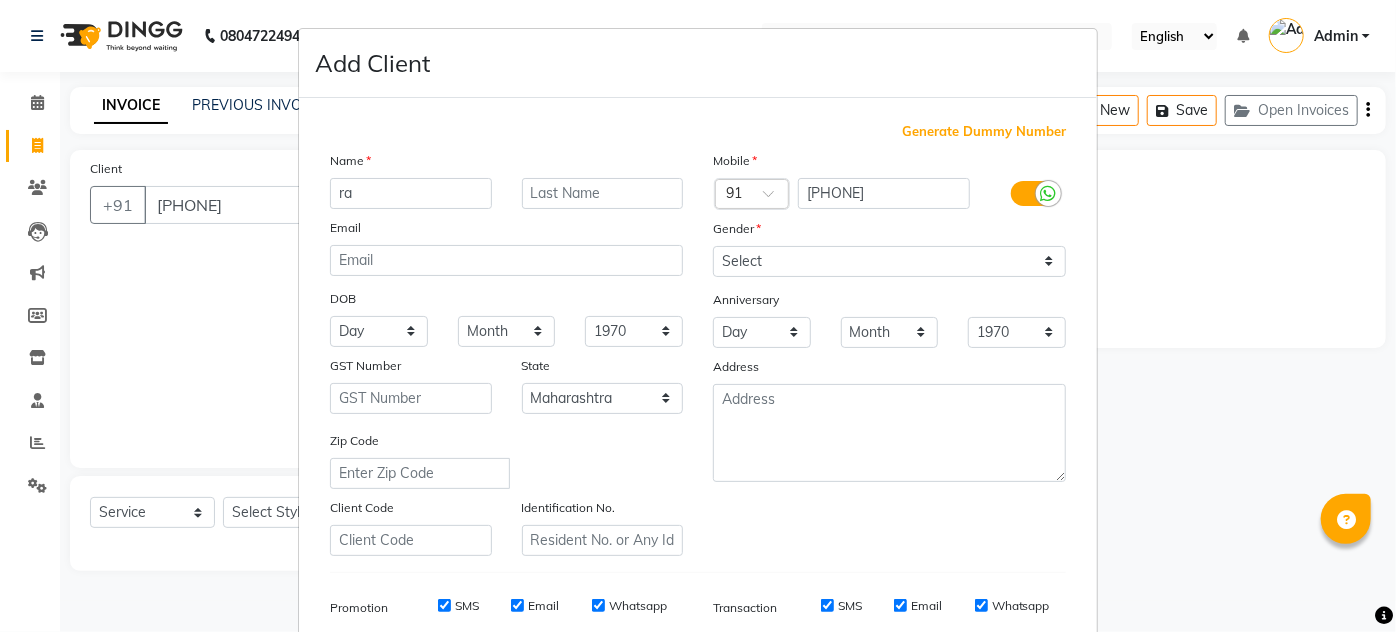 type on "r" 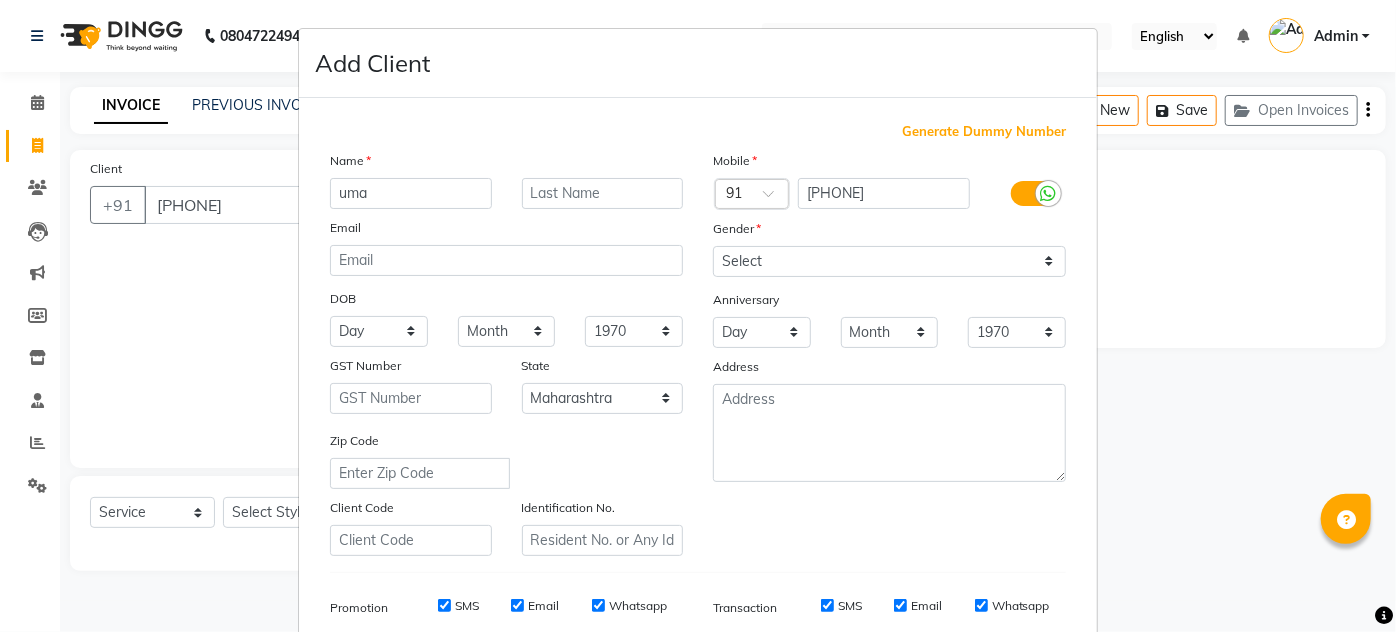 type on "uma" 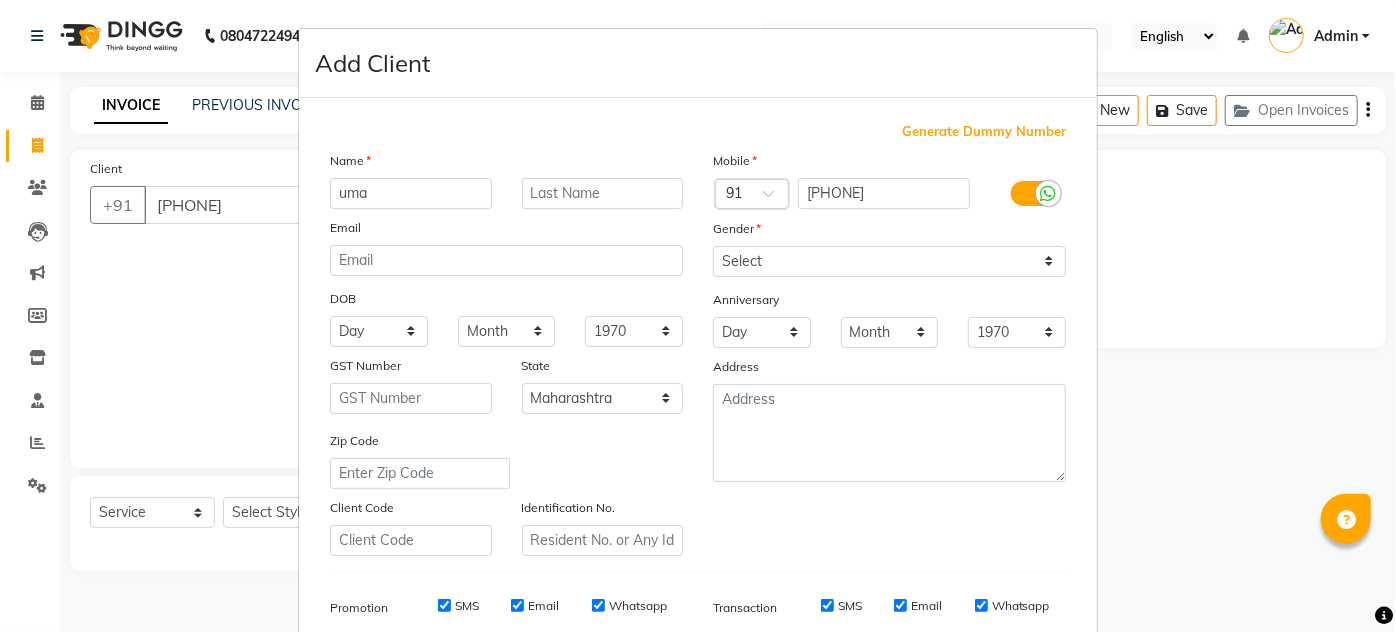 drag, startPoint x: 1395, startPoint y: 277, endPoint x: 1395, endPoint y: 242, distance: 35 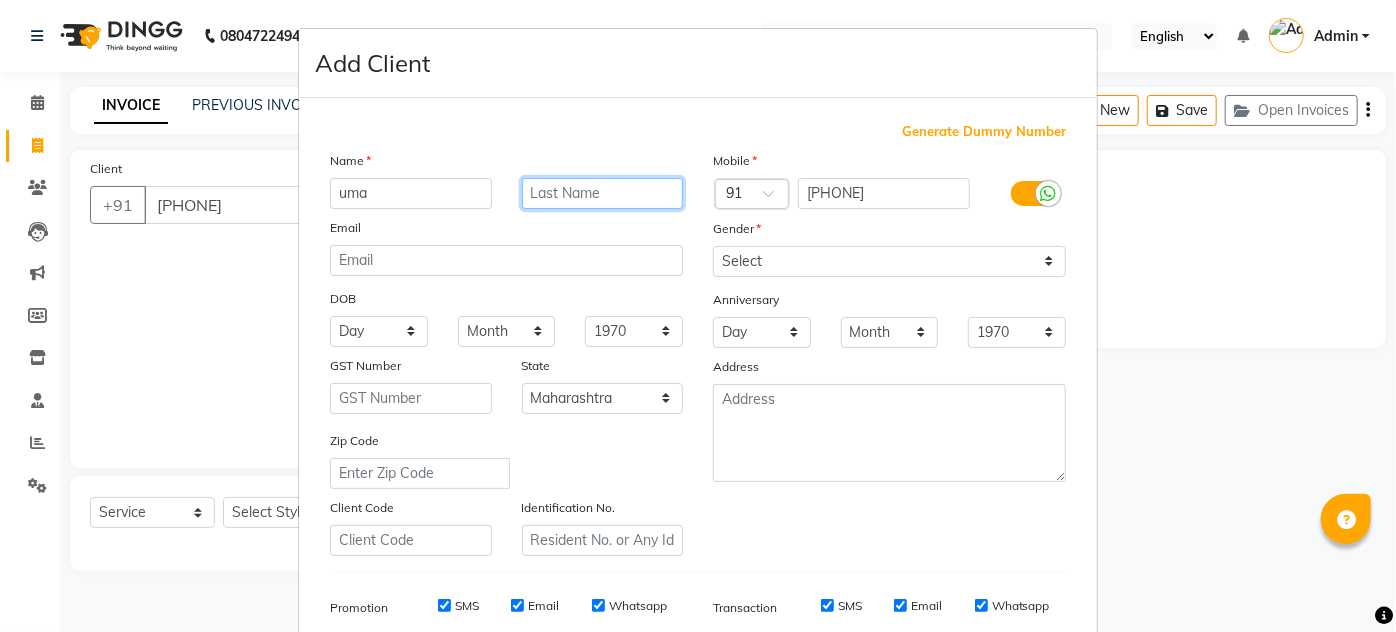 click at bounding box center [603, 193] 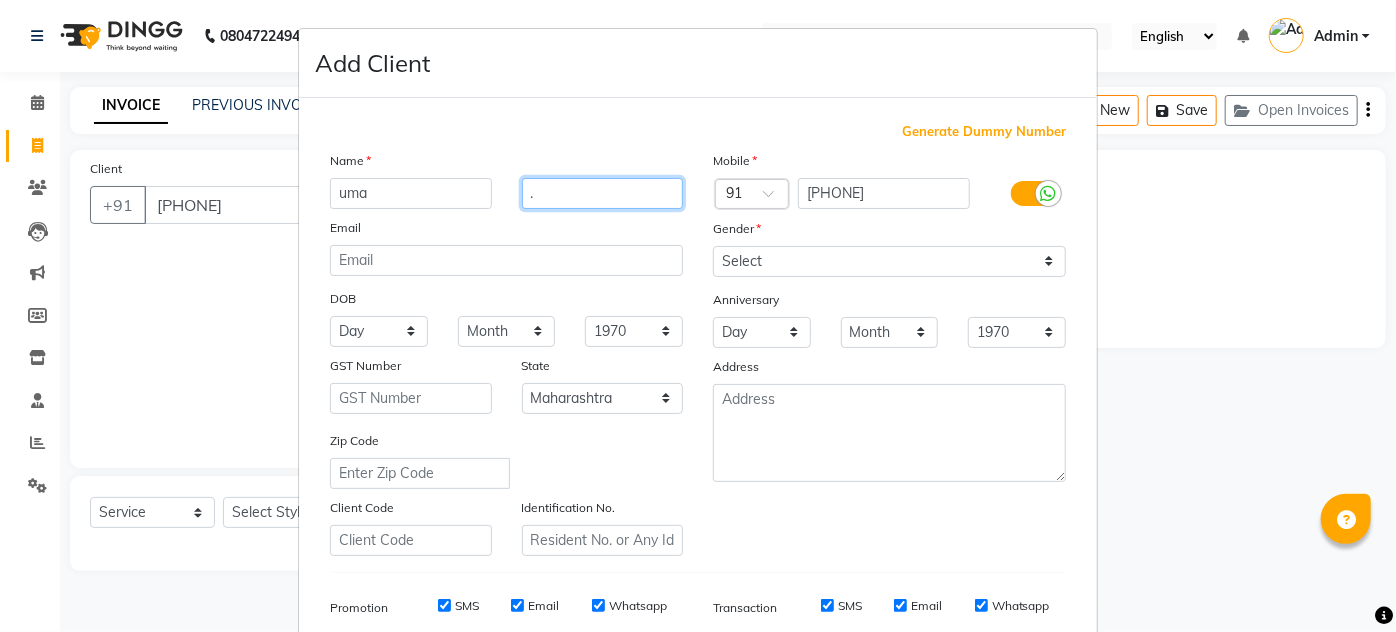 type on "." 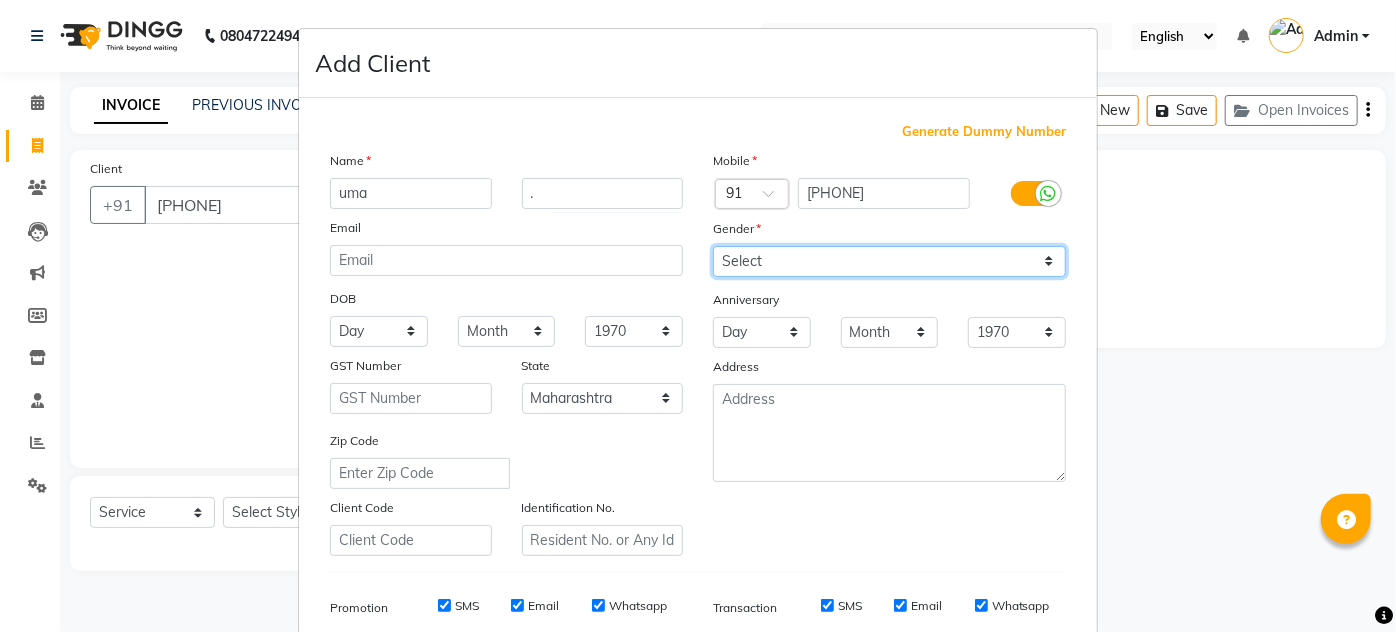 click on "Select Male Female Other Prefer Not To Say" at bounding box center [889, 261] 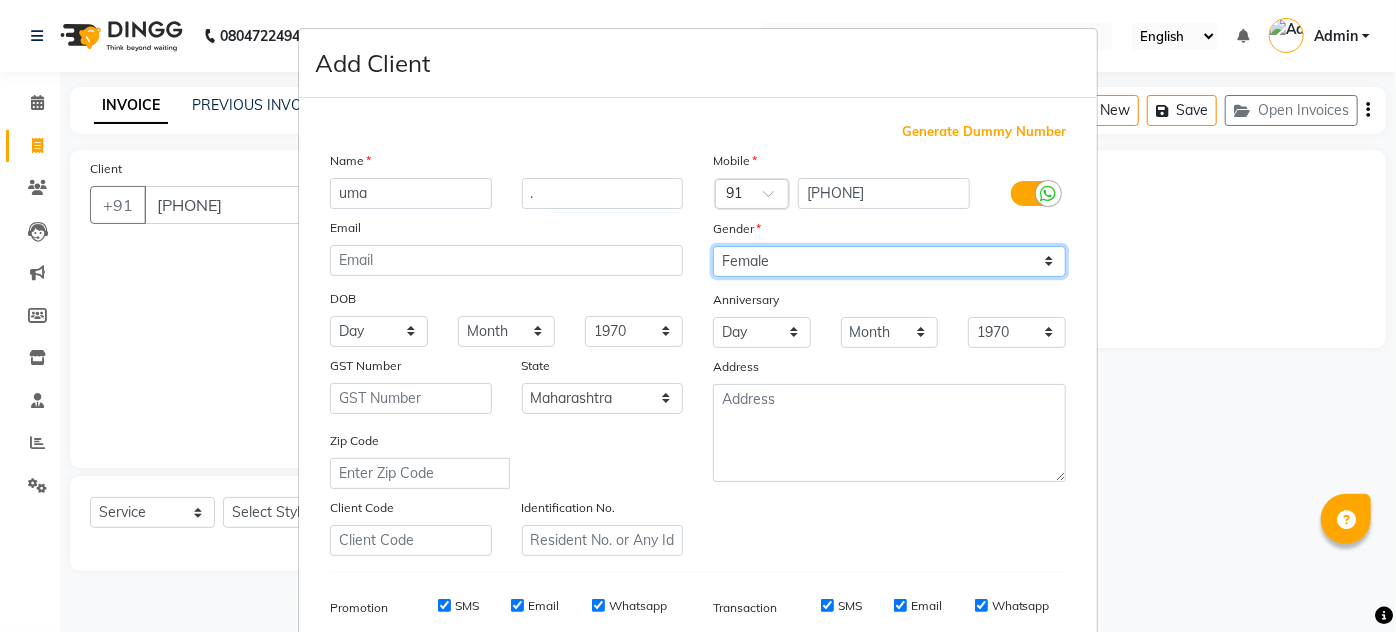 click on "Select Male Female Other Prefer Not To Say" at bounding box center [889, 261] 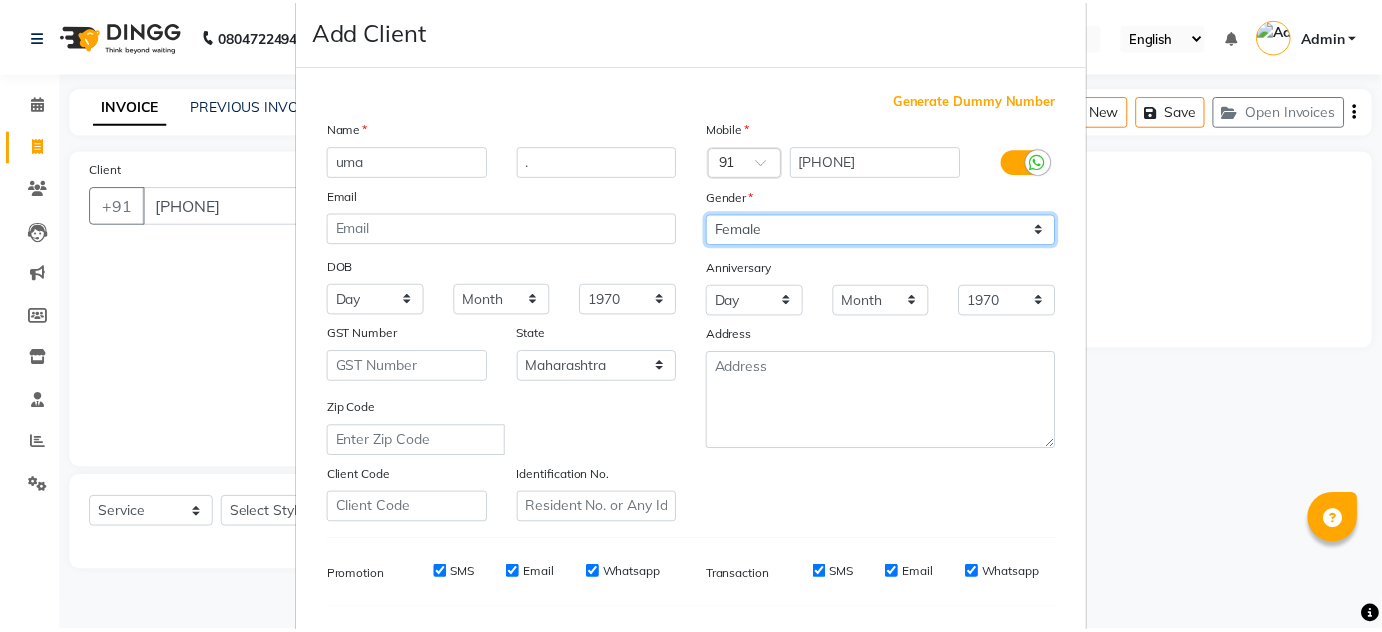 scroll, scrollTop: 272, scrollLeft: 0, axis: vertical 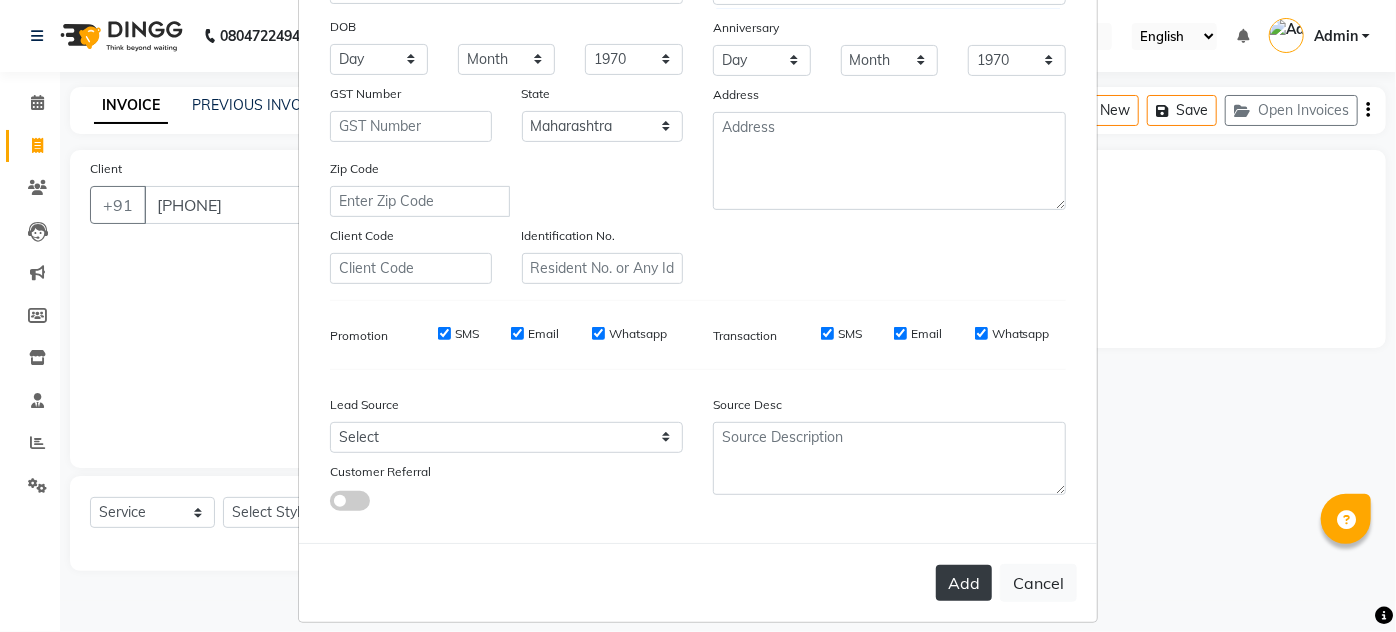 click on "Add" at bounding box center (964, 583) 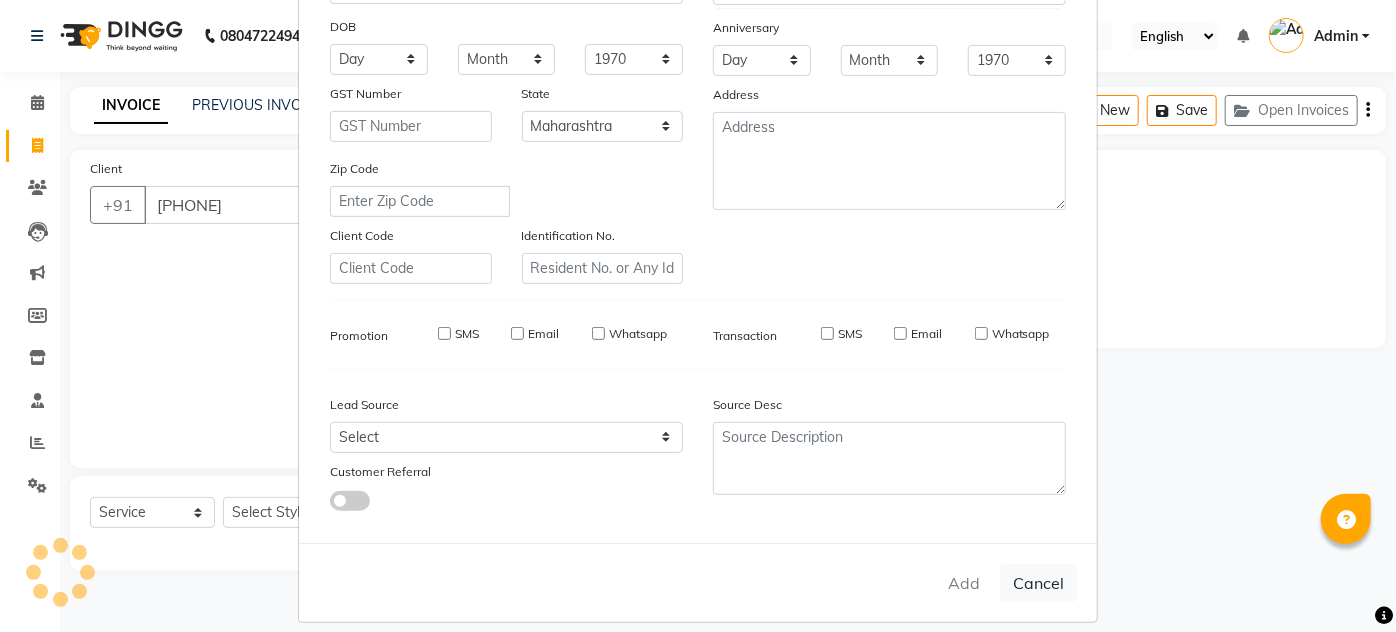 type 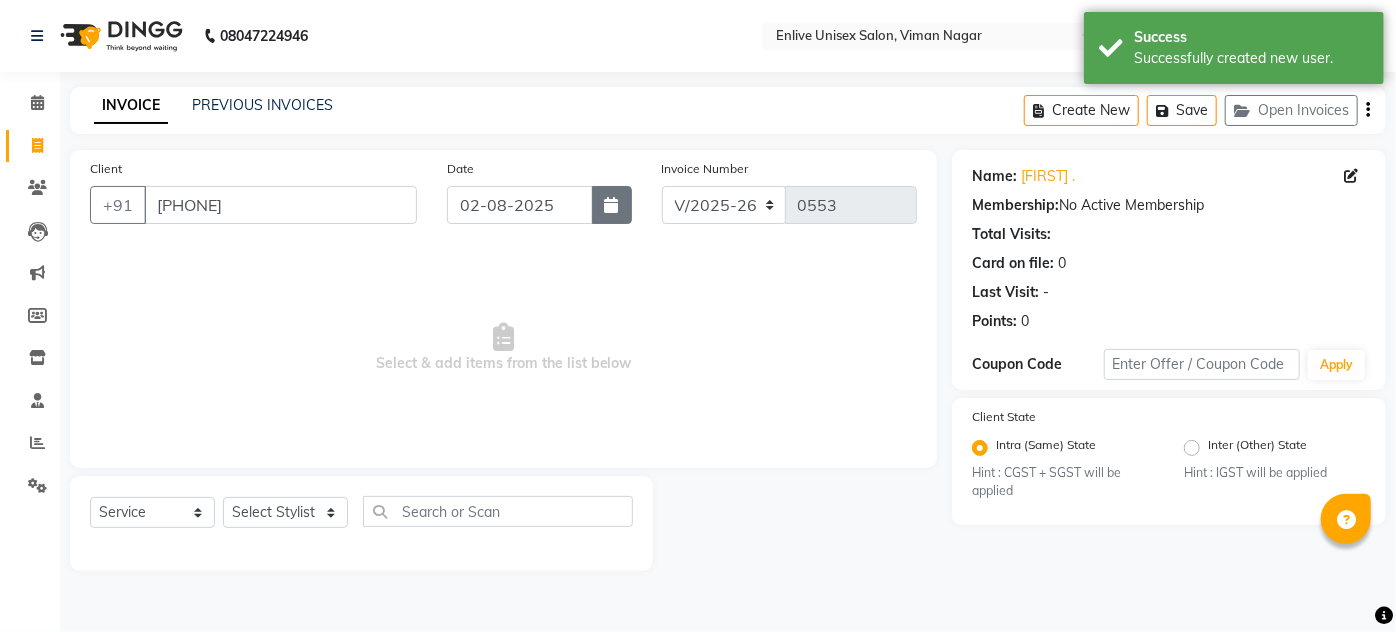 click 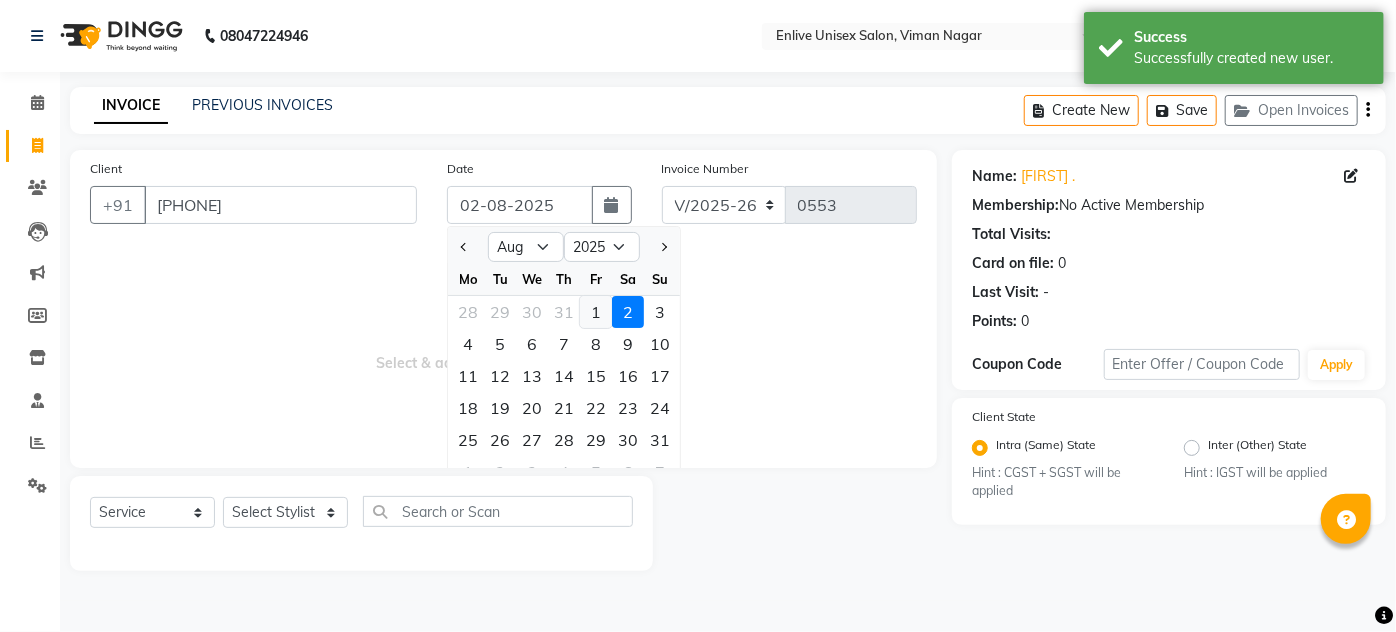 click on "1" 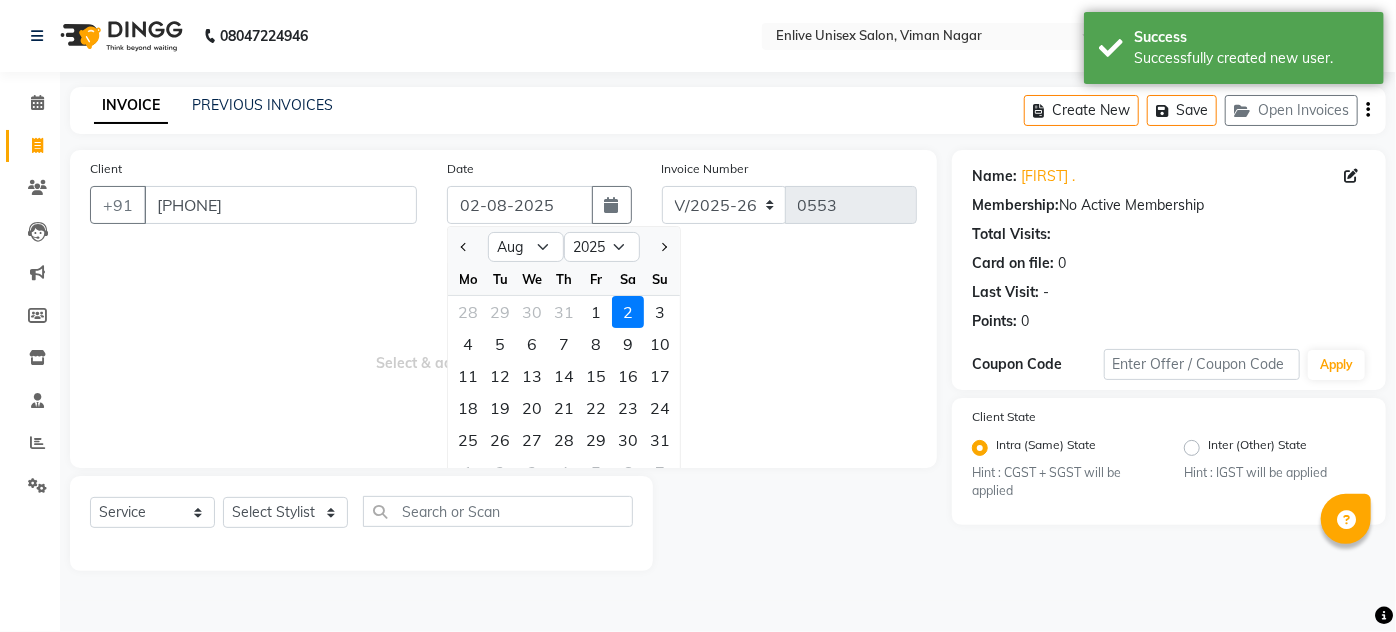 type on "01-08-2025" 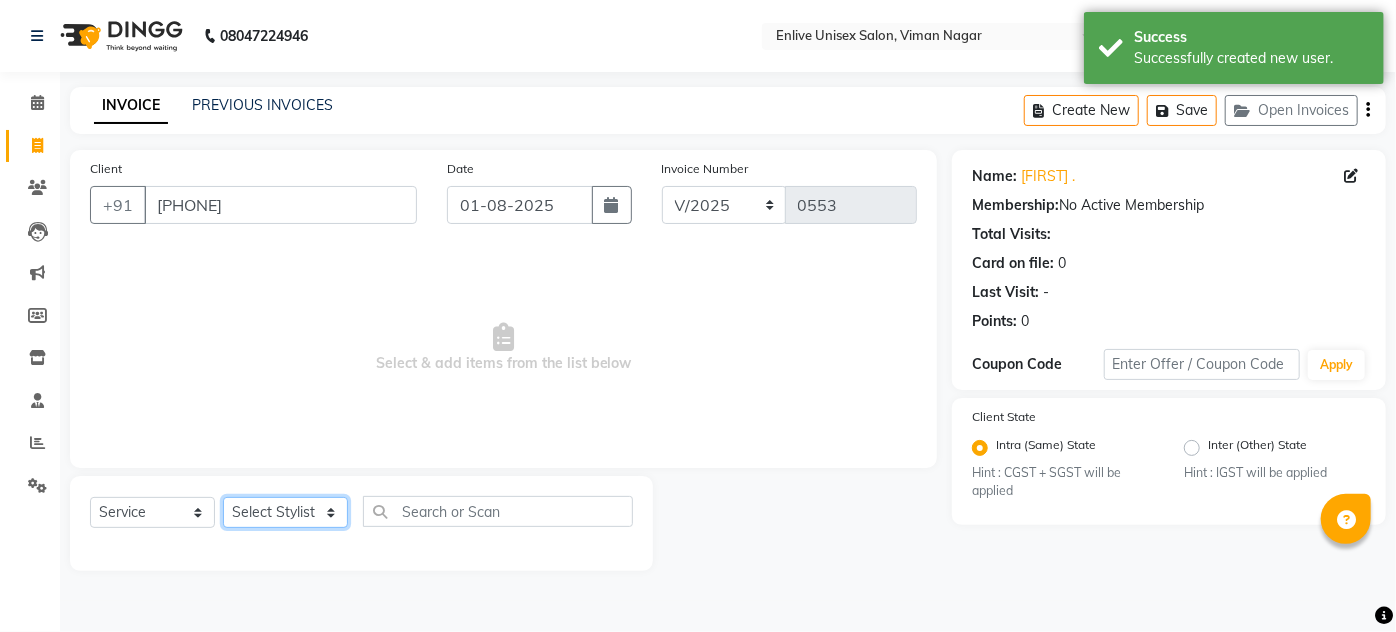 click on "Select Stylist Amin Shaikh Arti lohar Jyoti Namrata Nitin Sir Roshani sameer Shubhangi Vikas Yasmeen" 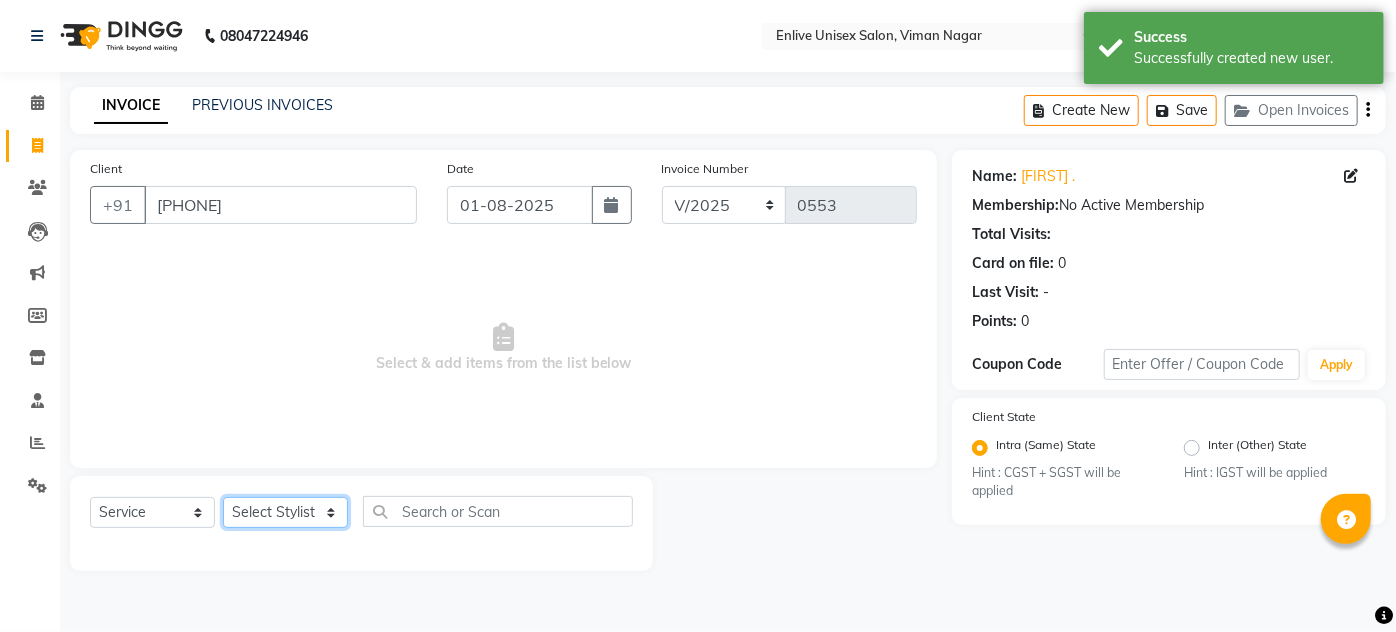 select on "84223" 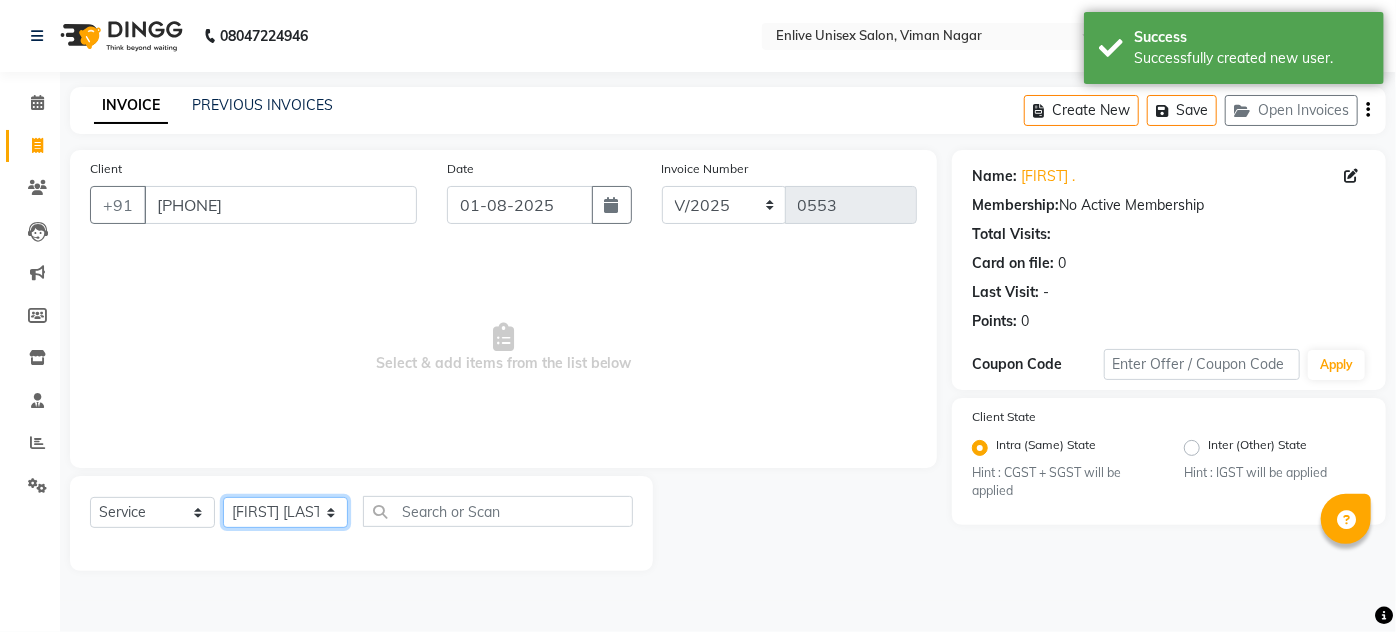 click on "Select Stylist Amin Shaikh Arti lohar Jyoti Namrata Nitin Sir Roshani sameer Shubhangi Vikas Yasmeen" 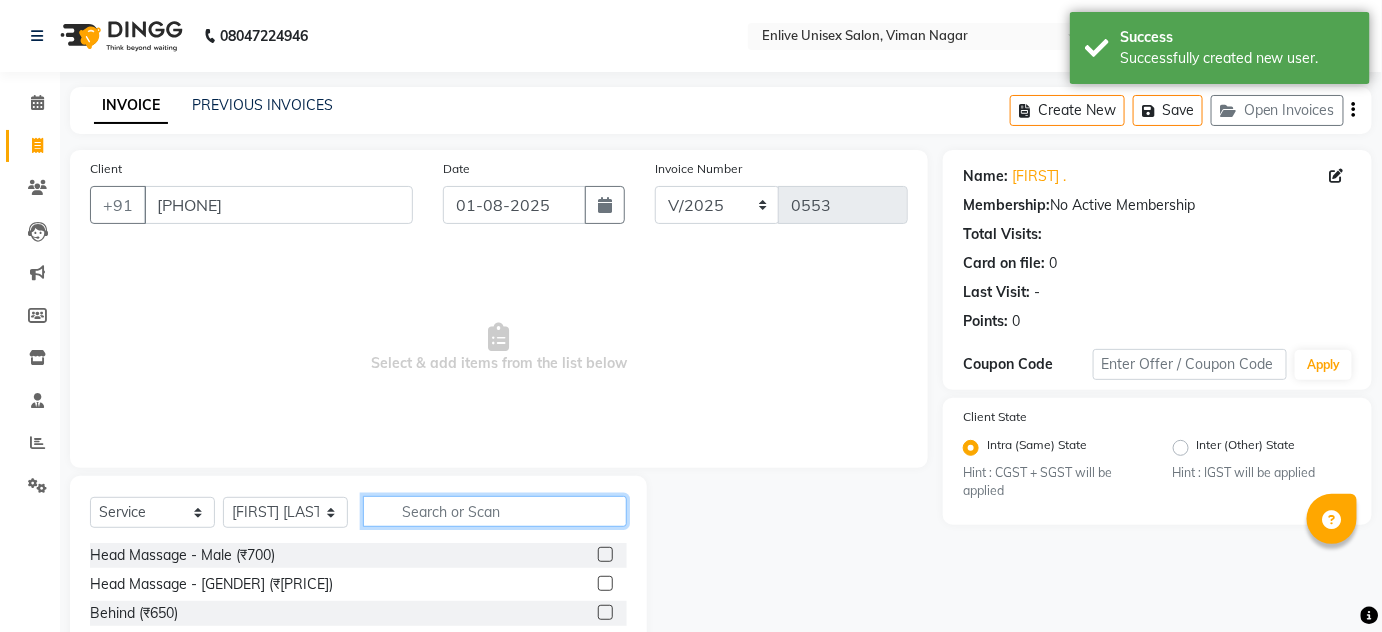 click 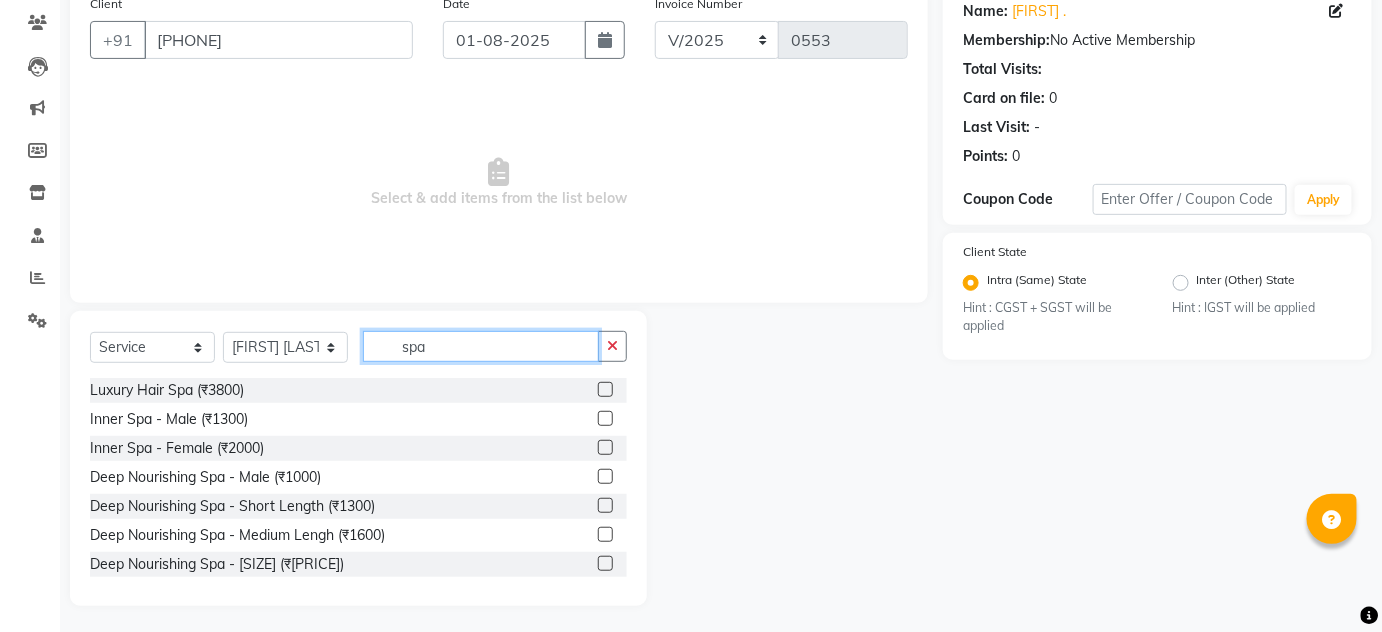 scroll, scrollTop: 168, scrollLeft: 0, axis: vertical 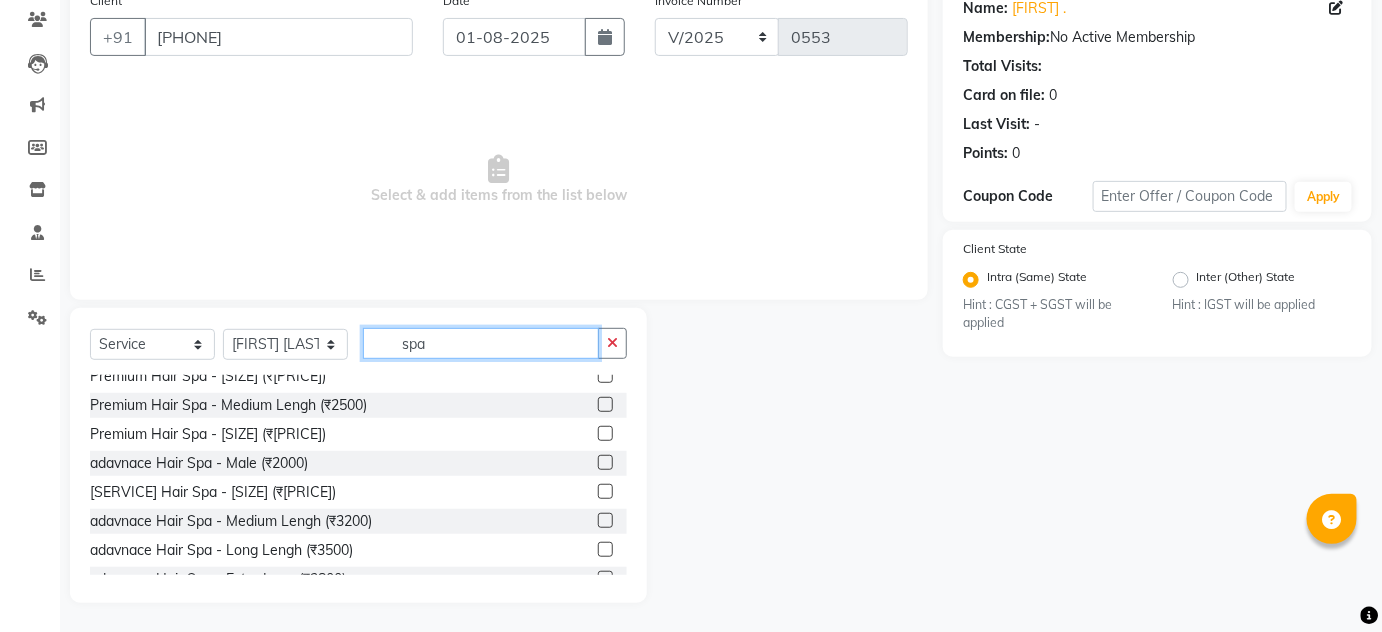 type on "spa" 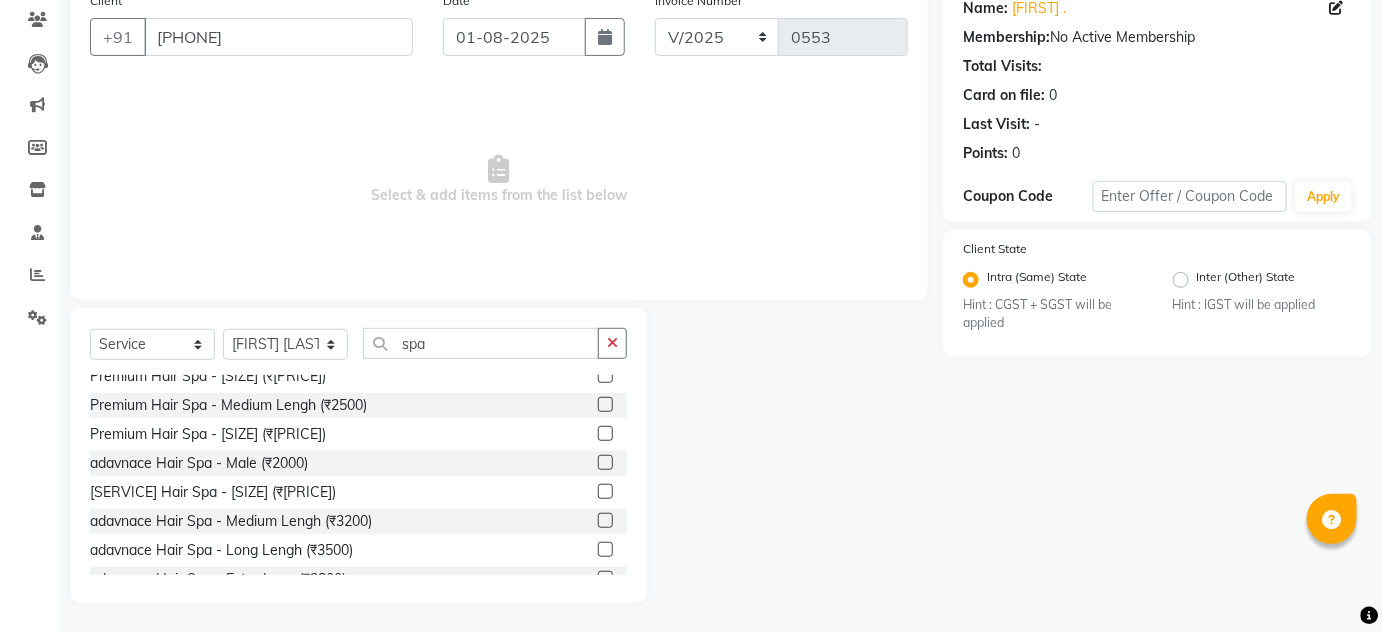 click 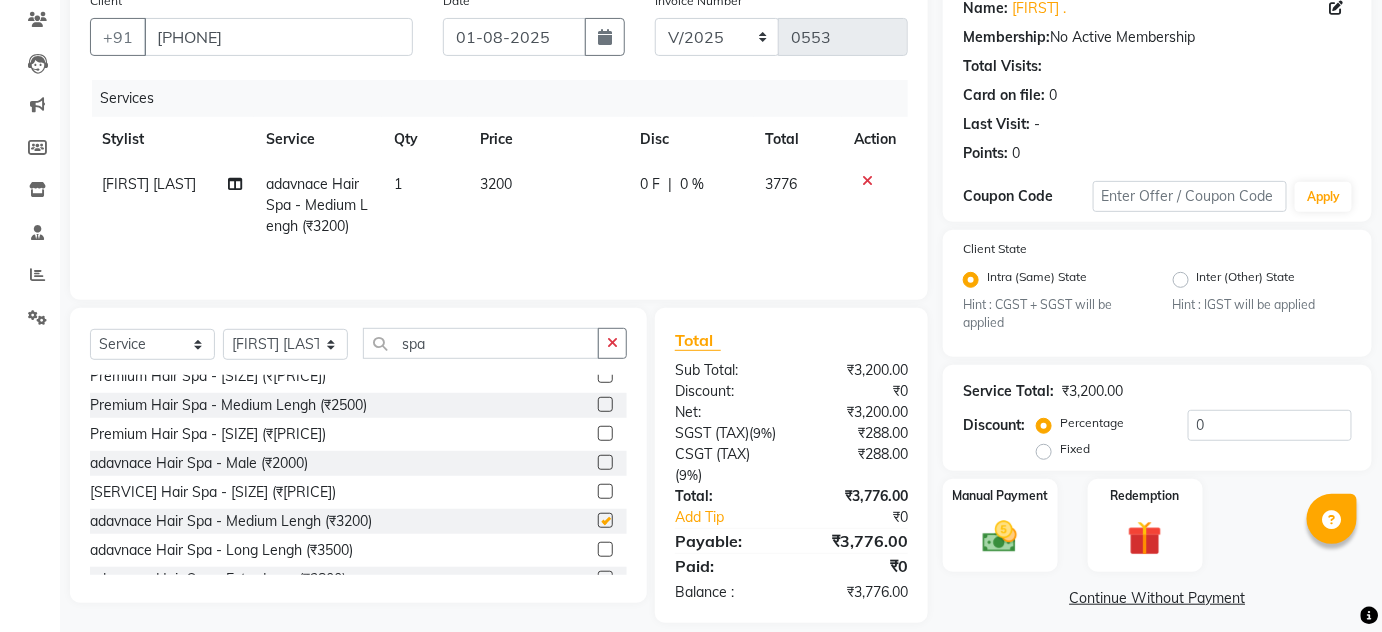 checkbox on "false" 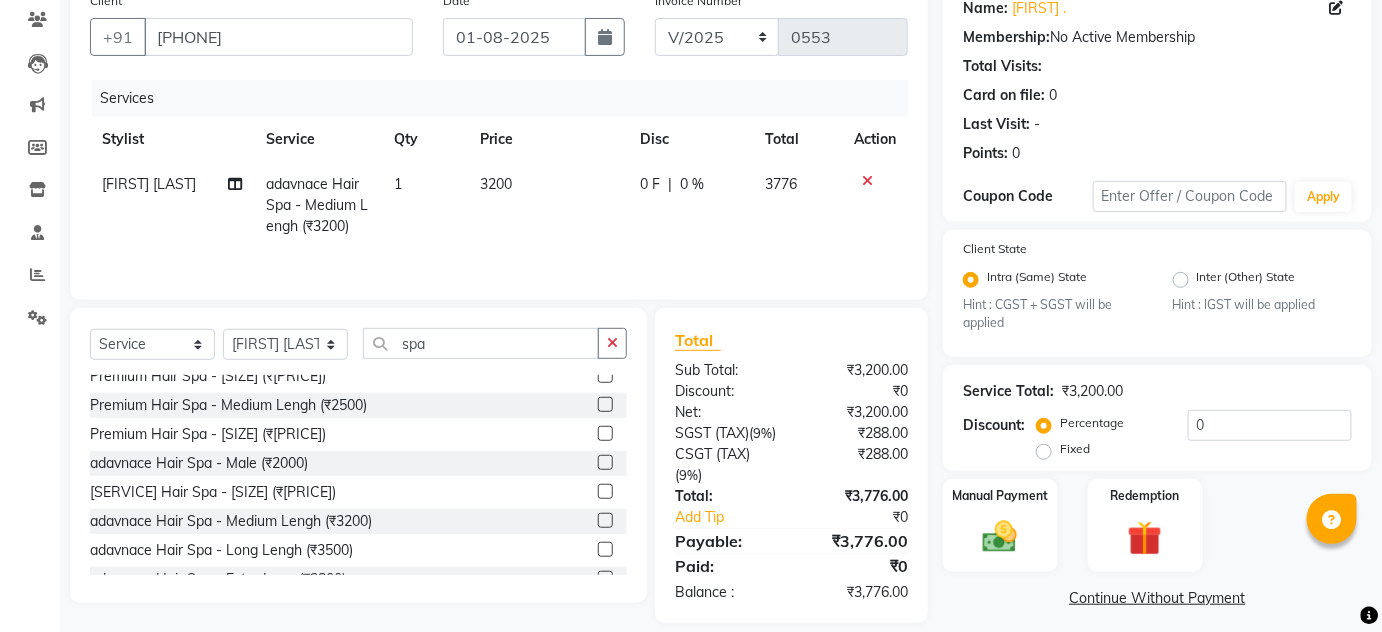 click on "3200" 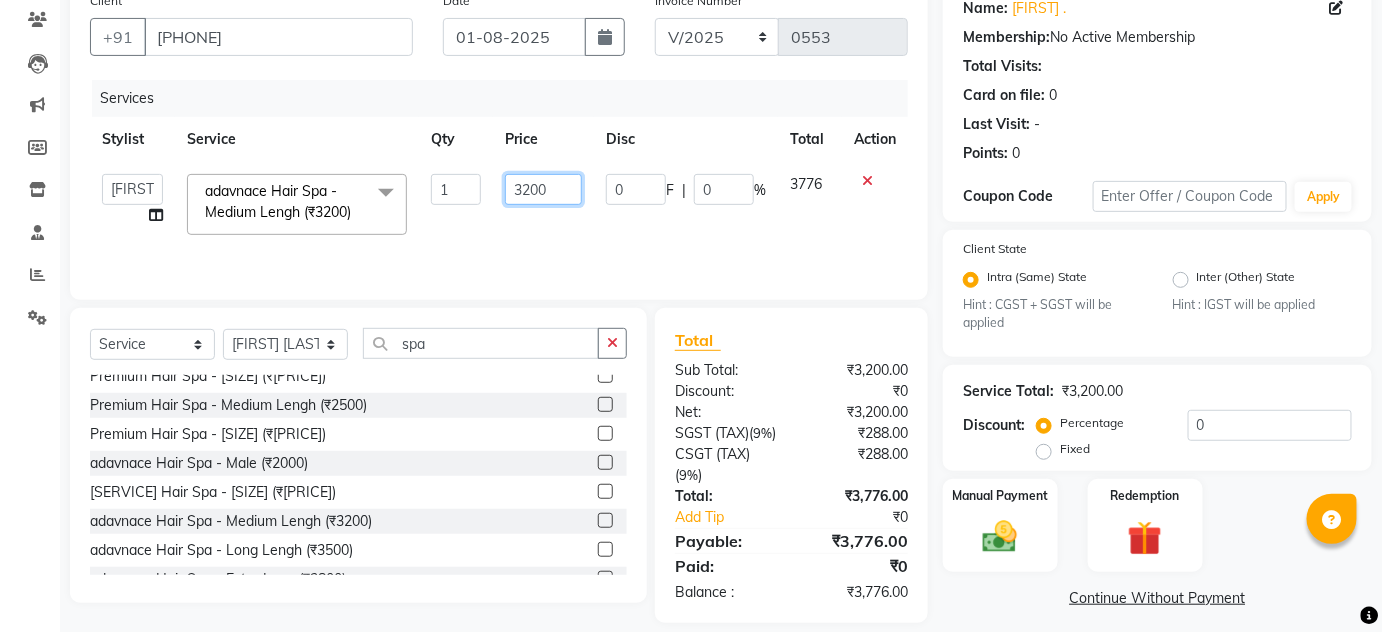 drag, startPoint x: 364, startPoint y: 186, endPoint x: 267, endPoint y: 193, distance: 97.25225 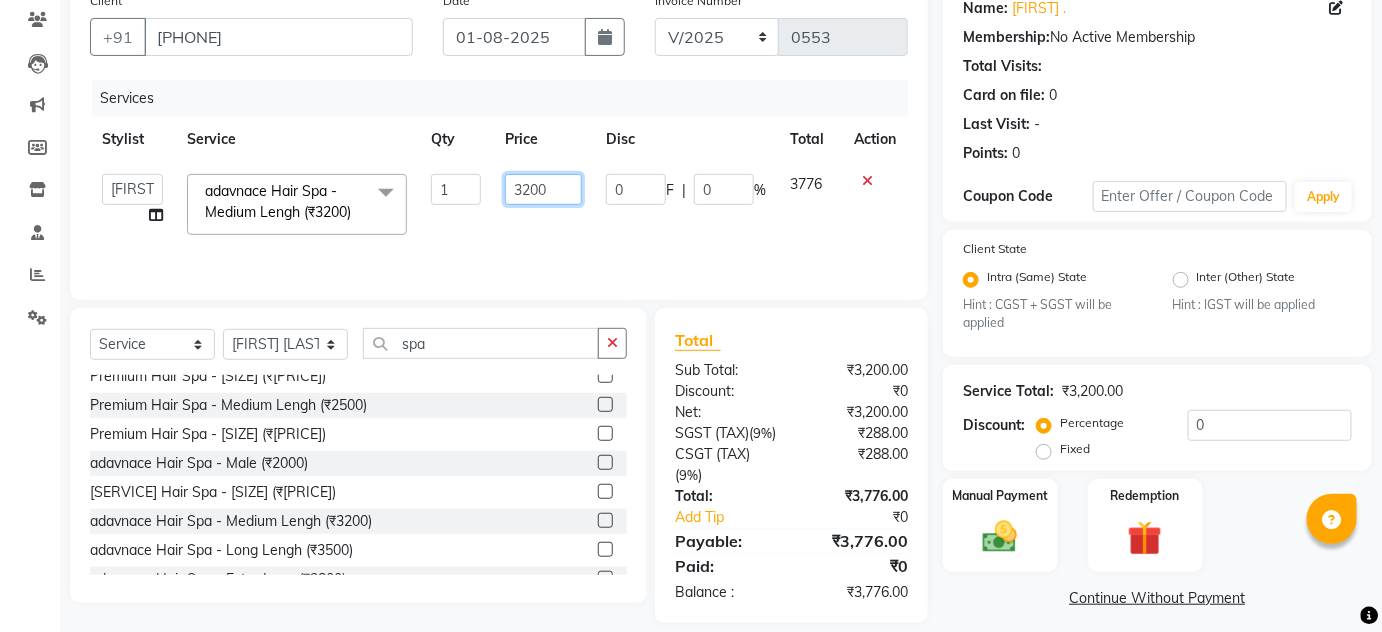 click on "Amin Shaikh   Arti lohar   Jyoti   Namrata   Nitin Sir   Roshani   sameer   Shubhangi   Vikas   Yasmeen  adavnace  Hair Spa - Medium Lengh (₹3200)  x Head Massage - Male (₹700) Head Massage - Female (₹900) Behind (₹650) without amonia touch up (₹2750) Color without amonia -Short cut (₹5000) Basic Hair cut- Expert  (₹650) Combo Service -Monsoon Special offer (₹1999) full body - waxing (₹4000) ROLL ON WAX (₹2000) eyebrows - strip less wax (₹250) Body Massage  (₹2500) Split end removal (₹800) Waxing combo (₹1600) Expert (Grooming Combo) (₹1500) Nose wax (₹200) Luxury Hair Spa (₹3800) Inner Spa   - Male (₹1300) Inner Spa   - Female (₹2000) Deep Nourishing Spa - Male (₹1000) Deep Nourishing Spa - Short Length (₹1300) Deep Nourishing Spa - Medium Lengh (₹1600) Deep Nourishing Spa - Long Lengh (₹1800) Deep Nourishing Spa - Extra Long (₹2000) Premium Hair Spa - Male (₹1300) Premium Hair Spa - Short Length (₹1900) Premium Hair Spa - Medium Lengh (₹2500) 1 3200 0" 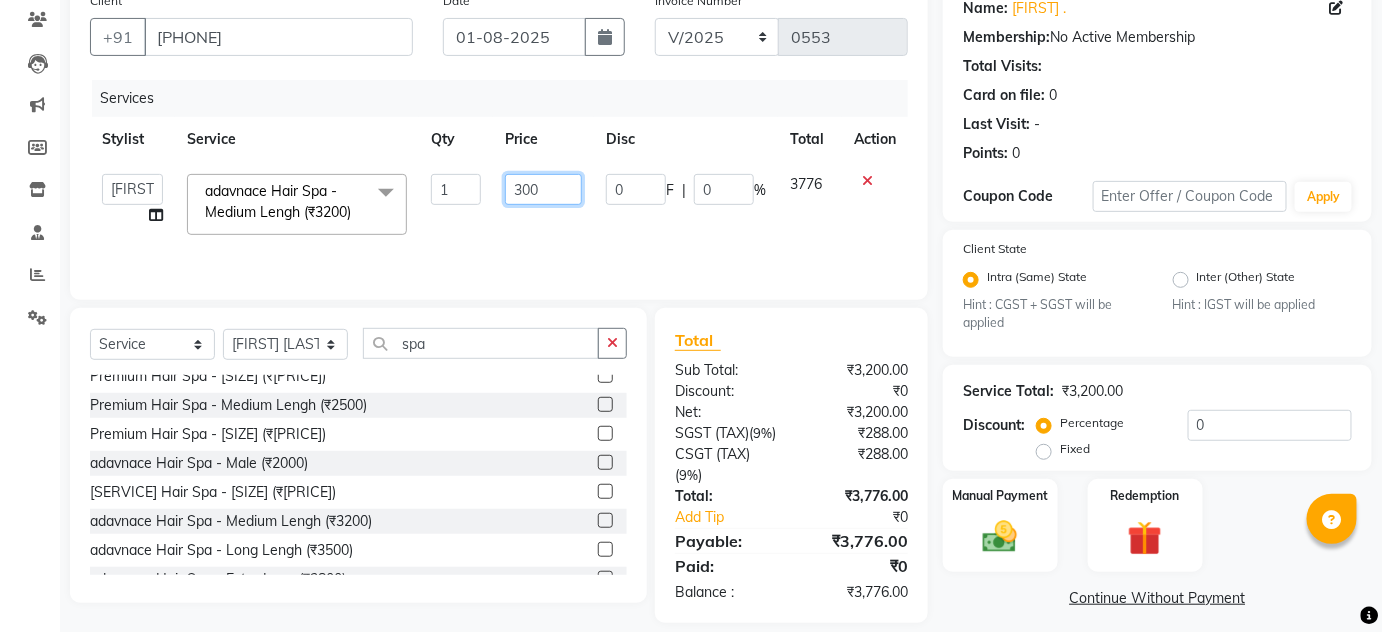 type on "3000" 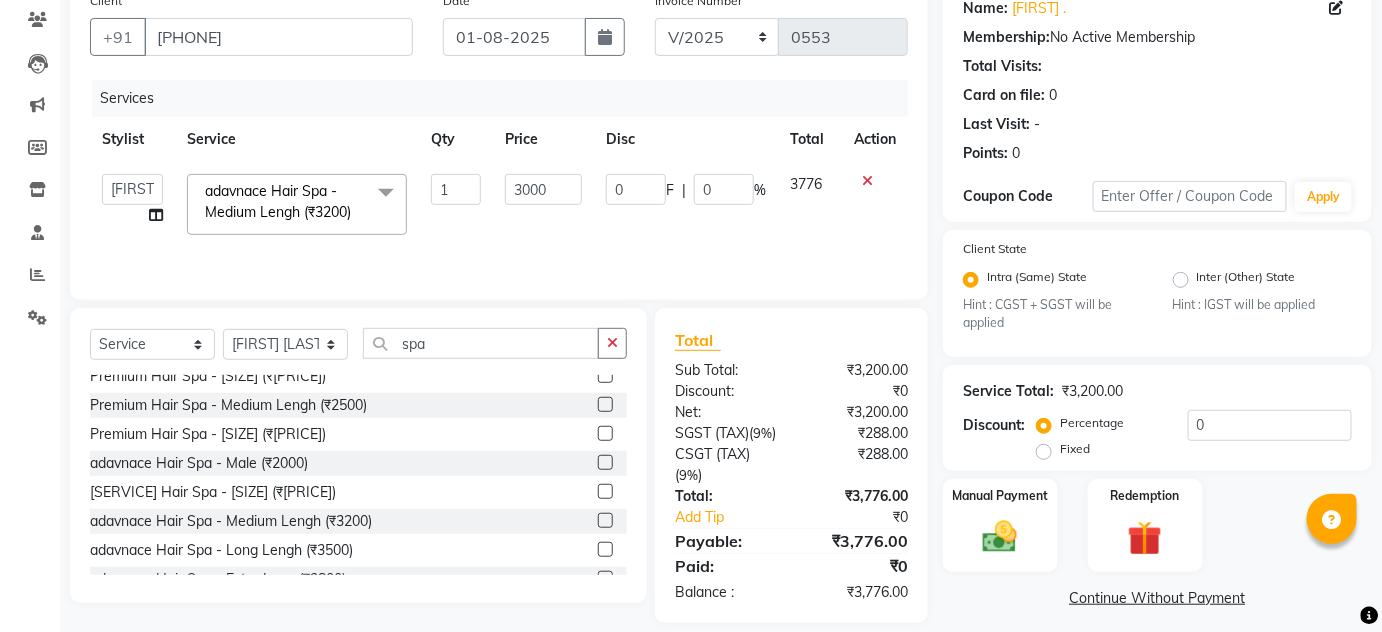 click on "adavnace  Hair Spa - Male (₹2000)" 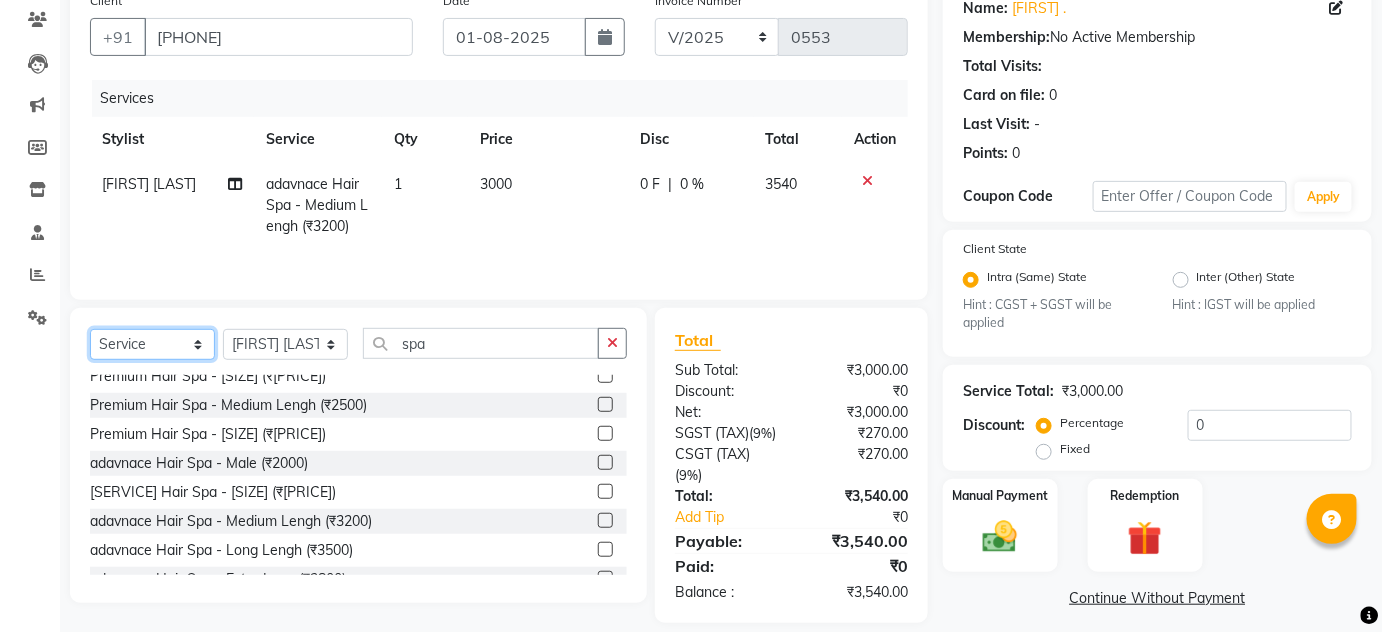 click on "Select  Service  Product  Membership  Package Voucher Prepaid Gift Card" 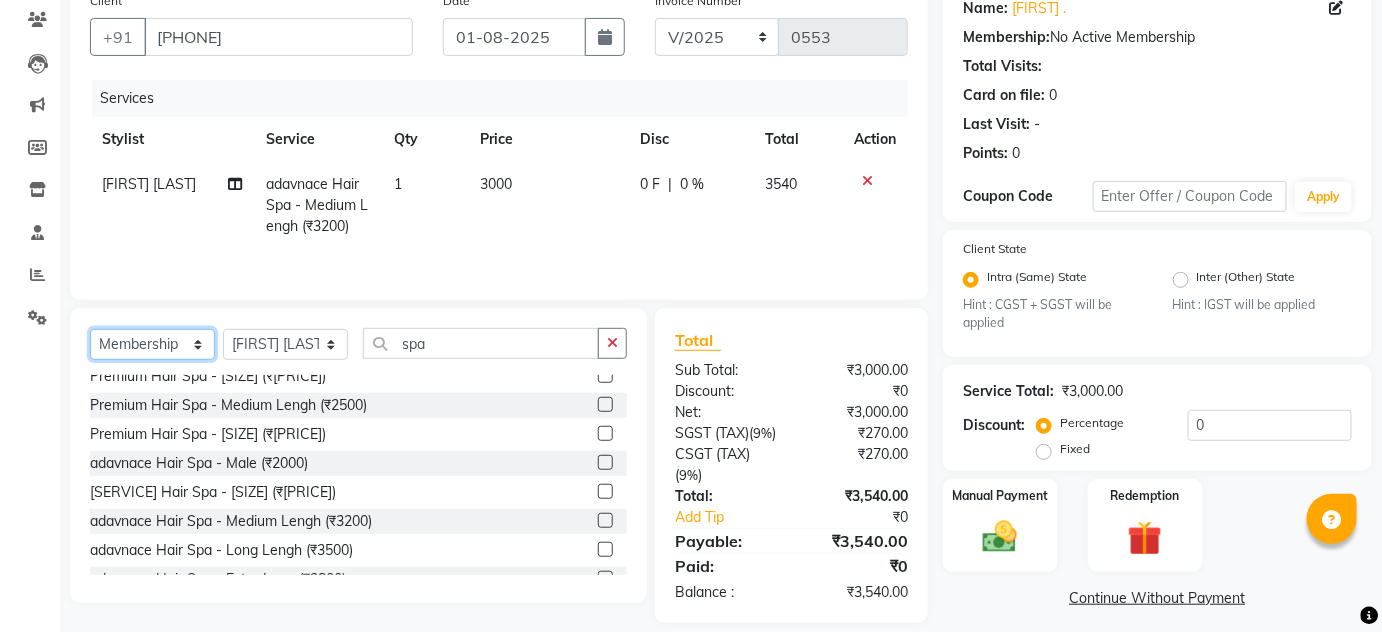 click on "Select  Service  Product  Membership  Package Voucher Prepaid Gift Card" 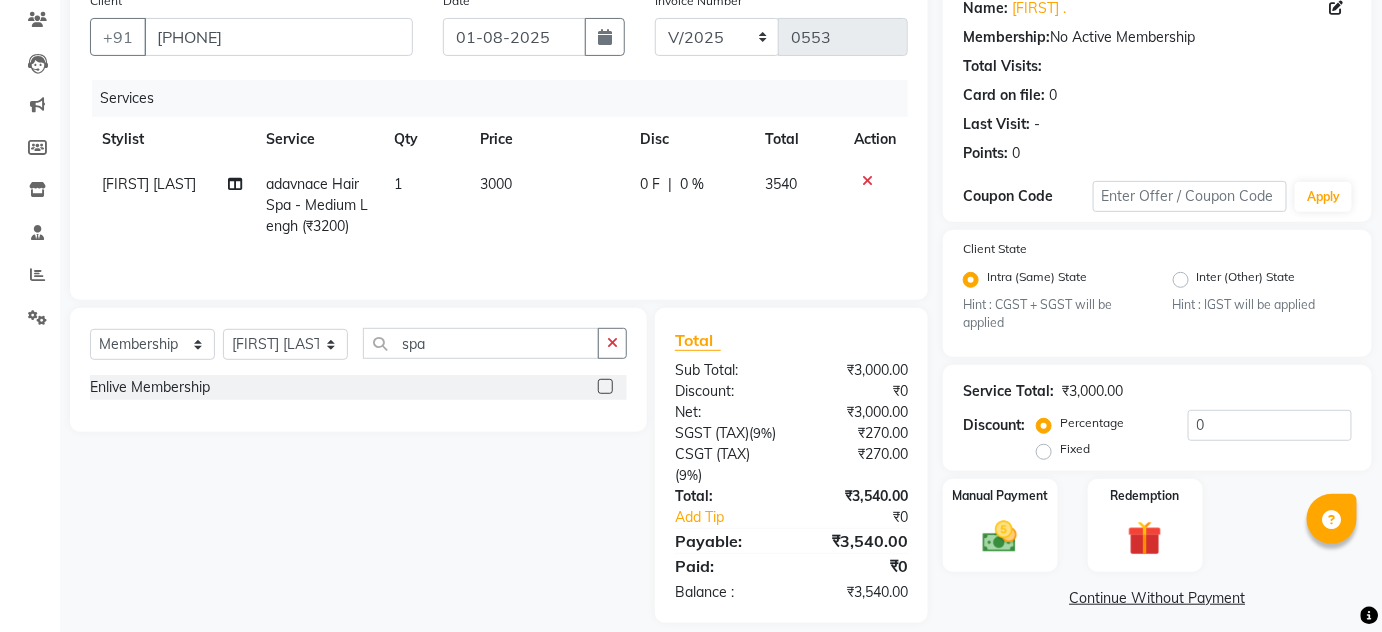 click 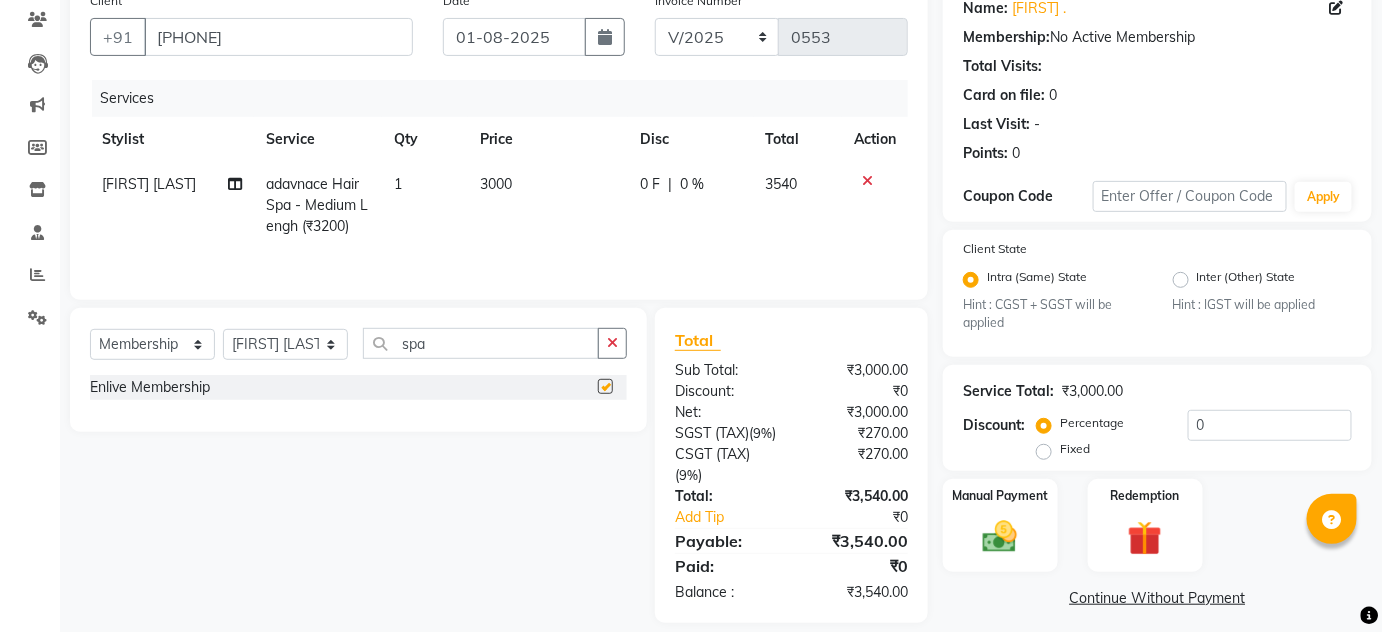 select on "select" 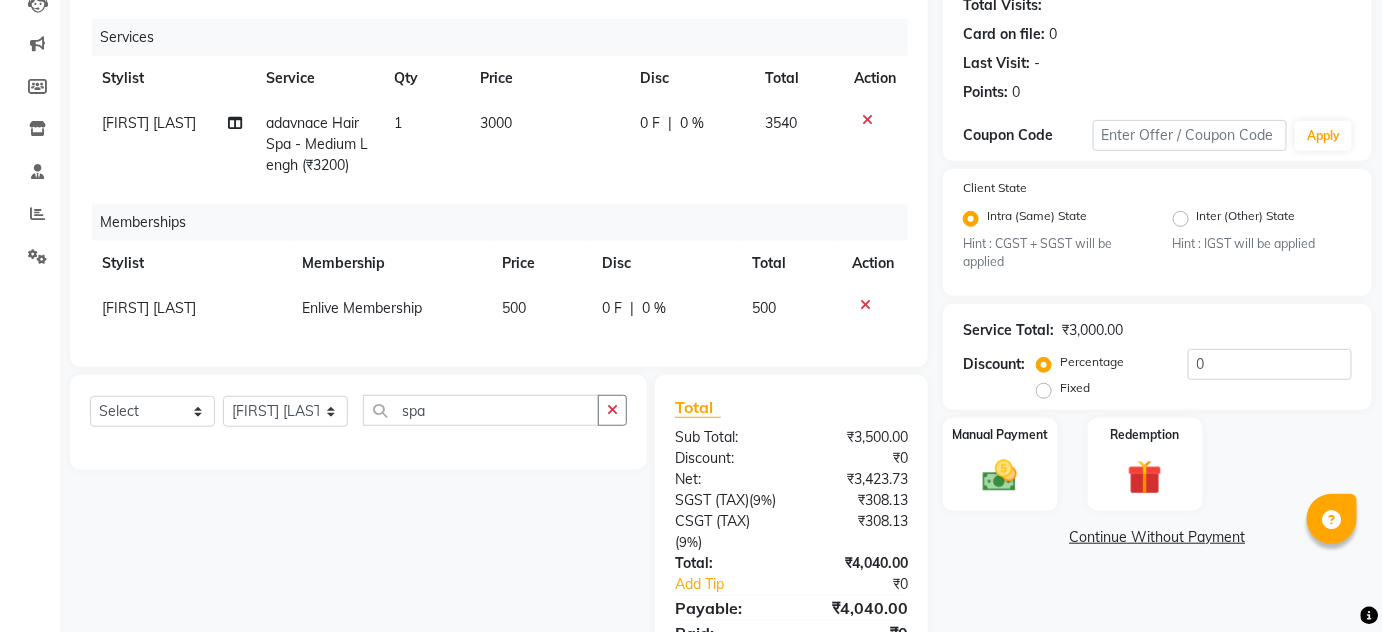 scroll, scrollTop: 350, scrollLeft: 0, axis: vertical 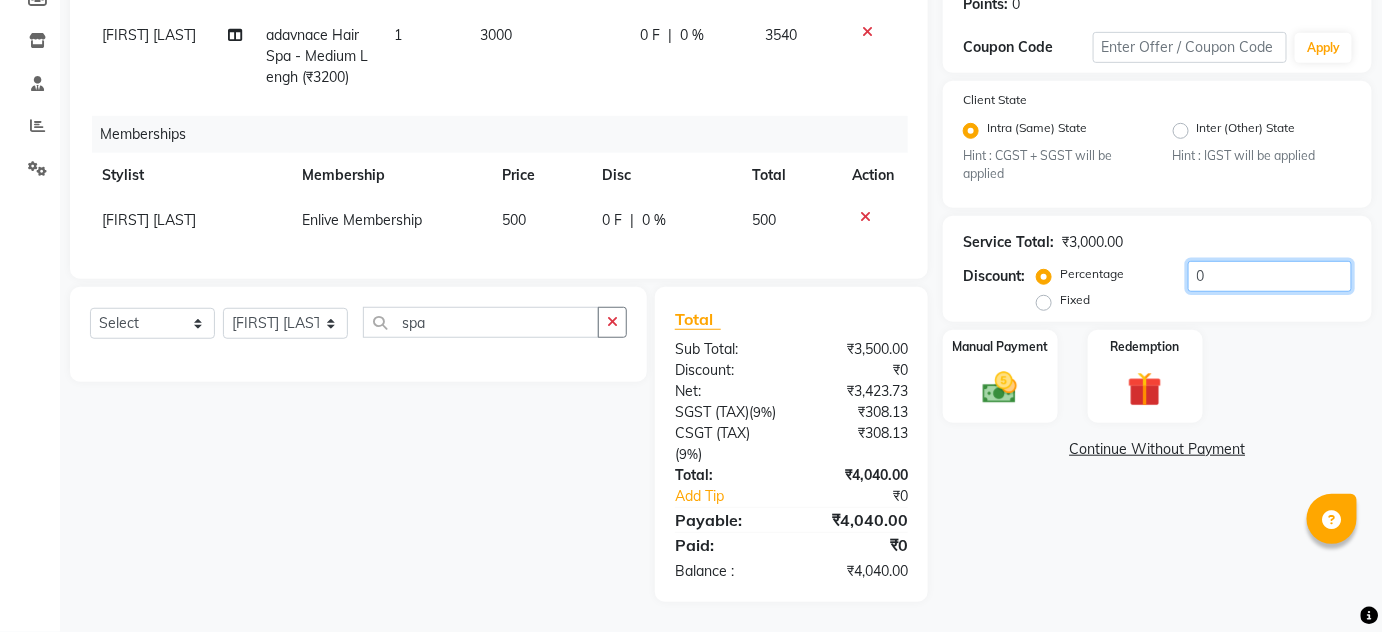 drag, startPoint x: 1250, startPoint y: 241, endPoint x: 833, endPoint y: 263, distance: 417.57993 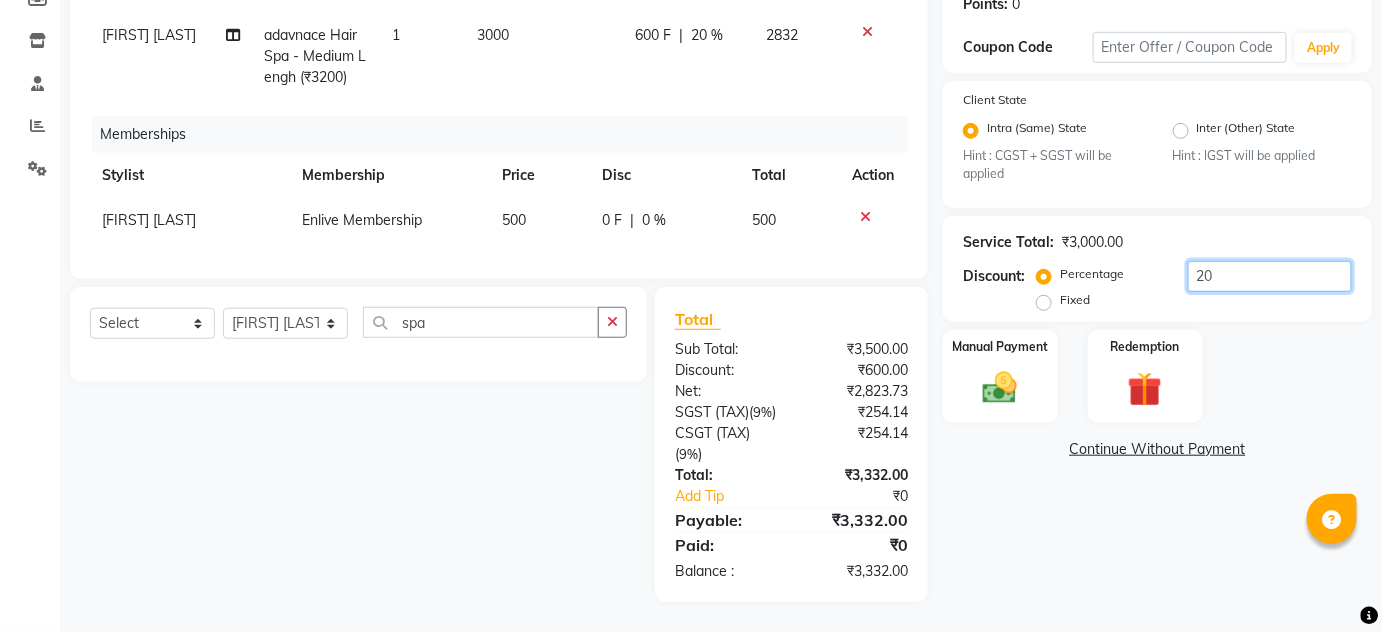 scroll, scrollTop: 351, scrollLeft: 0, axis: vertical 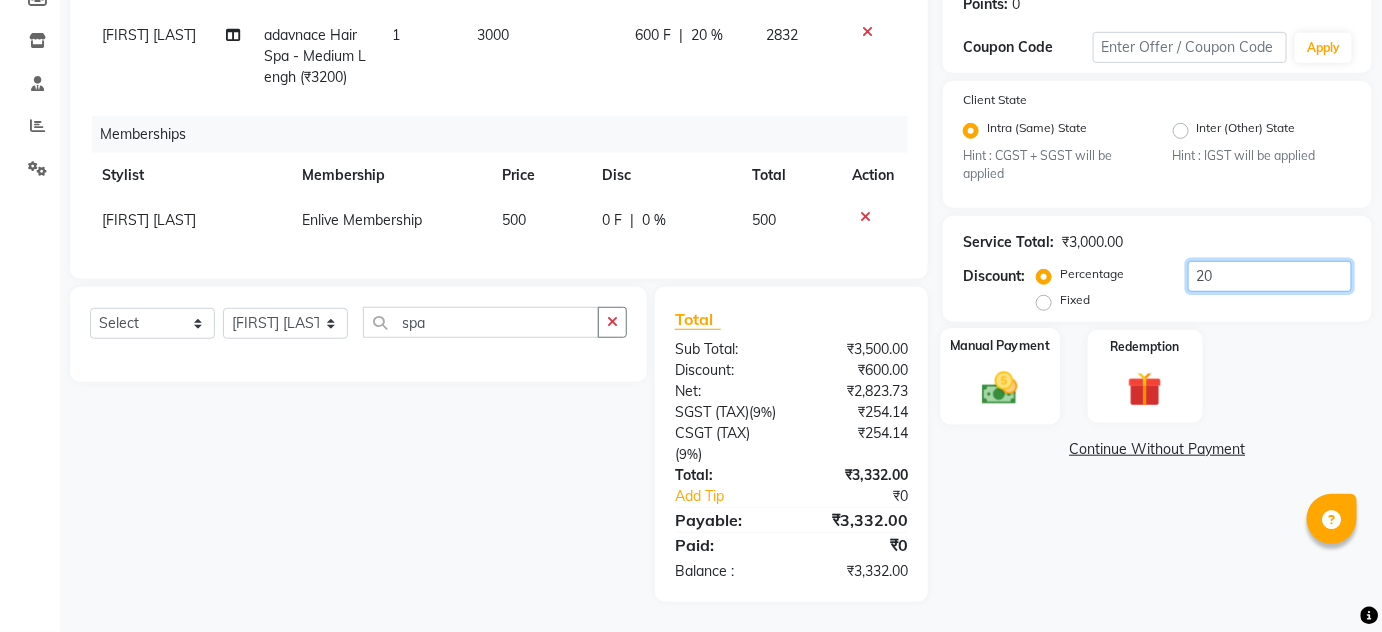type on "20" 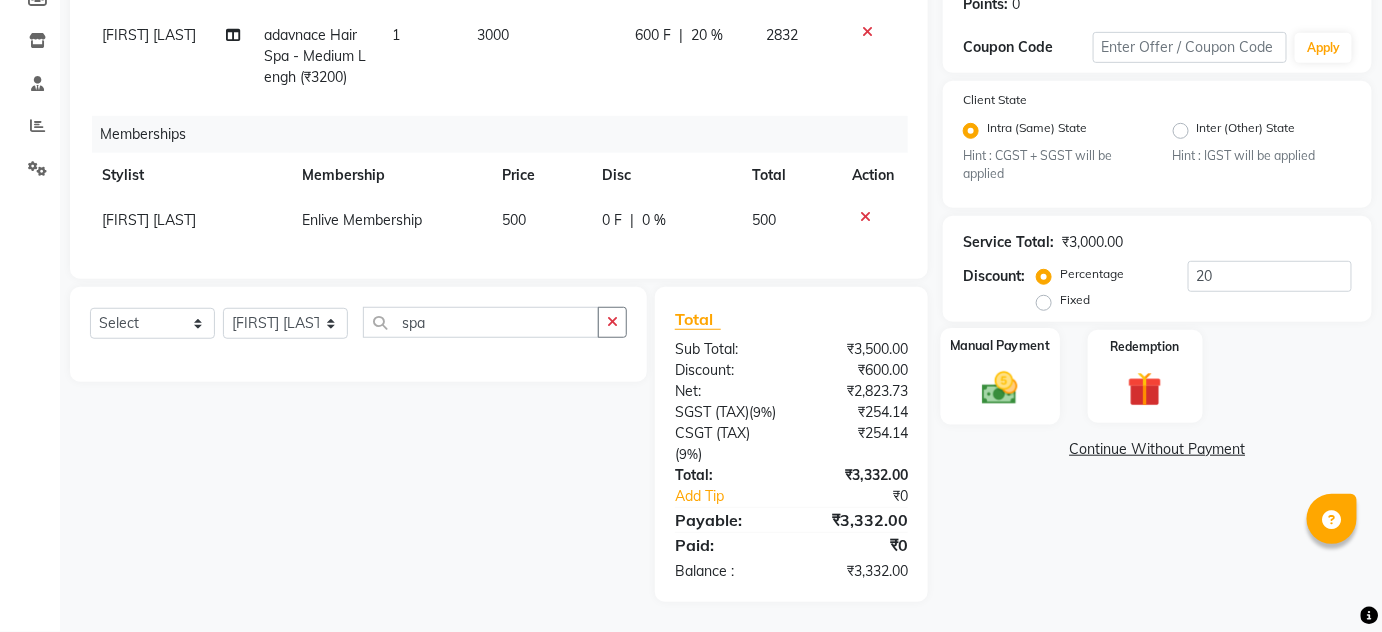 click 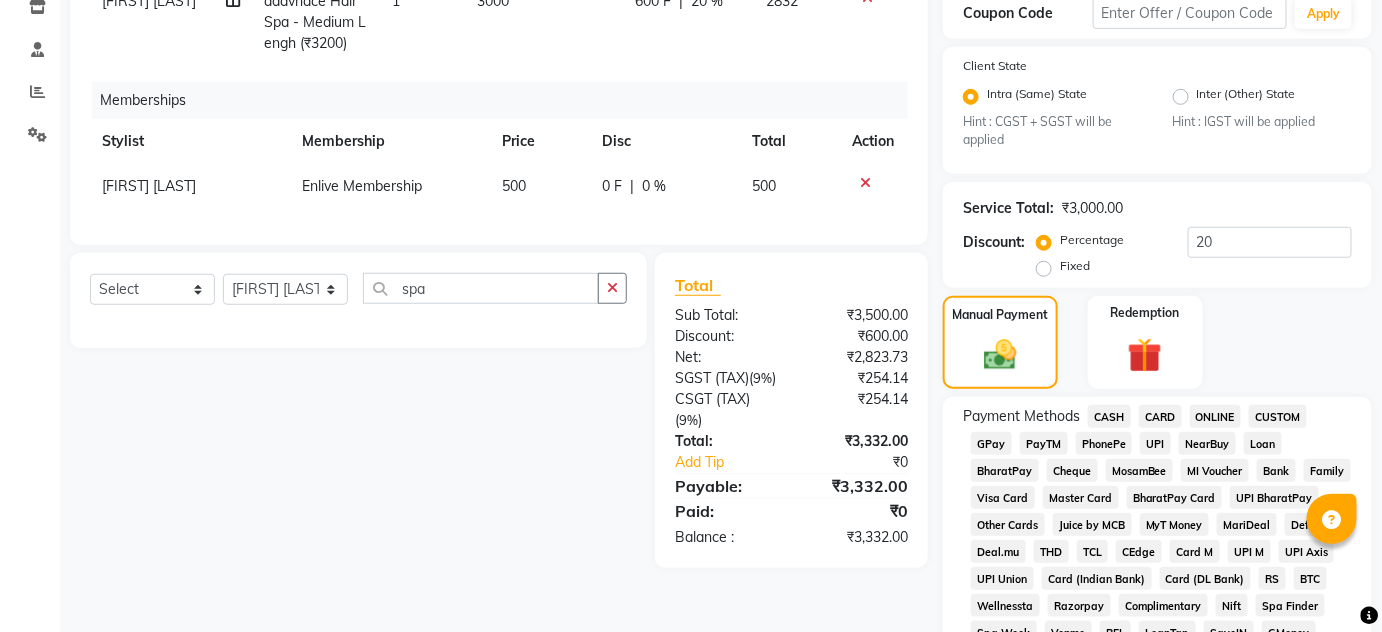 click on "CARD" 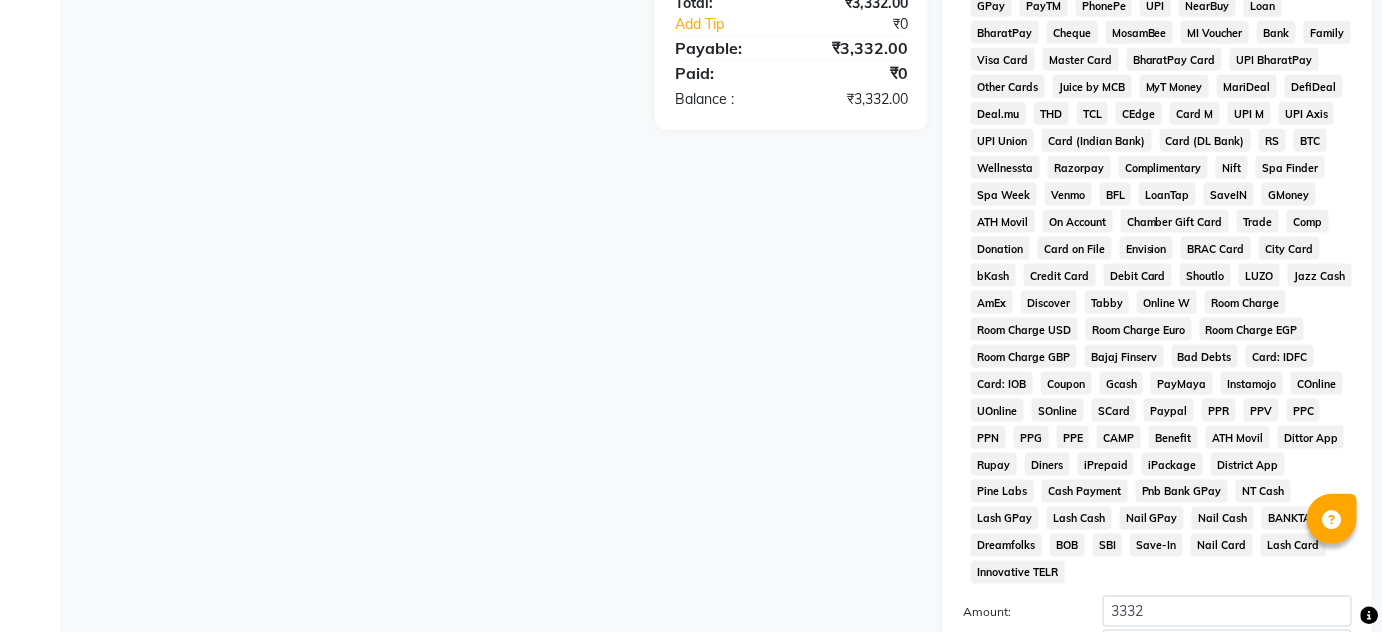 scroll, scrollTop: 896, scrollLeft: 0, axis: vertical 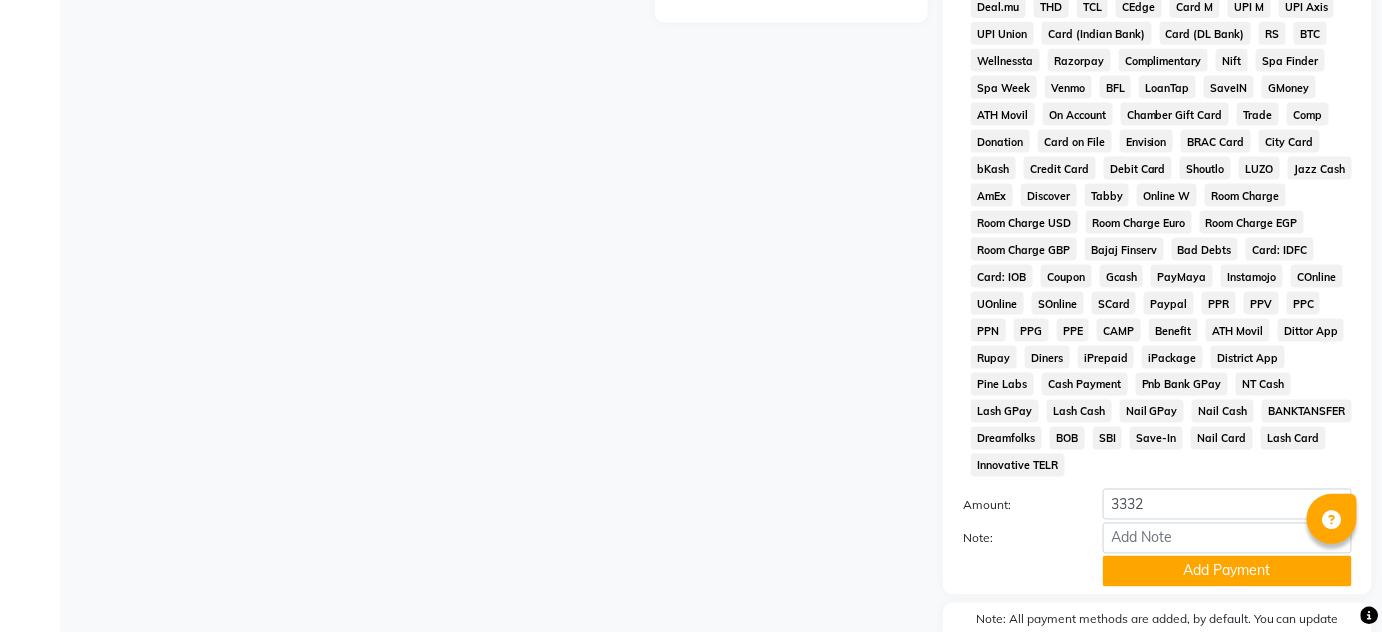 click on "Note:" 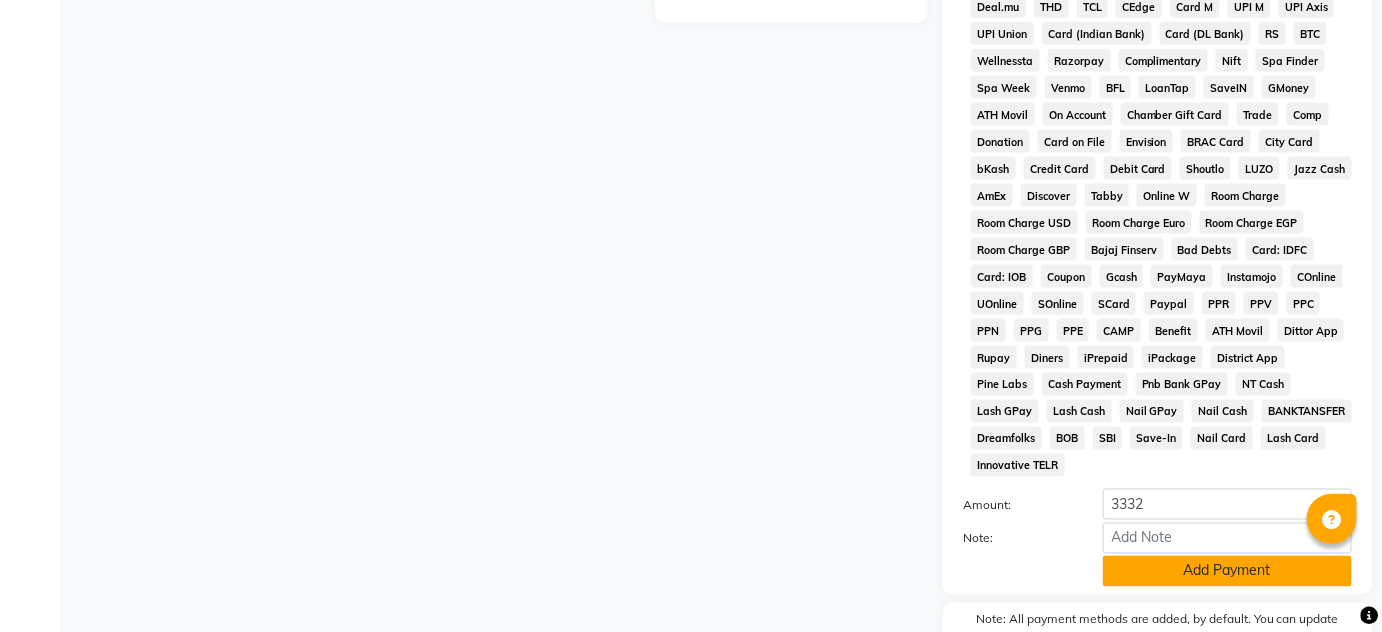 click on "Add Payment" 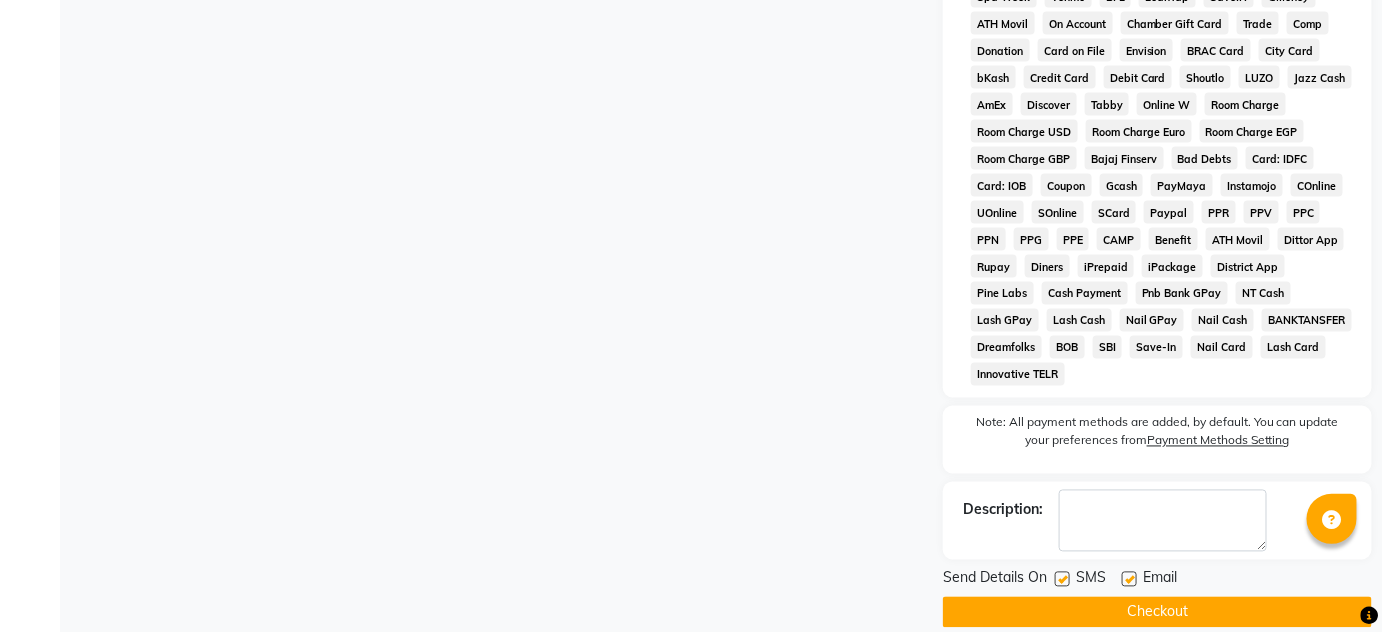 scroll, scrollTop: 988, scrollLeft: 0, axis: vertical 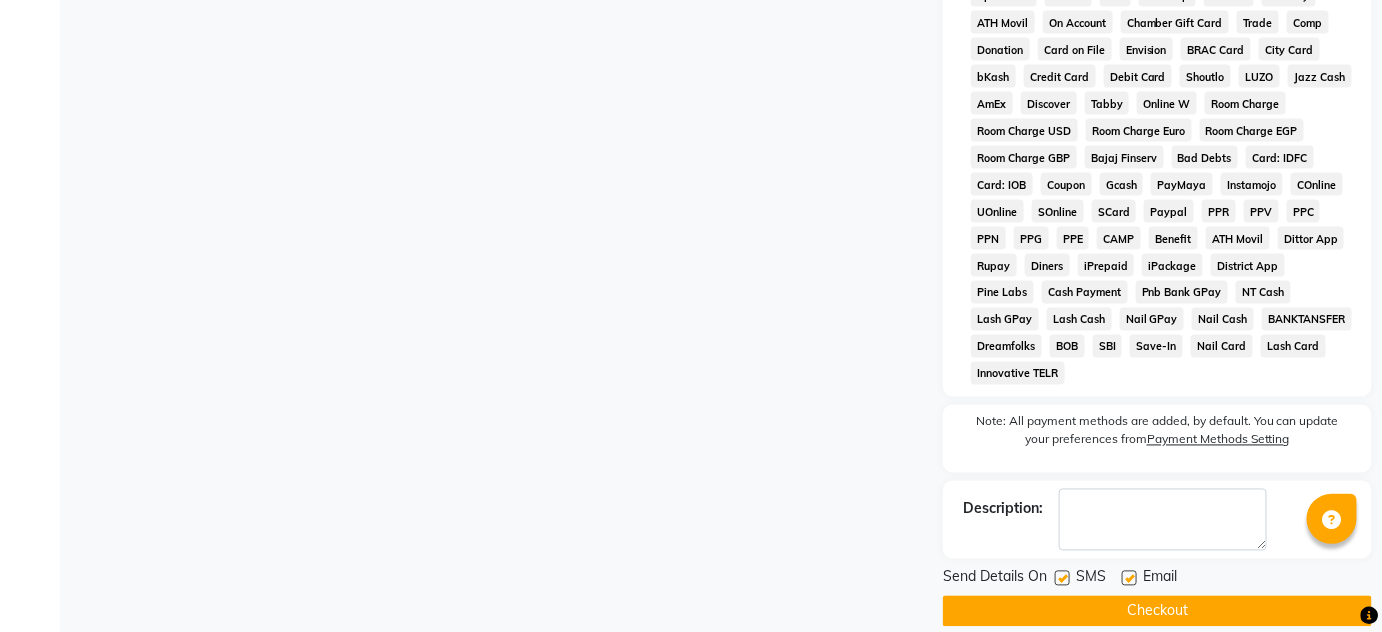 click on "Checkout" 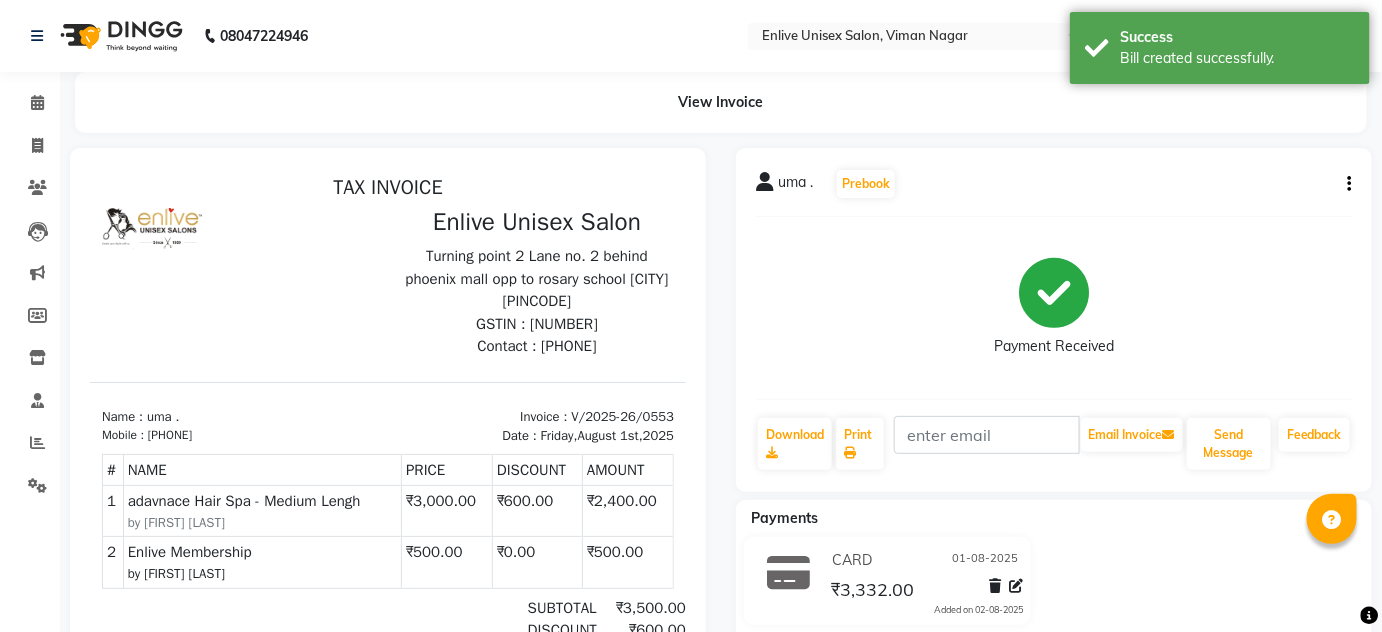 scroll, scrollTop: 0, scrollLeft: 0, axis: both 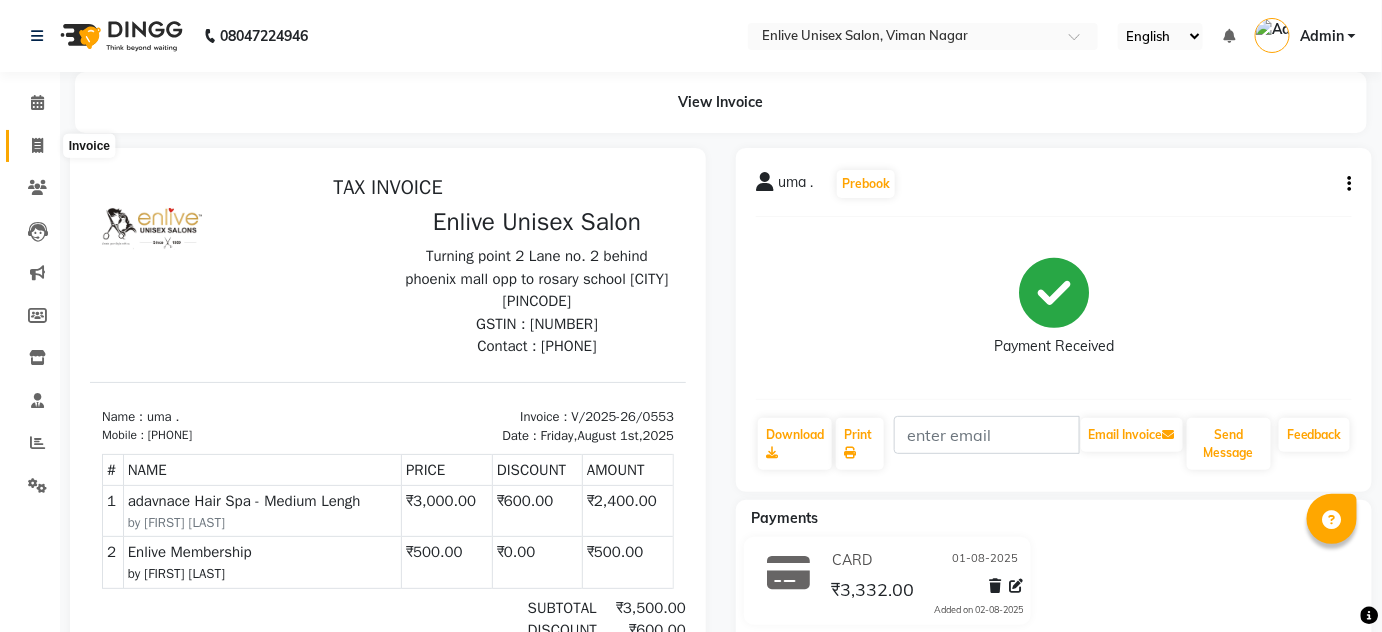 click 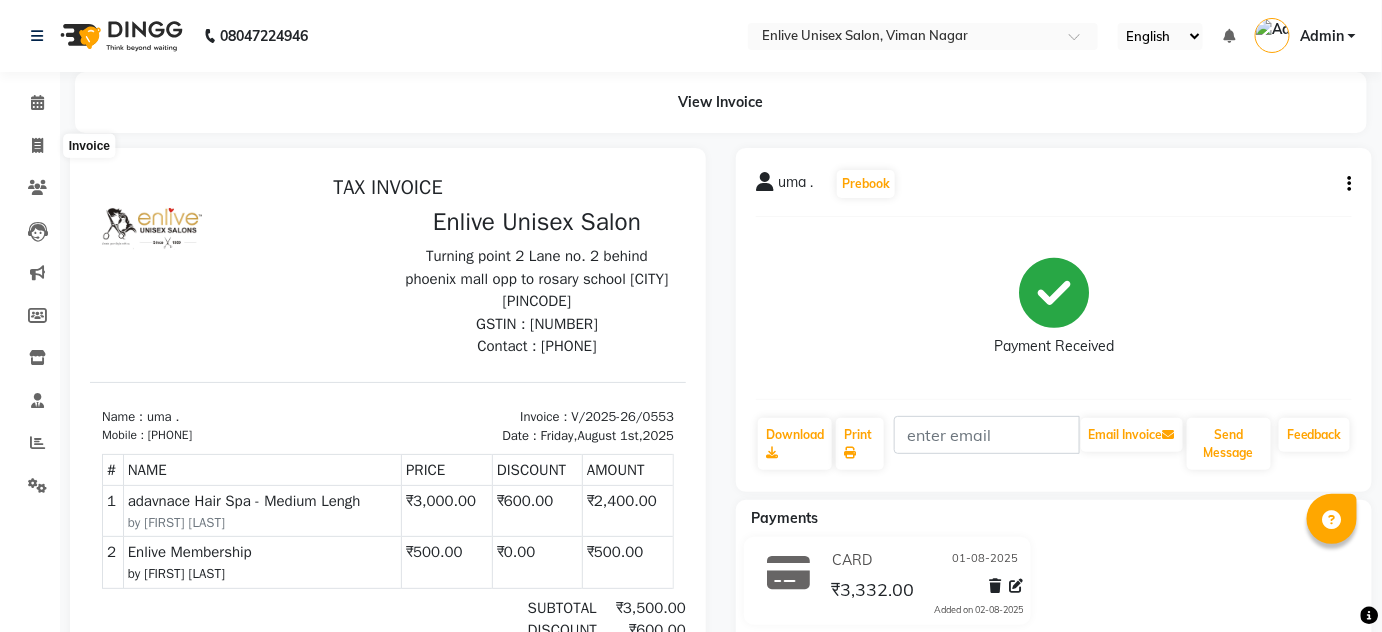 select on "145" 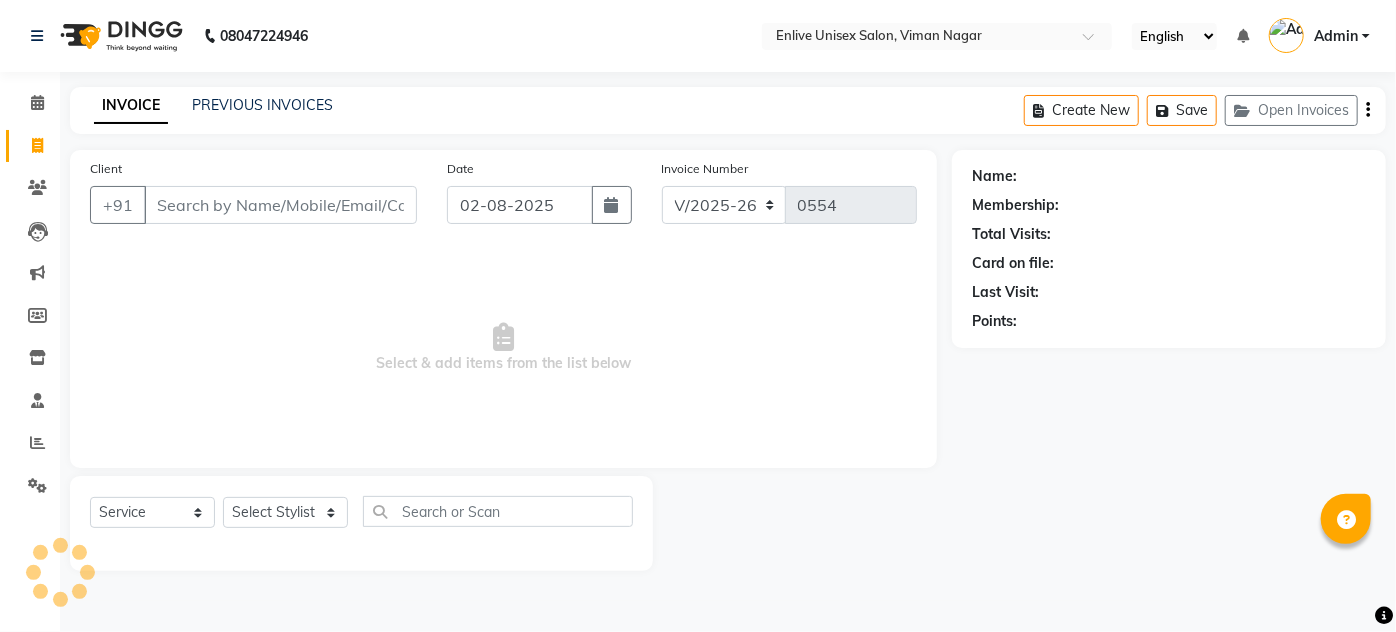 click on "Client" at bounding box center (280, 205) 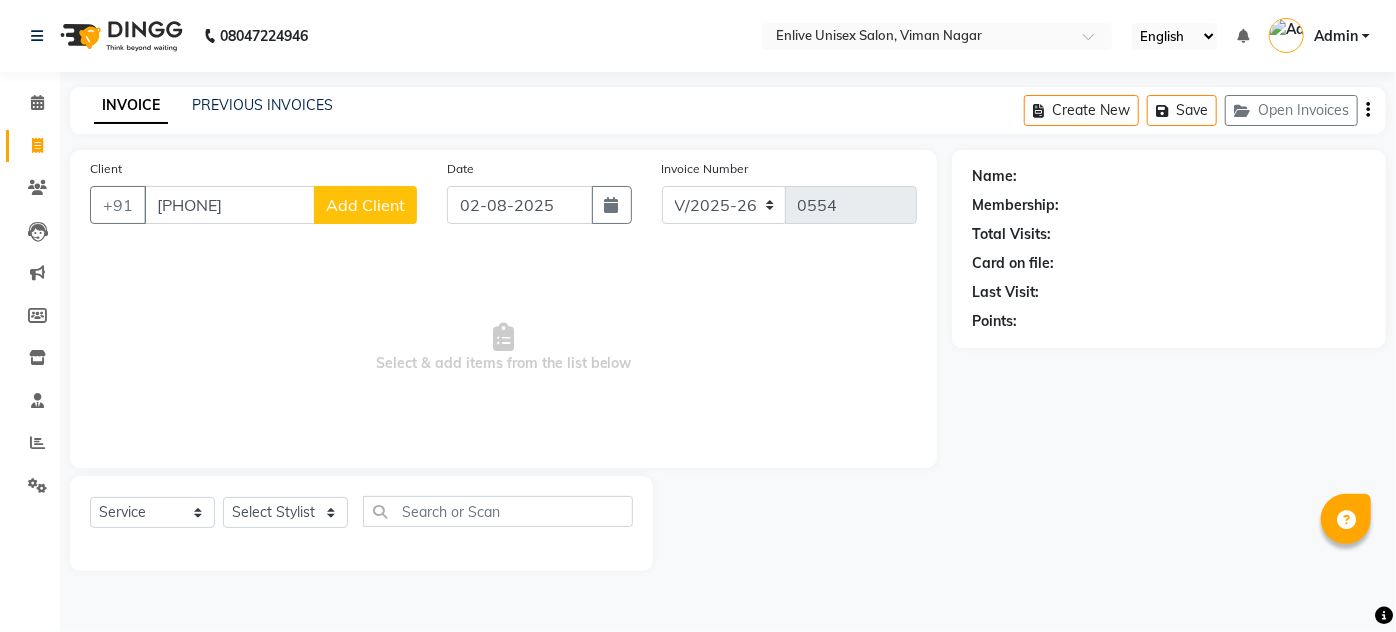 click on "99543 76775" at bounding box center [229, 205] 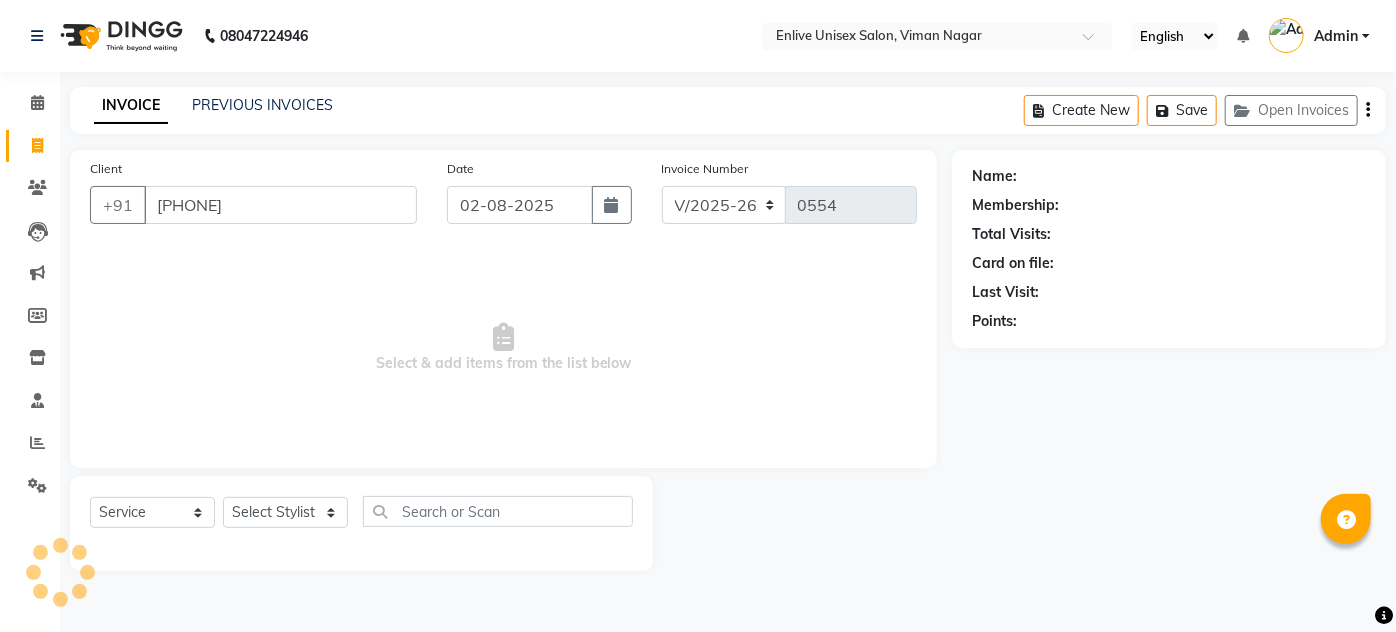 type on "9954376775" 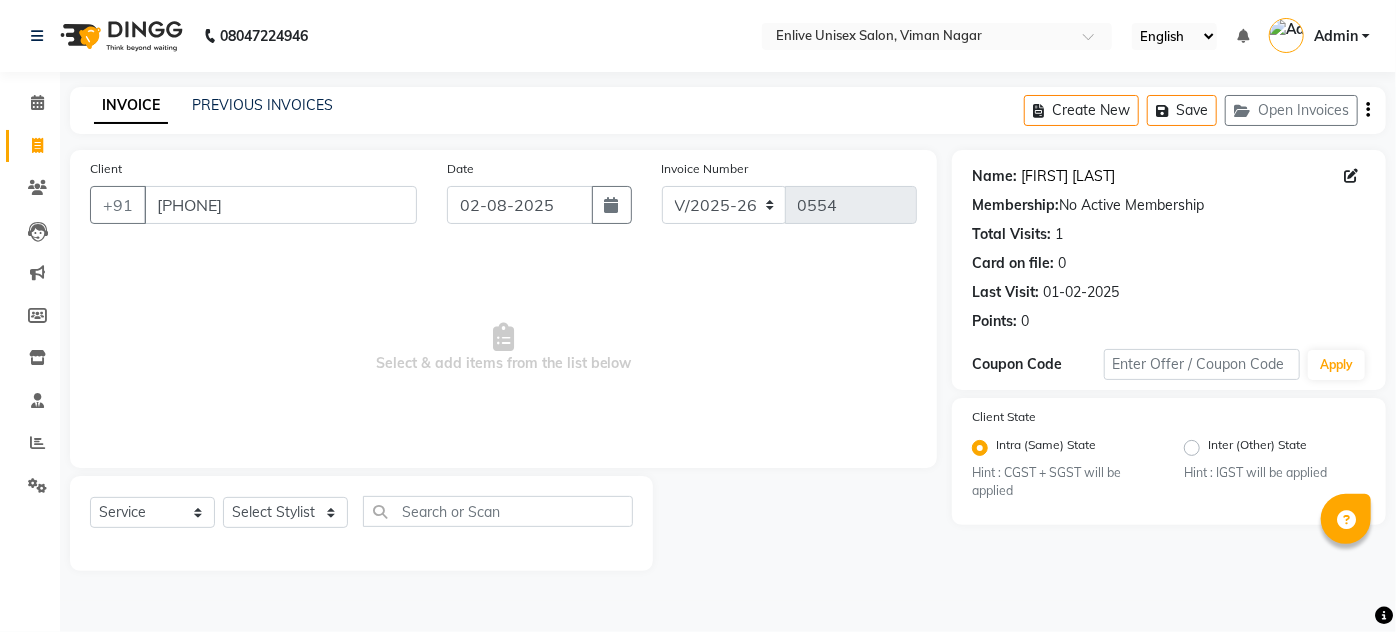 click on "Chanda M" 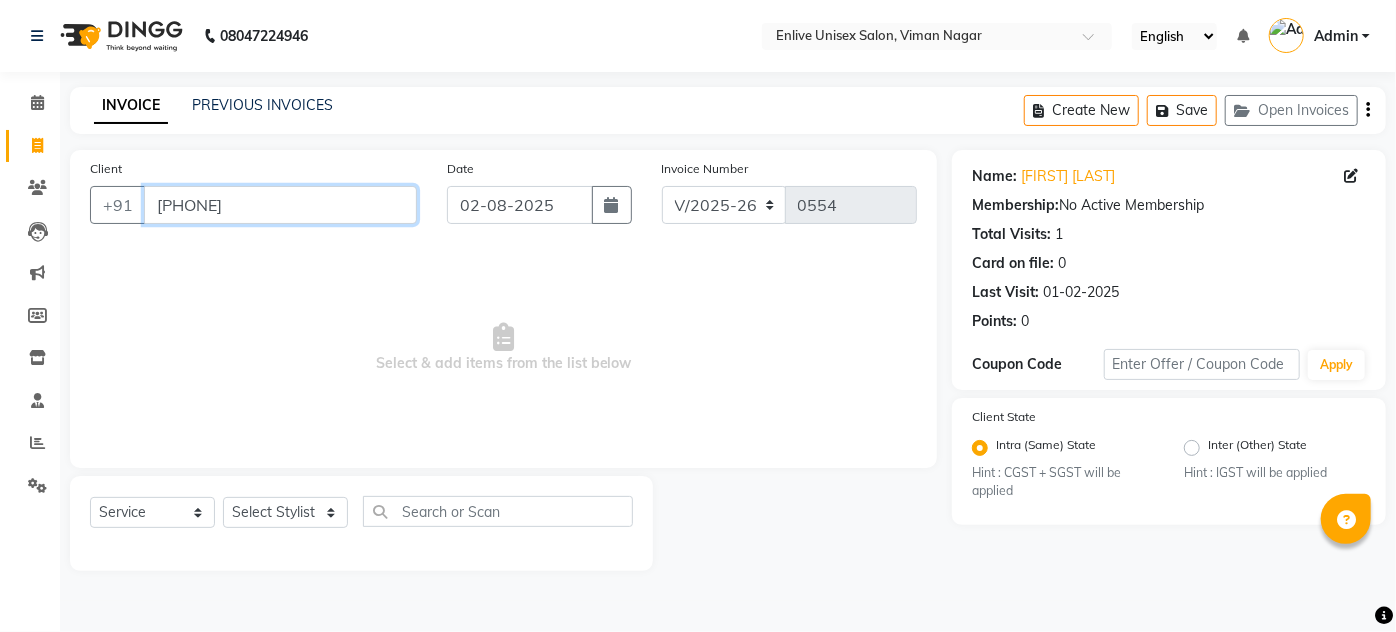 drag, startPoint x: 142, startPoint y: 195, endPoint x: 0, endPoint y: 193, distance: 142.01408 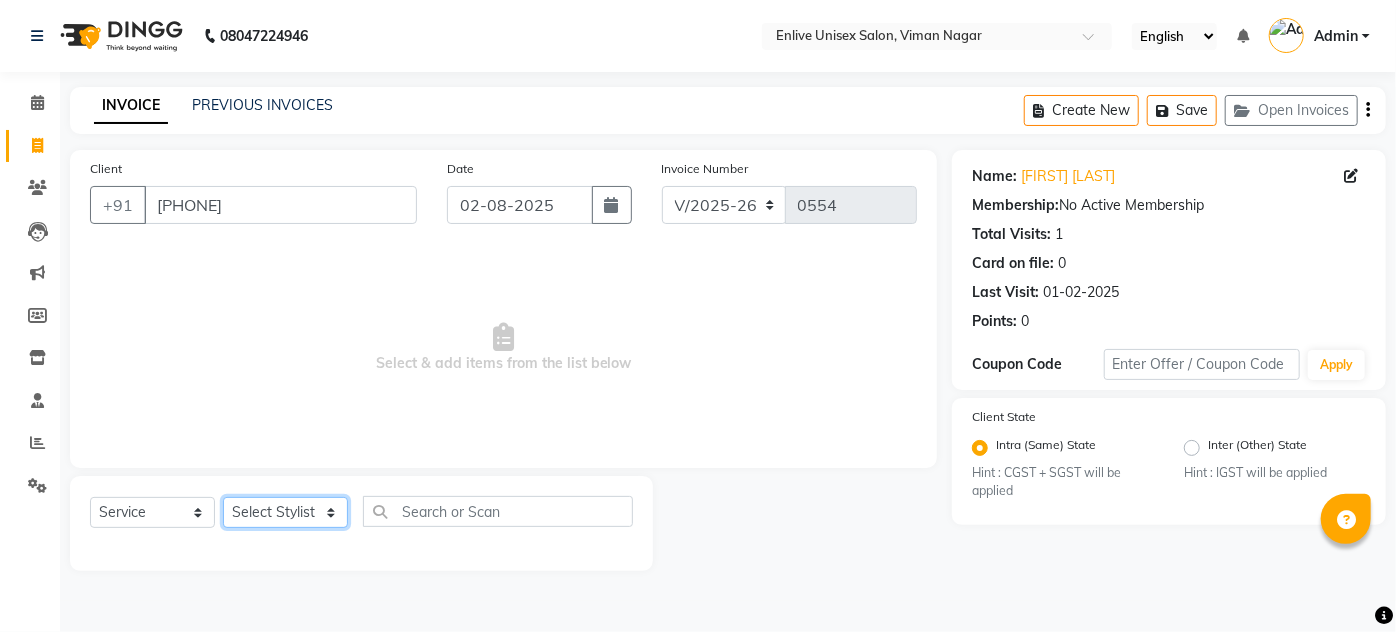 click on "Select Stylist Amin Shaikh Arti lohar Jyoti Namrata Nitin Sir Roshani sameer Shubhangi Vikas Yasmeen" 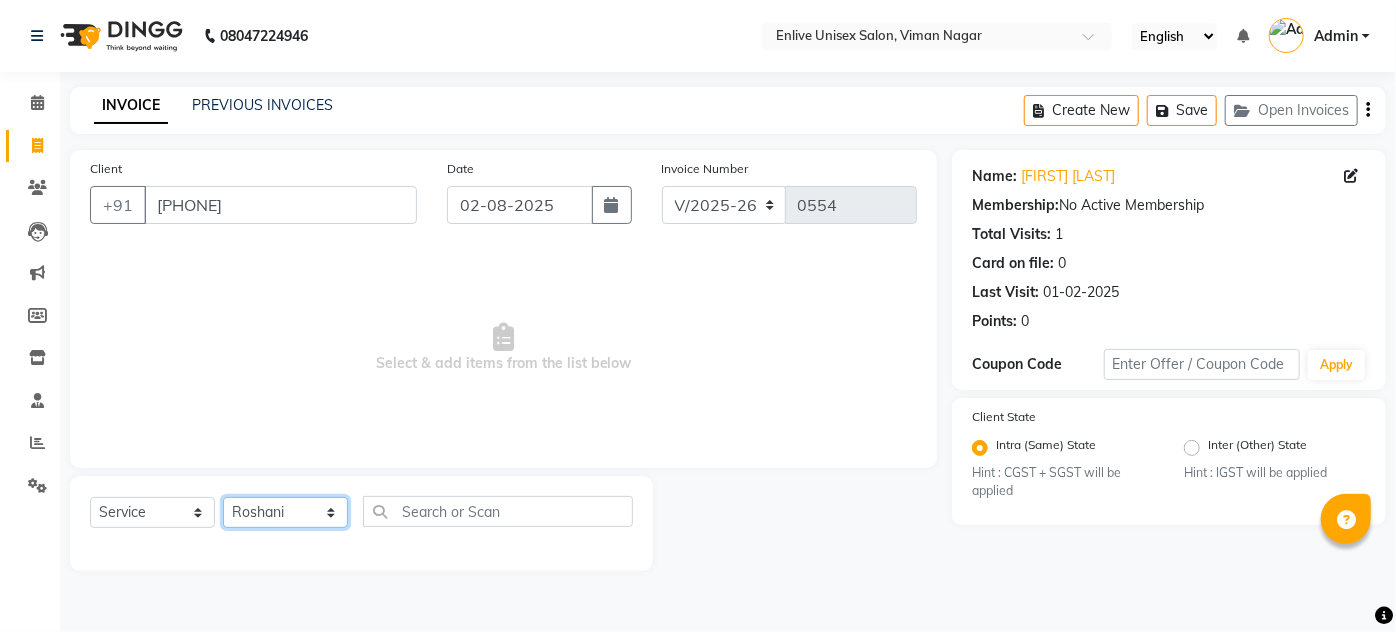 click on "Select Stylist Amin Shaikh Arti lohar Jyoti Namrata Nitin Sir Roshani sameer Shubhangi Vikas Yasmeen" 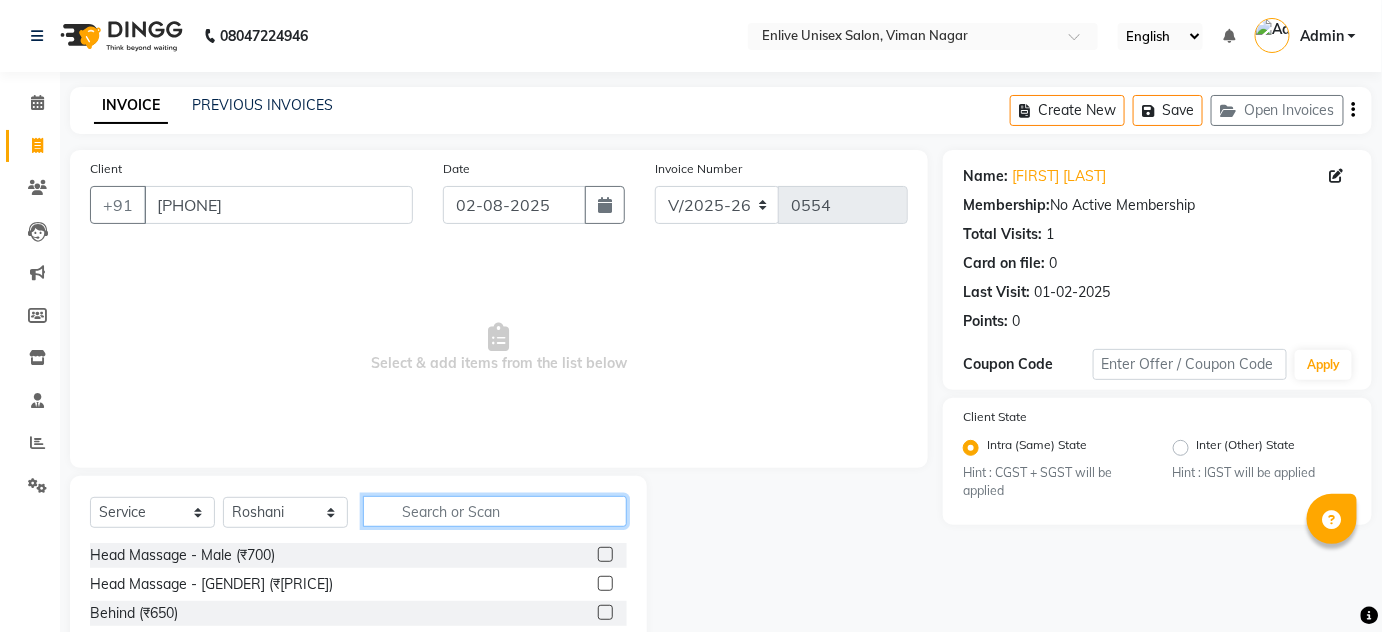 click 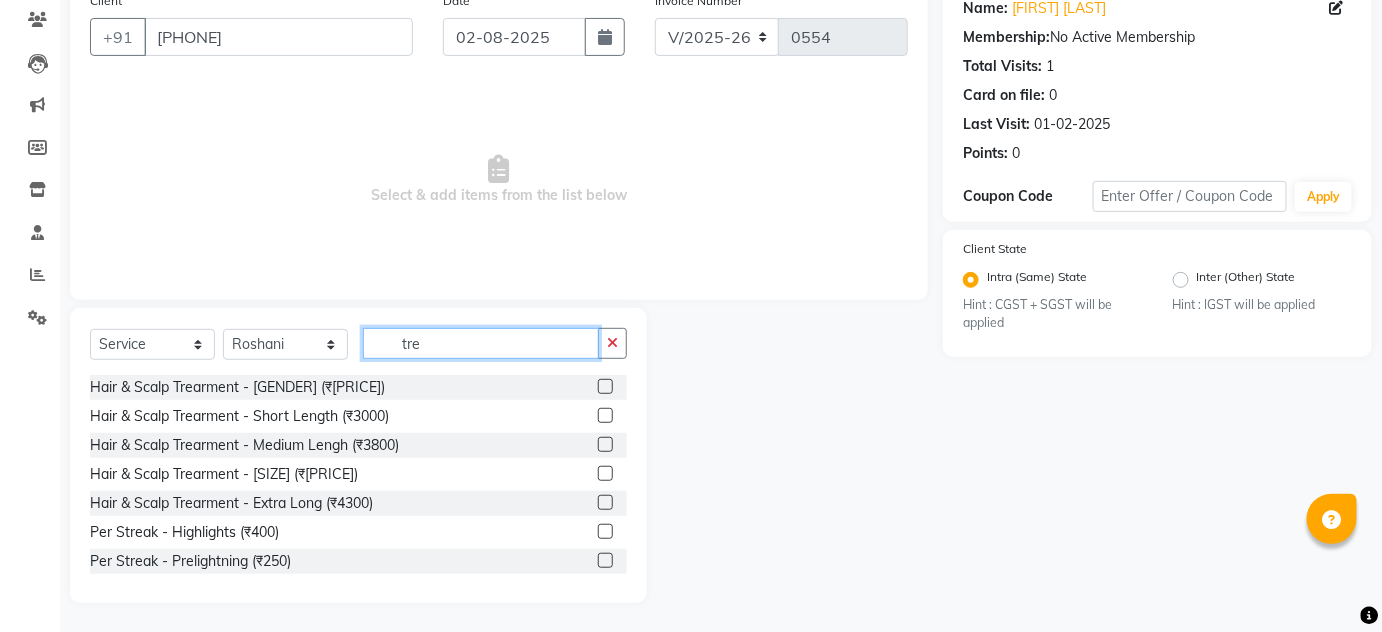 scroll, scrollTop: 168, scrollLeft: 0, axis: vertical 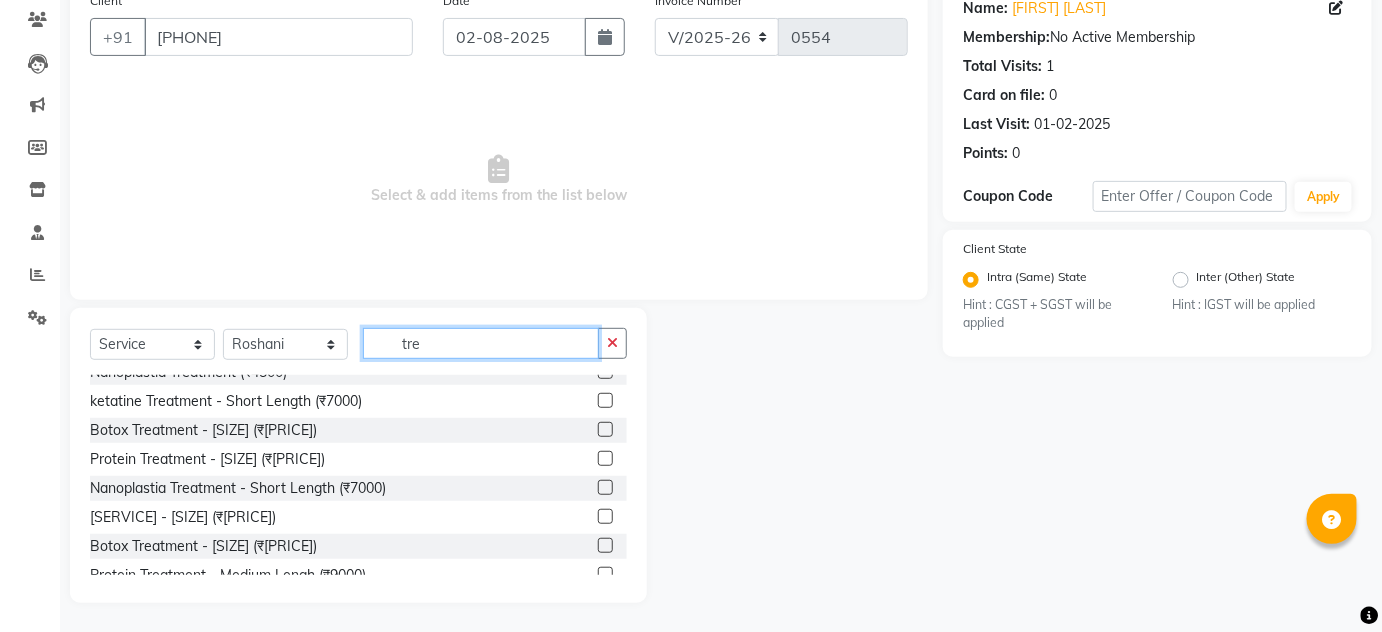 type on "tre" 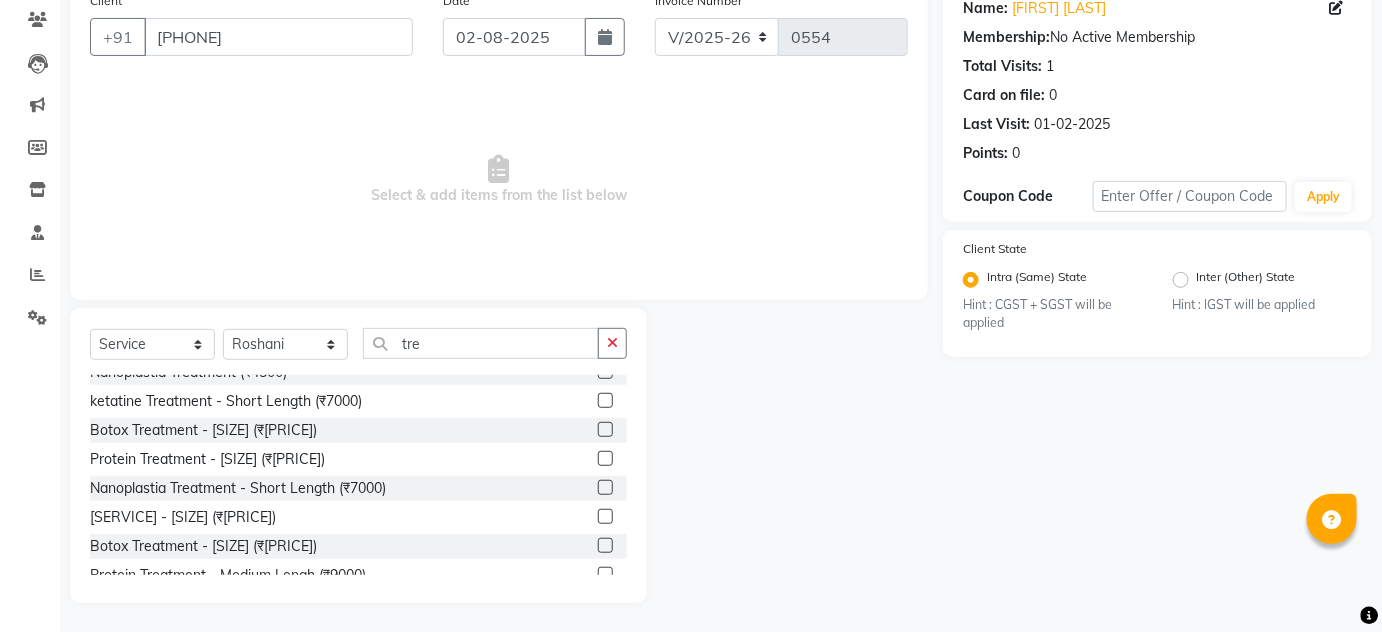 click 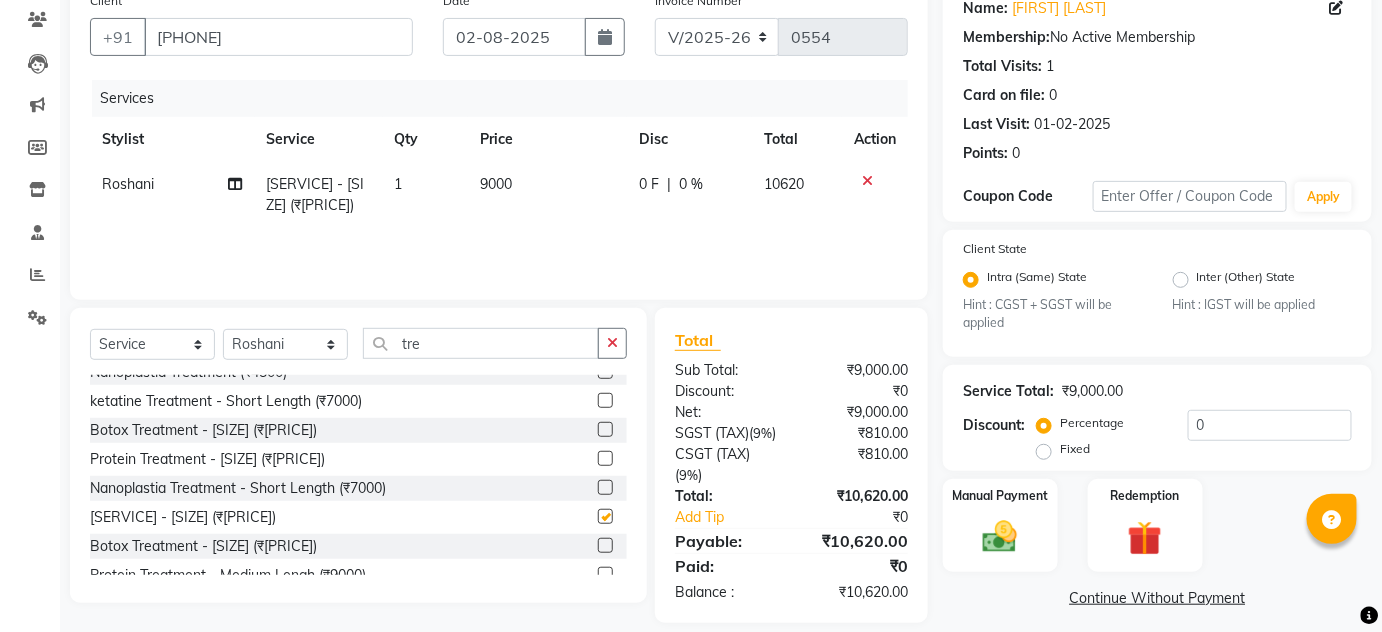 checkbox on "false" 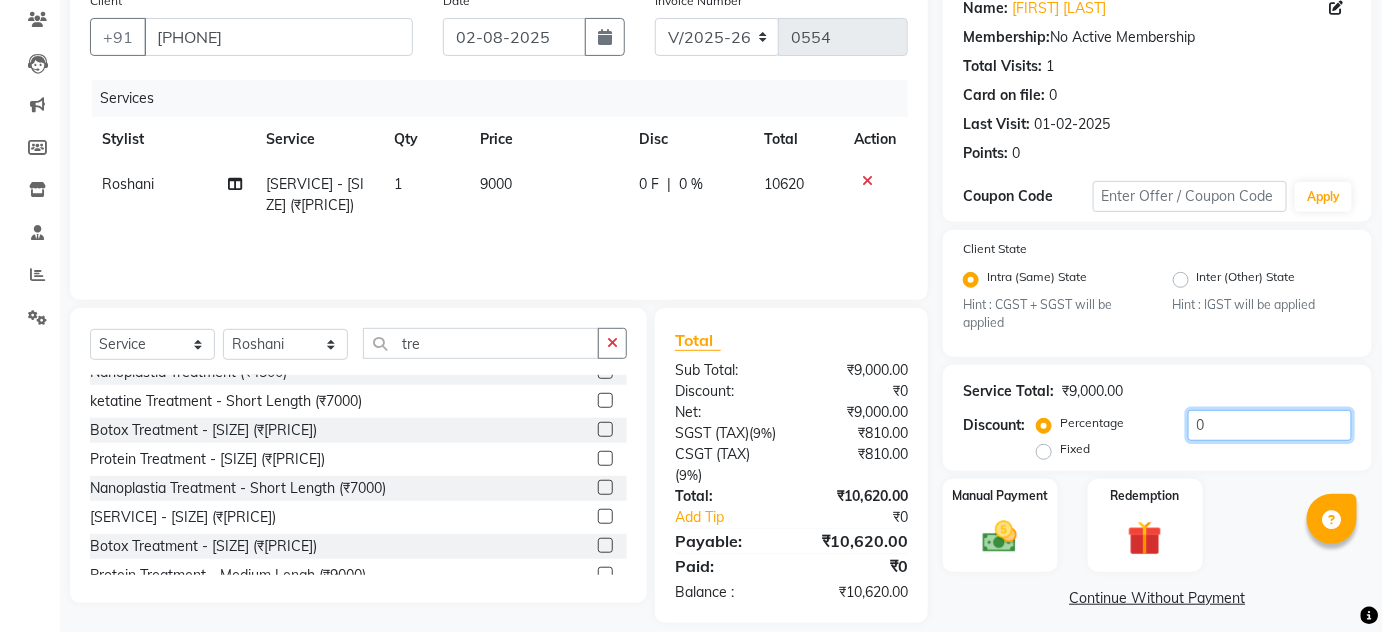 drag, startPoint x: 1245, startPoint y: 426, endPoint x: 989, endPoint y: 449, distance: 257.03113 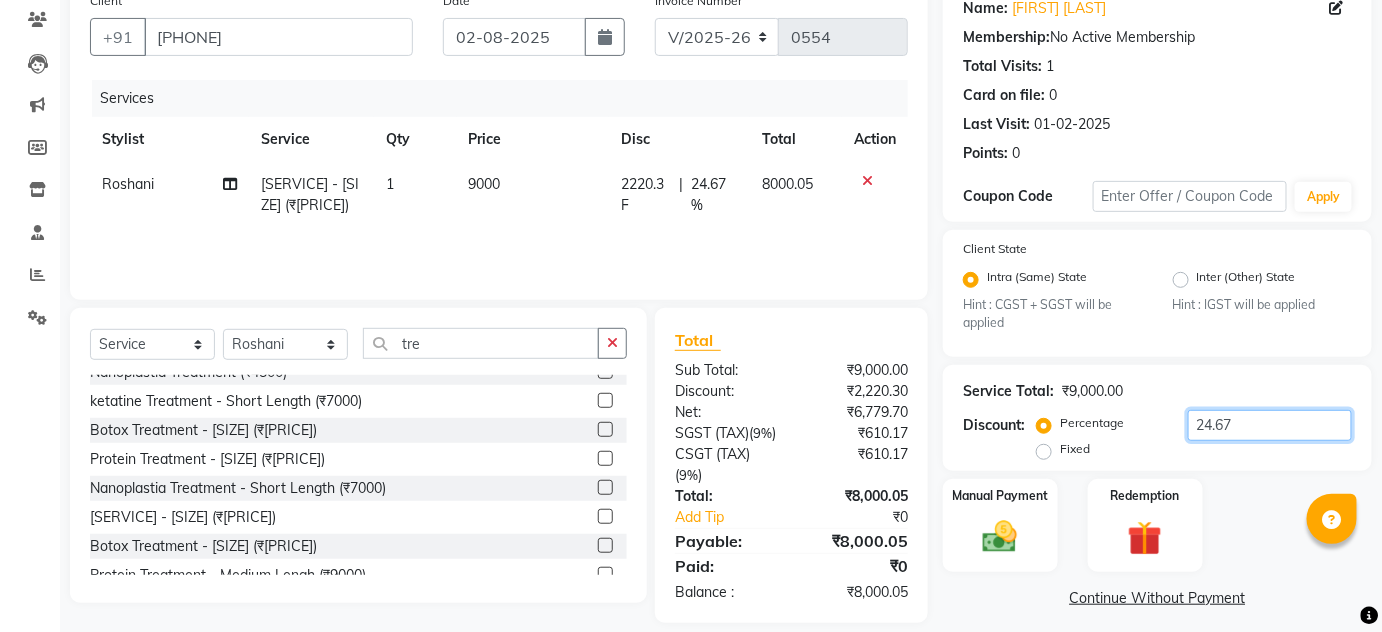 type on "24.67" 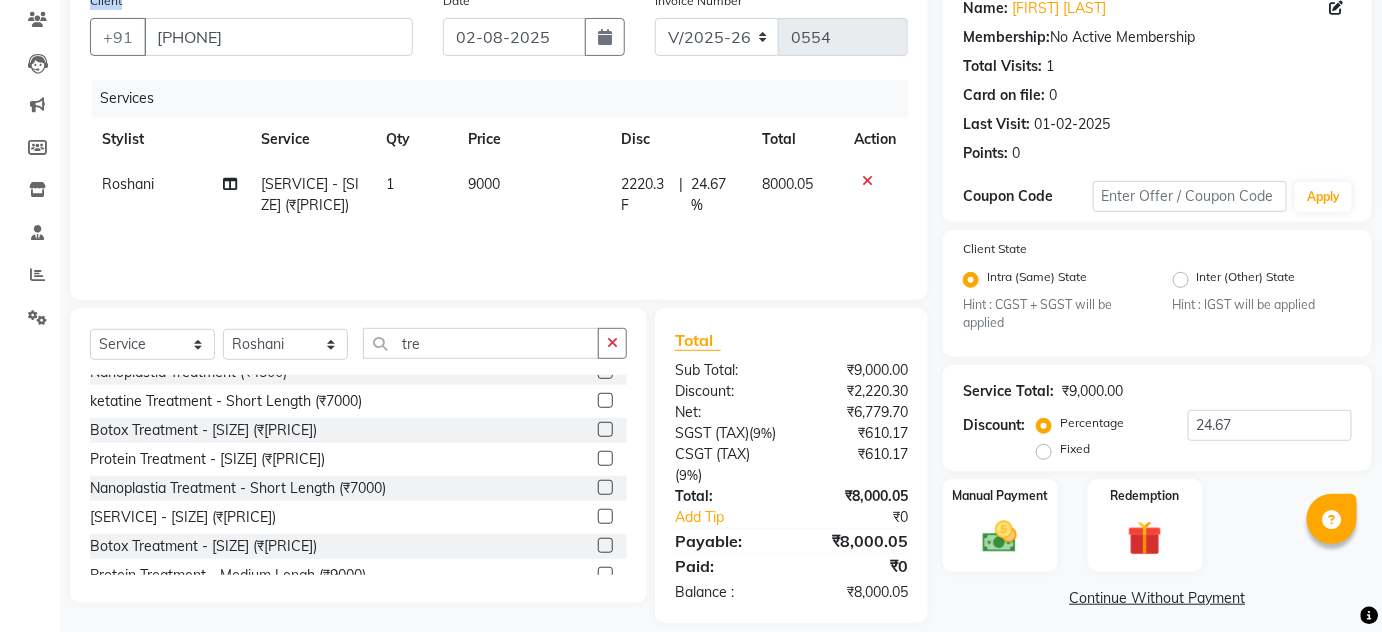 drag, startPoint x: 290, startPoint y: 15, endPoint x: 82, endPoint y: 41, distance: 209.6187 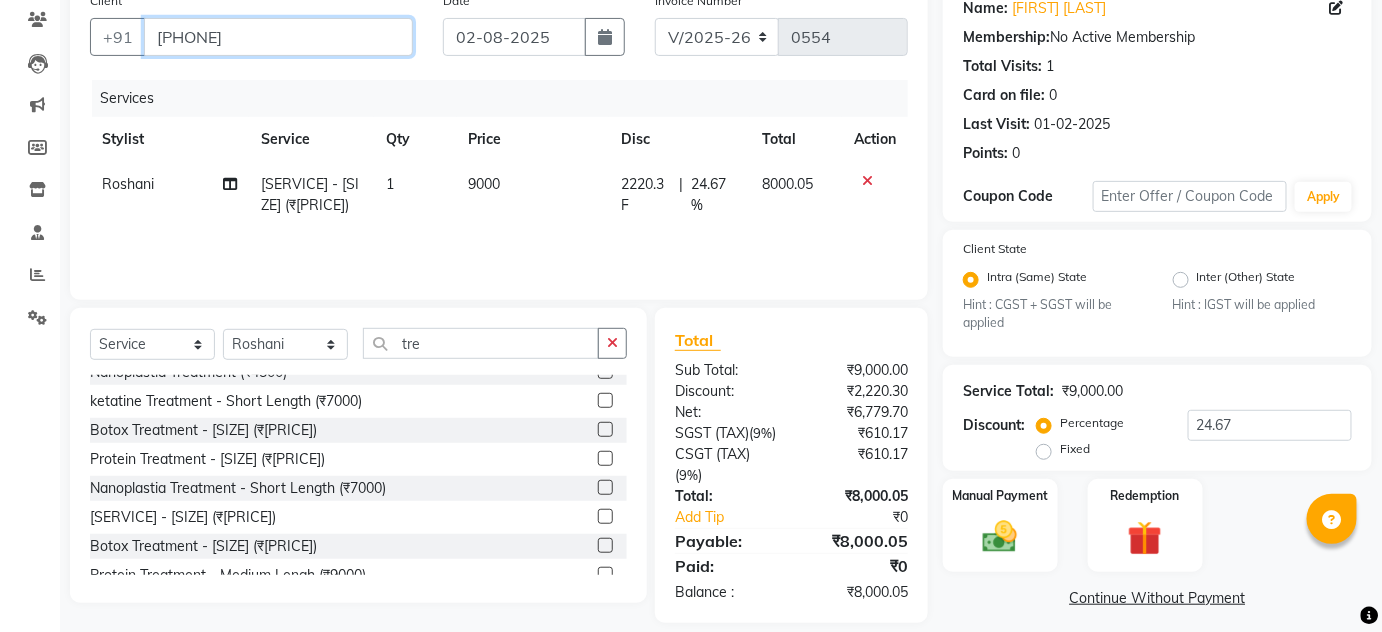 click on "08047224946 Select Location × Enlive Unisex Salon, Viman Nagar English ENGLISH Español العربية मराठी हिंदी ગુજરાતી தமிழ் 中文 Notifications nothing to show Admin Manage Profile Change Password Sign out  Version:3.15.11  ☀ Enlive Unisex Salon, Viman Nagar  Calendar  Invoice  Clients  Leads   Marketing  Members  Inventory  Staff  Reports  Settings Completed InProgress Upcoming Dropped Tentative Check-In Confirm Bookings Generate Report Segments Page Builder INVOICE PREVIOUS INVOICES Create New   Save   Open Invoices  Client +91 9954376775 Date 02-08-2025 Invoice Number V/2025 V/2025-26 0554 Services Stylist Service Qty Price Disc Total Action Roshani ketatine Treatment - Medium Lengh (₹9000) 1 9000 2220.3 F | 24.67 % 8000.05 Select  Service  Product  Membership  Package Voucher Prepaid Gift Card  Select Stylist Amin Shaikh Arti lohar Jyoti Namrata Nitin Sir Roshani sameer Shubhangi Vikas Yasmeen tre Hair & Scalp Trearment  - Male (₹2500)  Total Net: )" 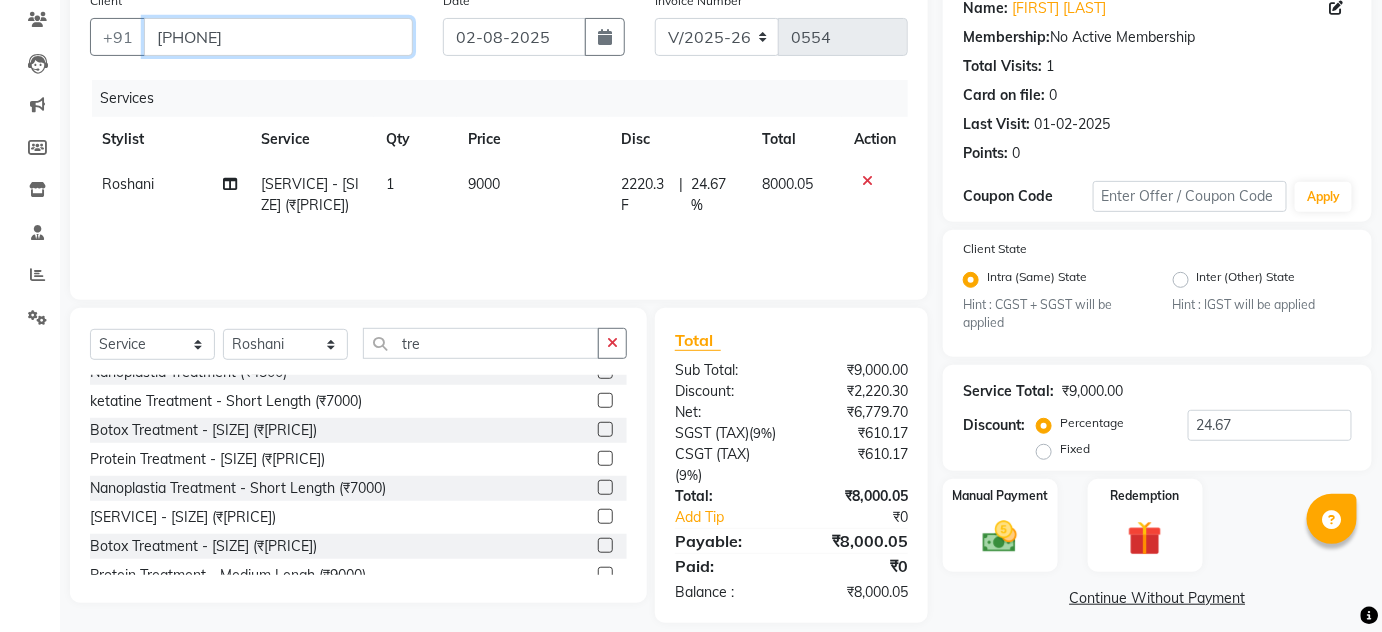 type on "9" 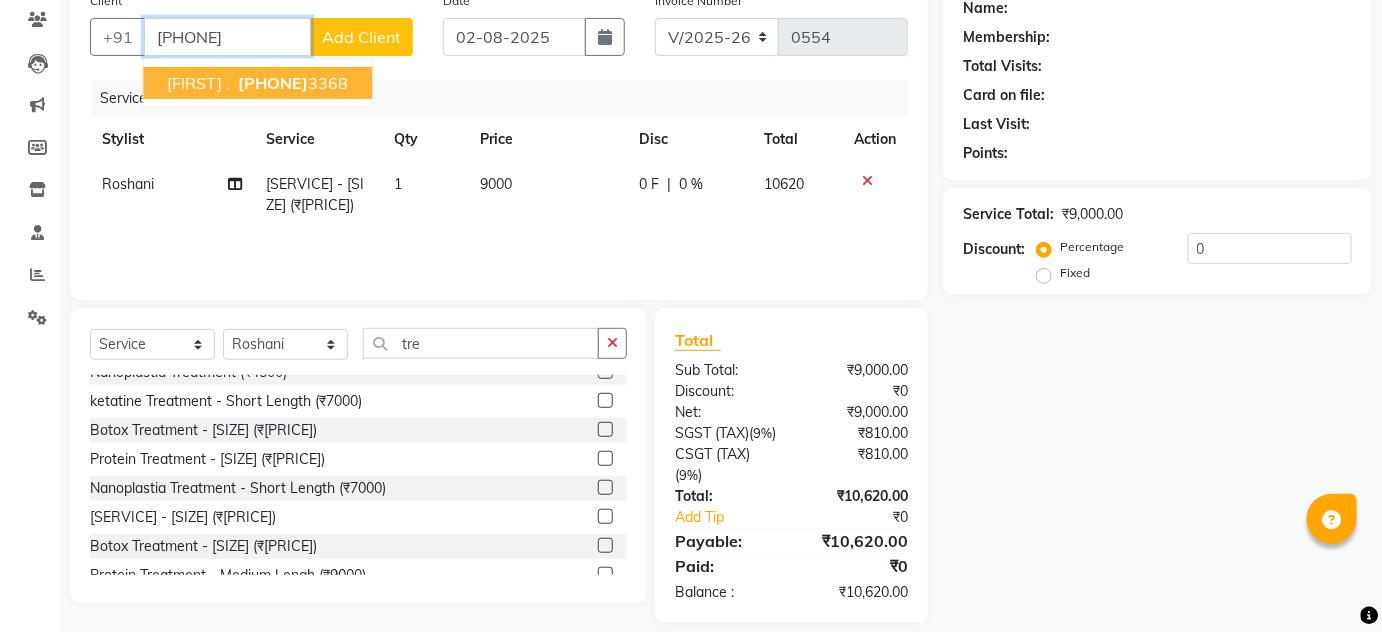 click on "pranali .   960439 3368" at bounding box center (257, 83) 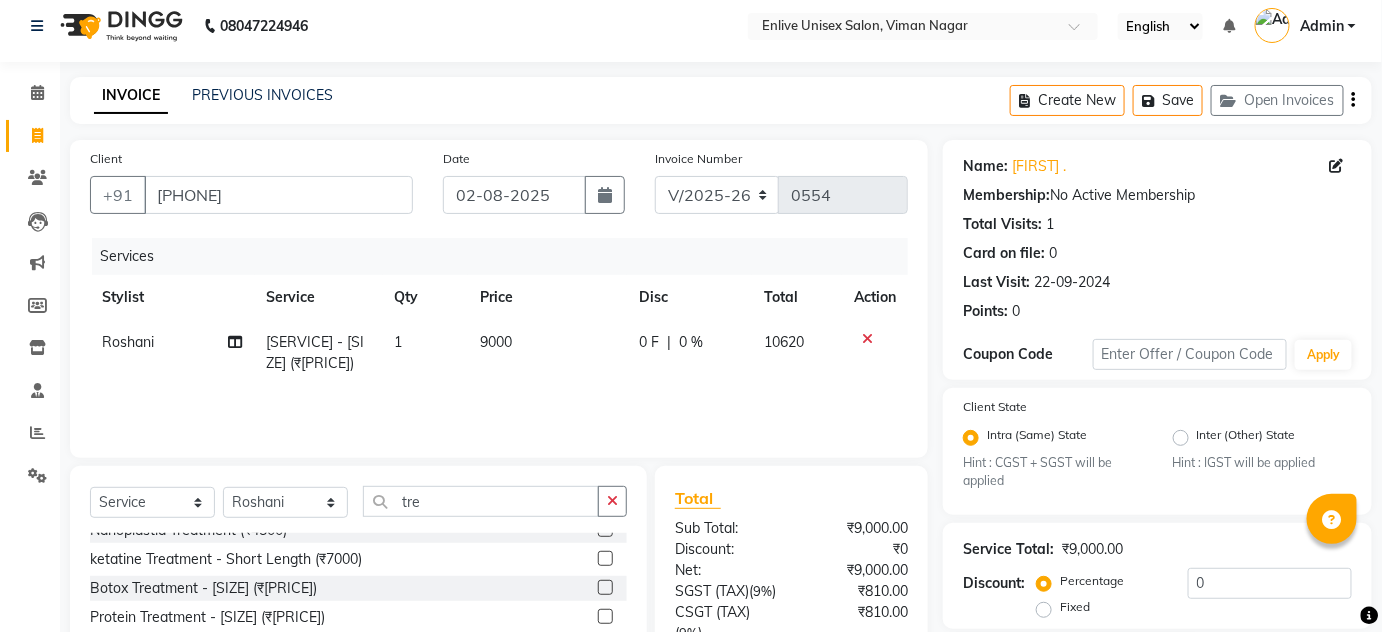 scroll, scrollTop: 0, scrollLeft: 0, axis: both 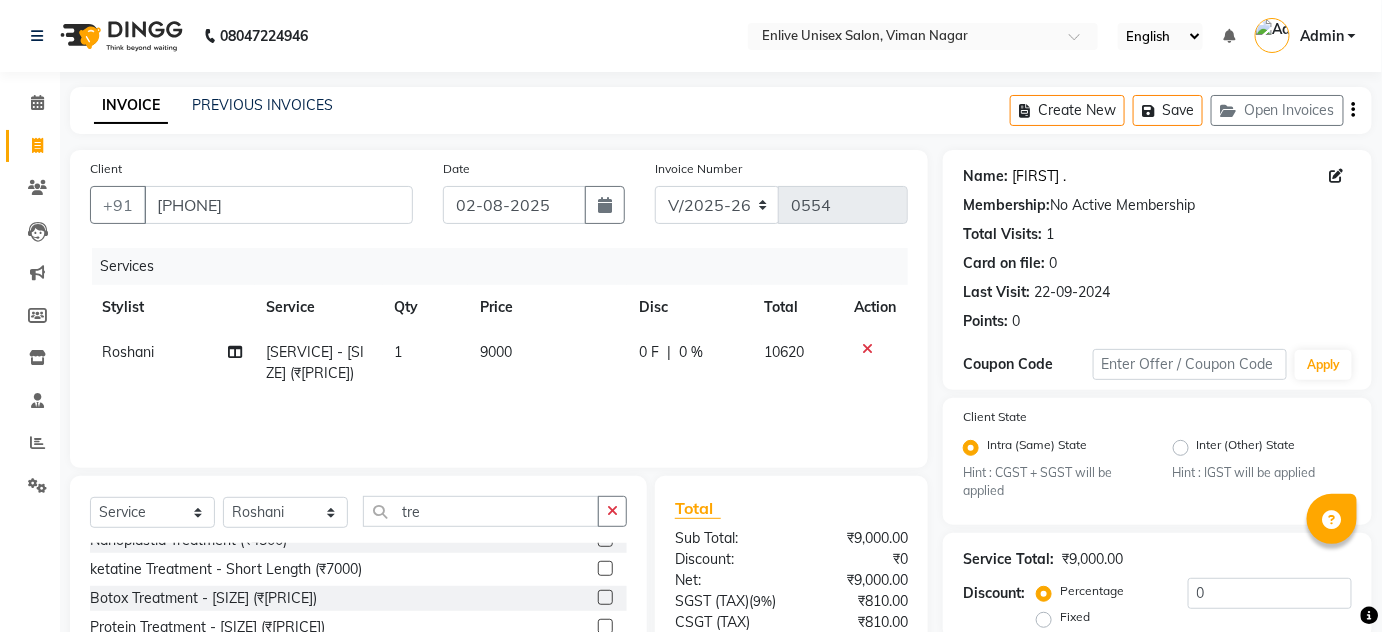 click on "Pranali ." 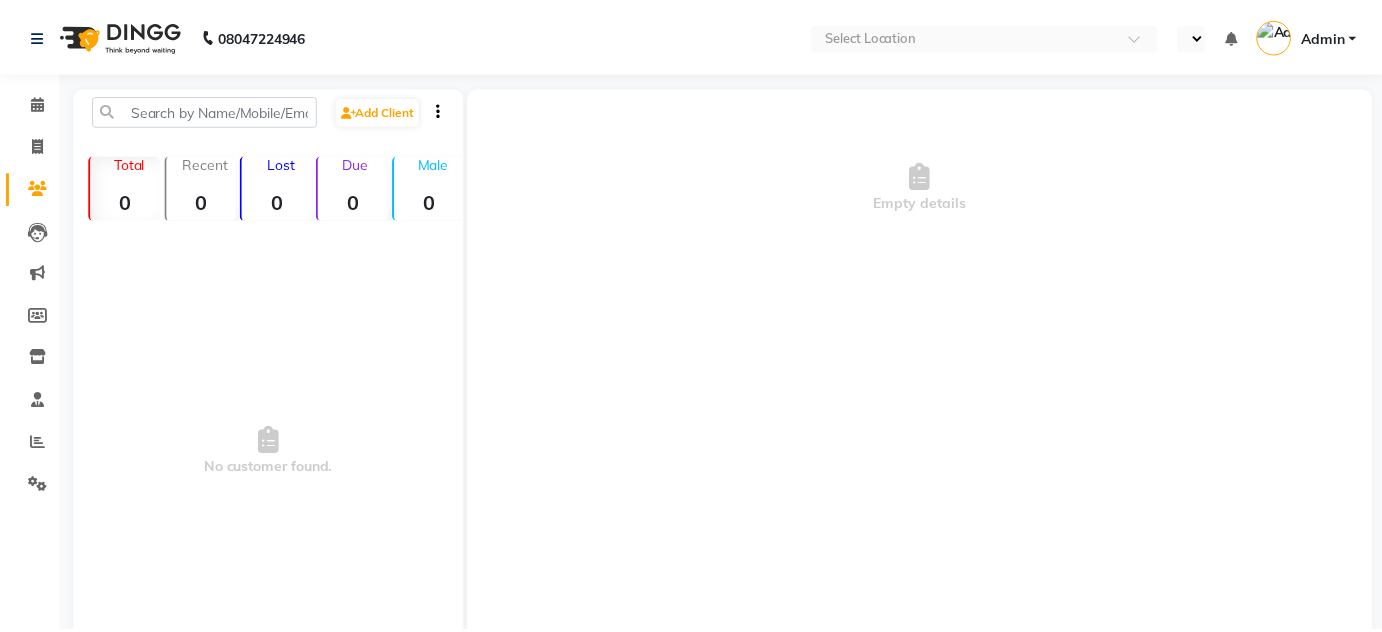 scroll, scrollTop: 0, scrollLeft: 0, axis: both 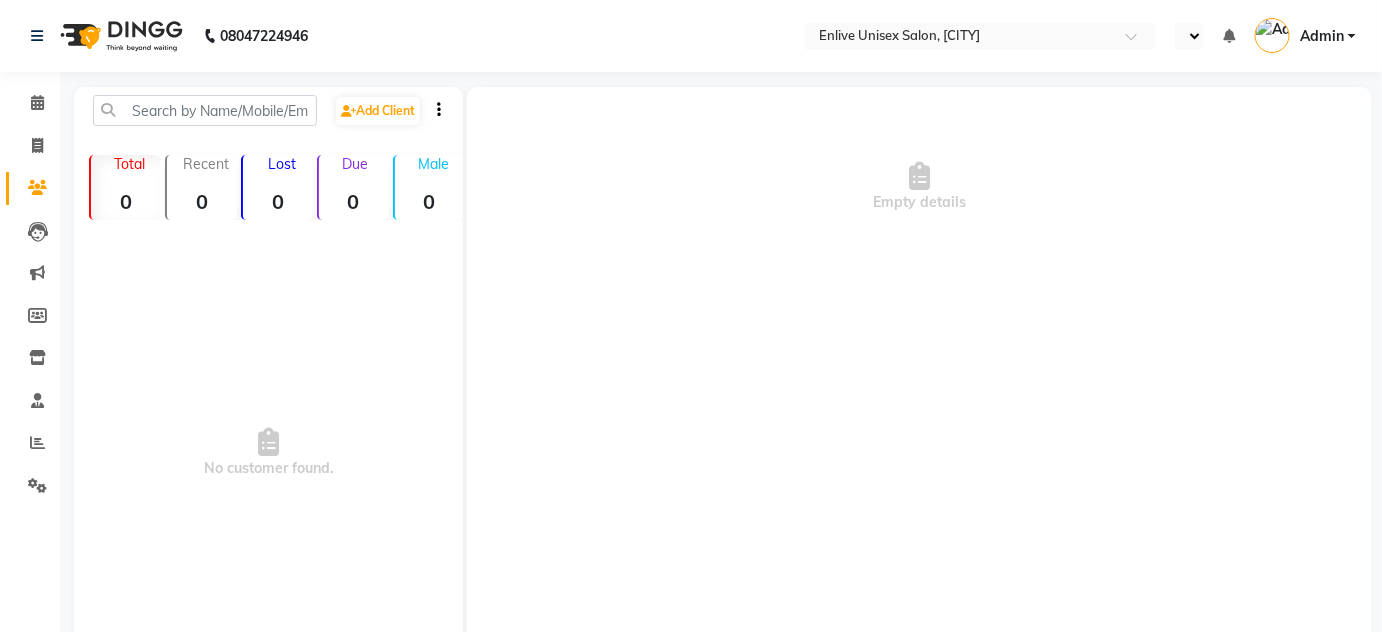 select on "en" 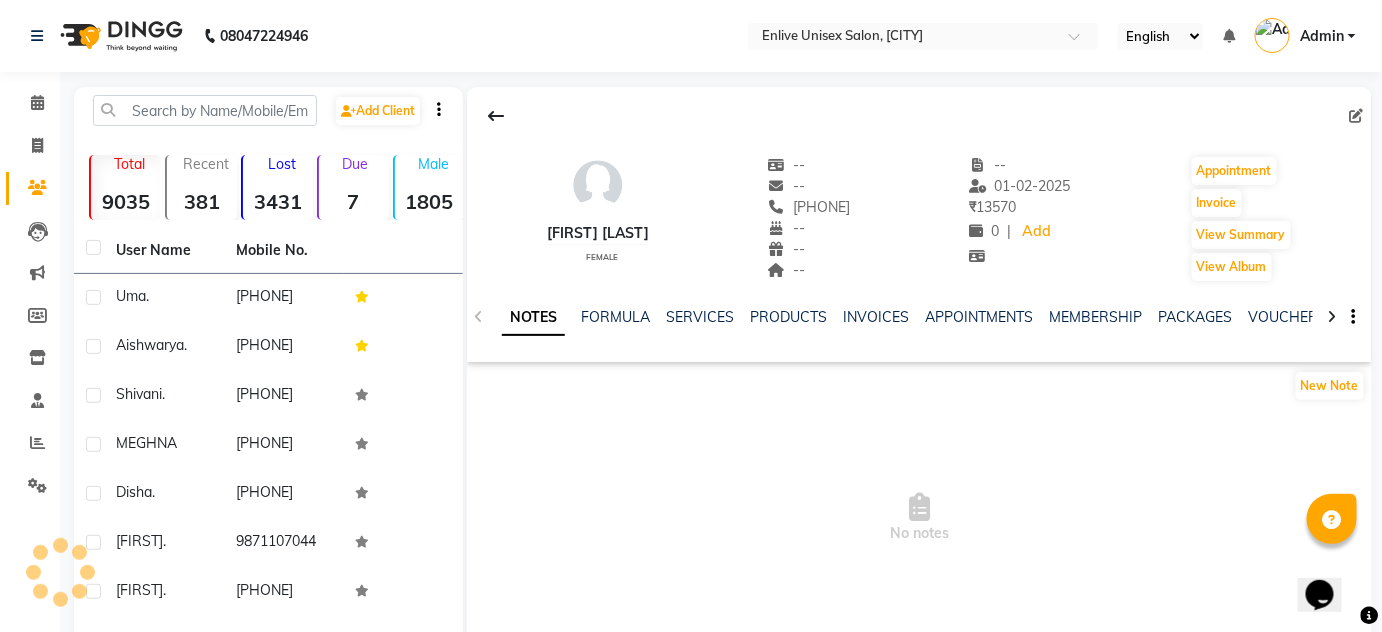 scroll, scrollTop: 0, scrollLeft: 0, axis: both 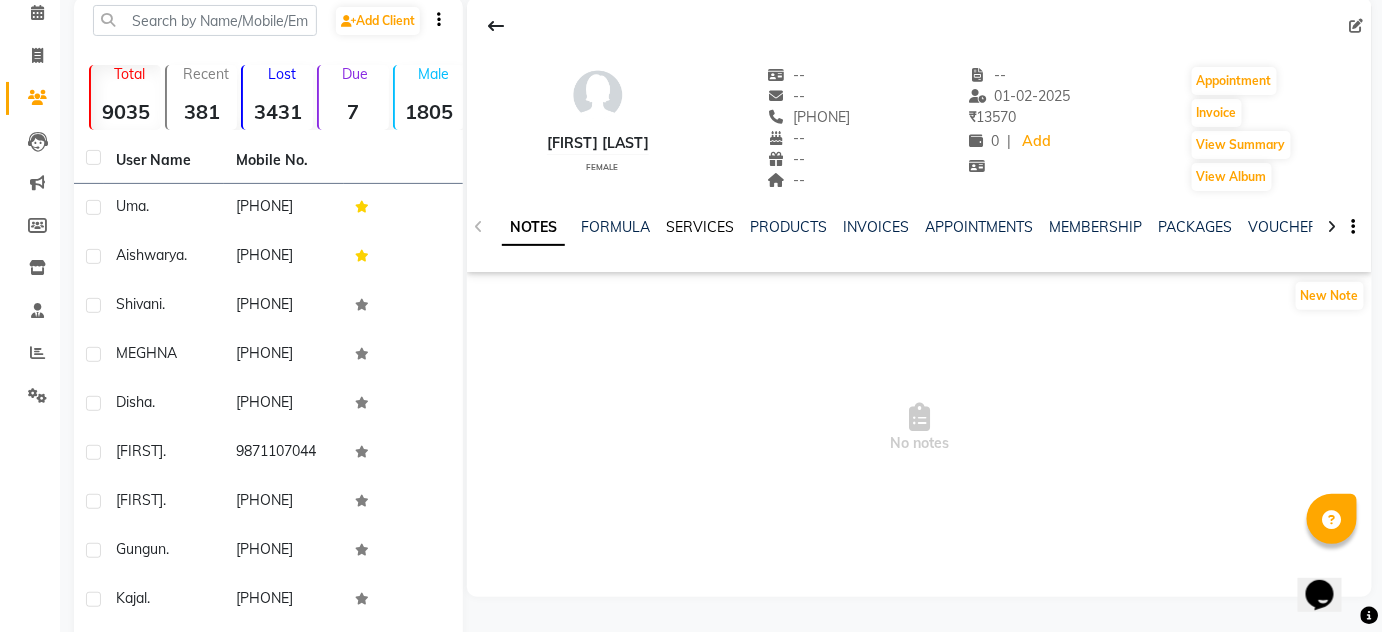 click on "SERVICES" 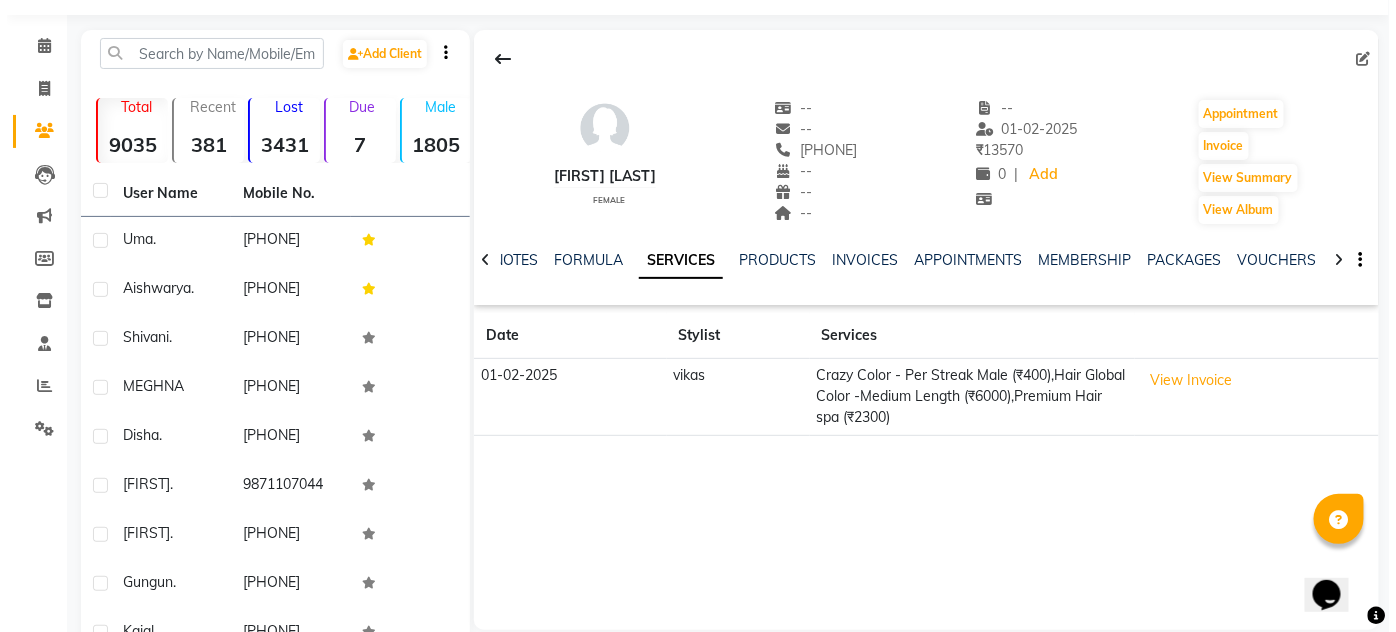 scroll, scrollTop: 0, scrollLeft: 0, axis: both 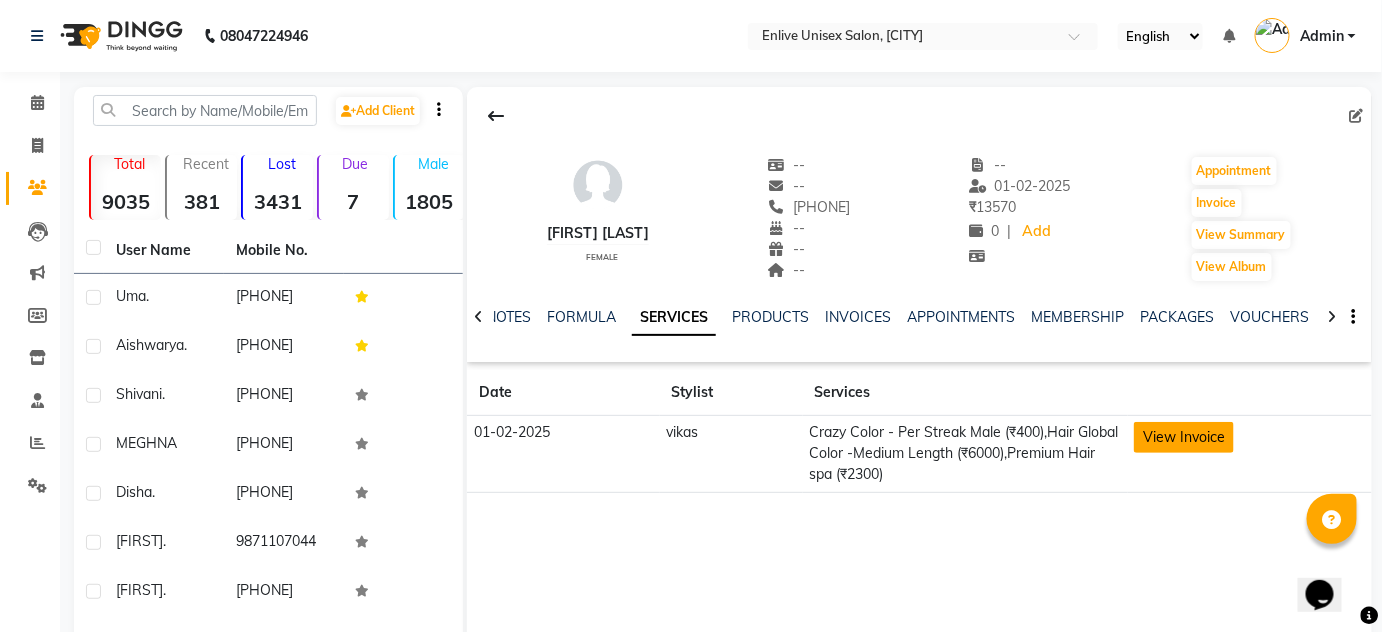 click on "View Invoice" 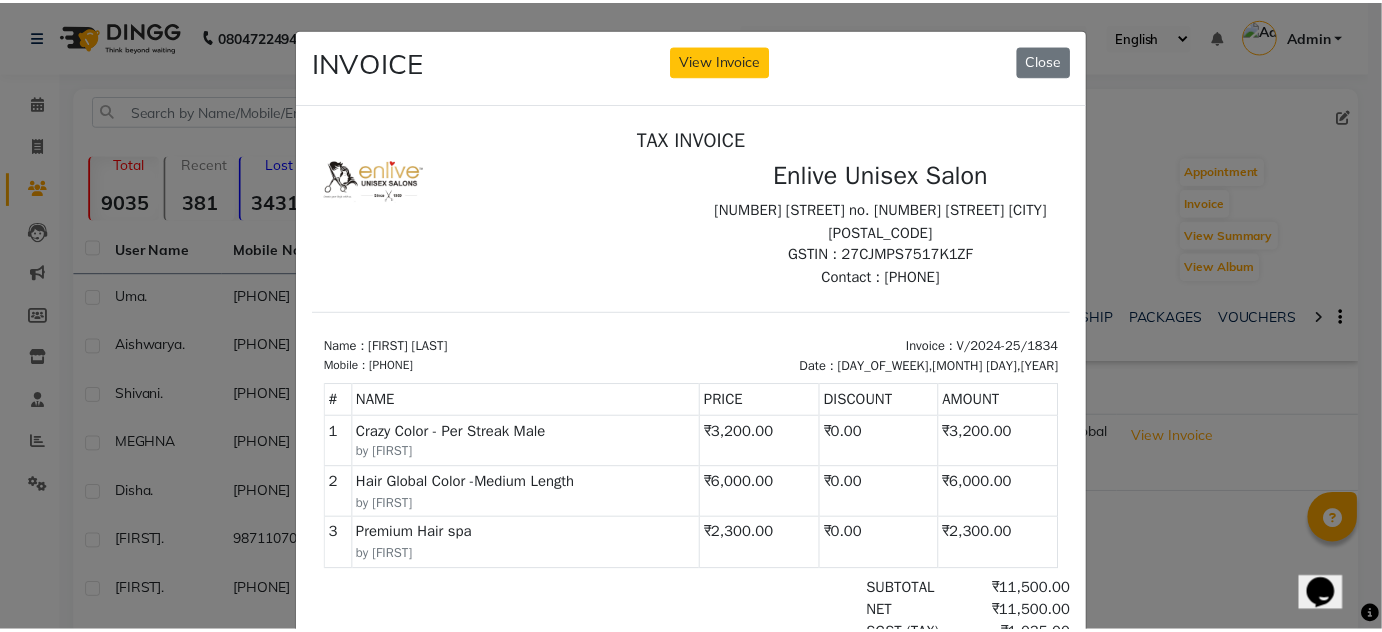 scroll, scrollTop: 8, scrollLeft: 0, axis: vertical 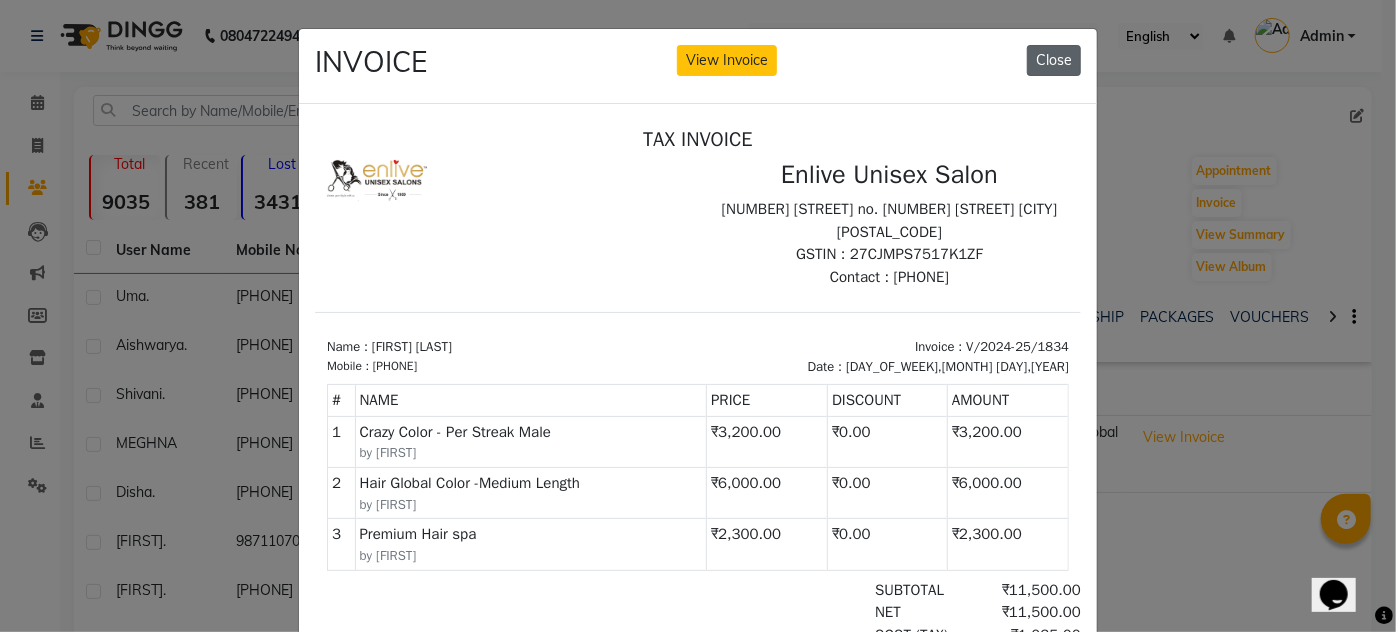 click on "Close" 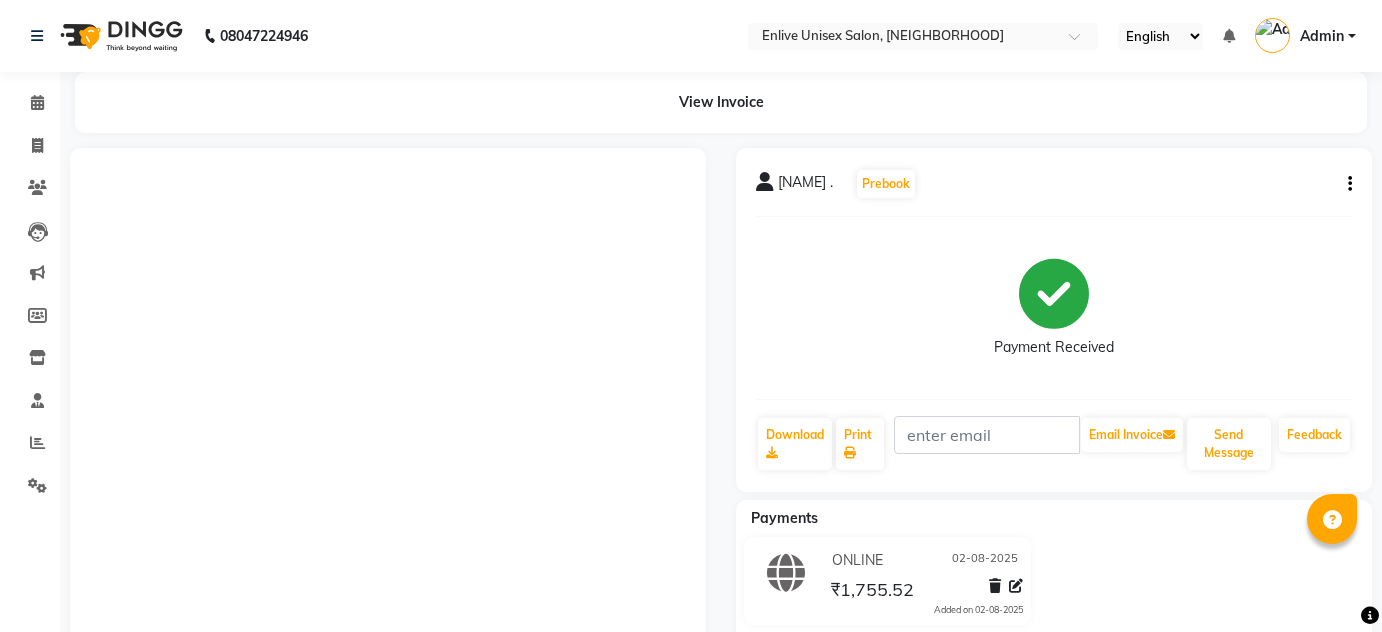 scroll, scrollTop: 0, scrollLeft: 0, axis: both 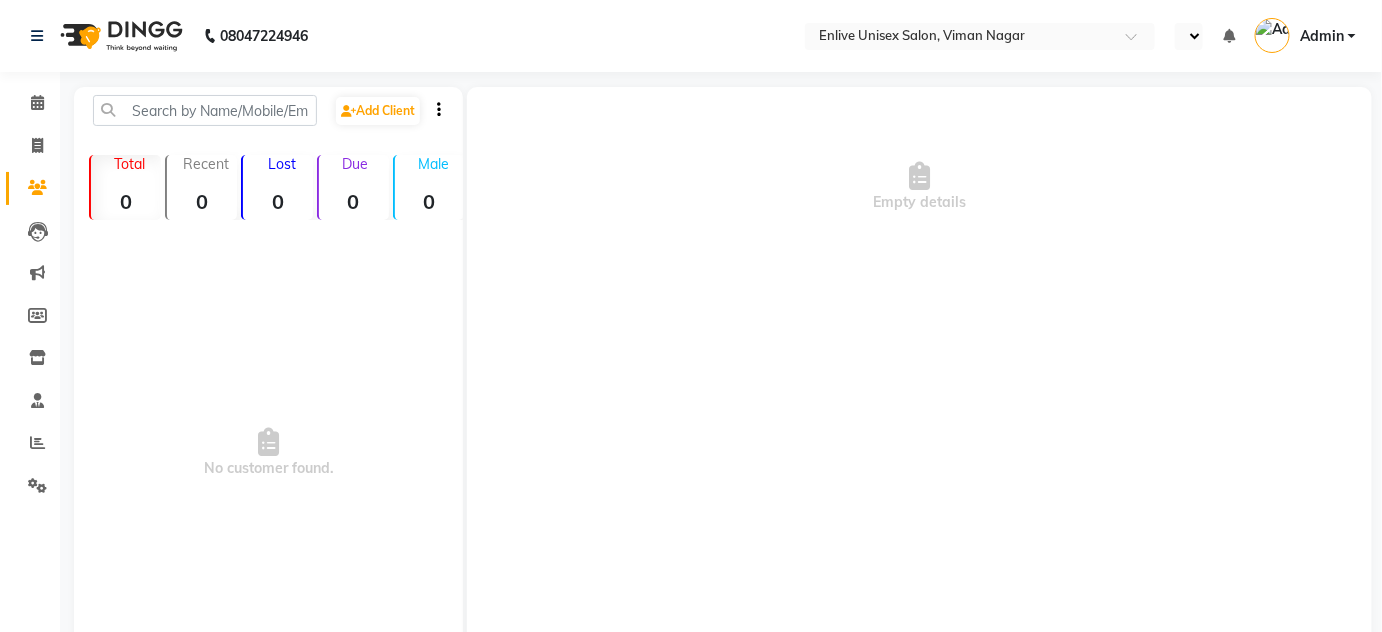 select on "en" 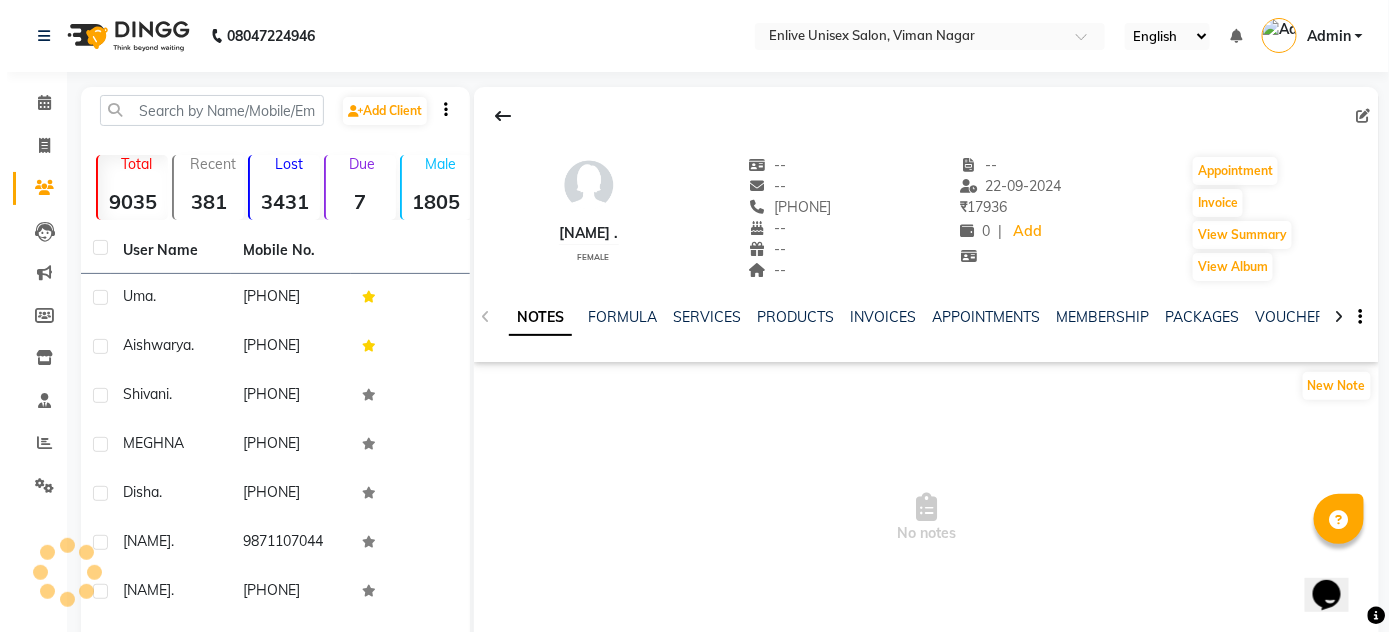 scroll, scrollTop: 0, scrollLeft: 0, axis: both 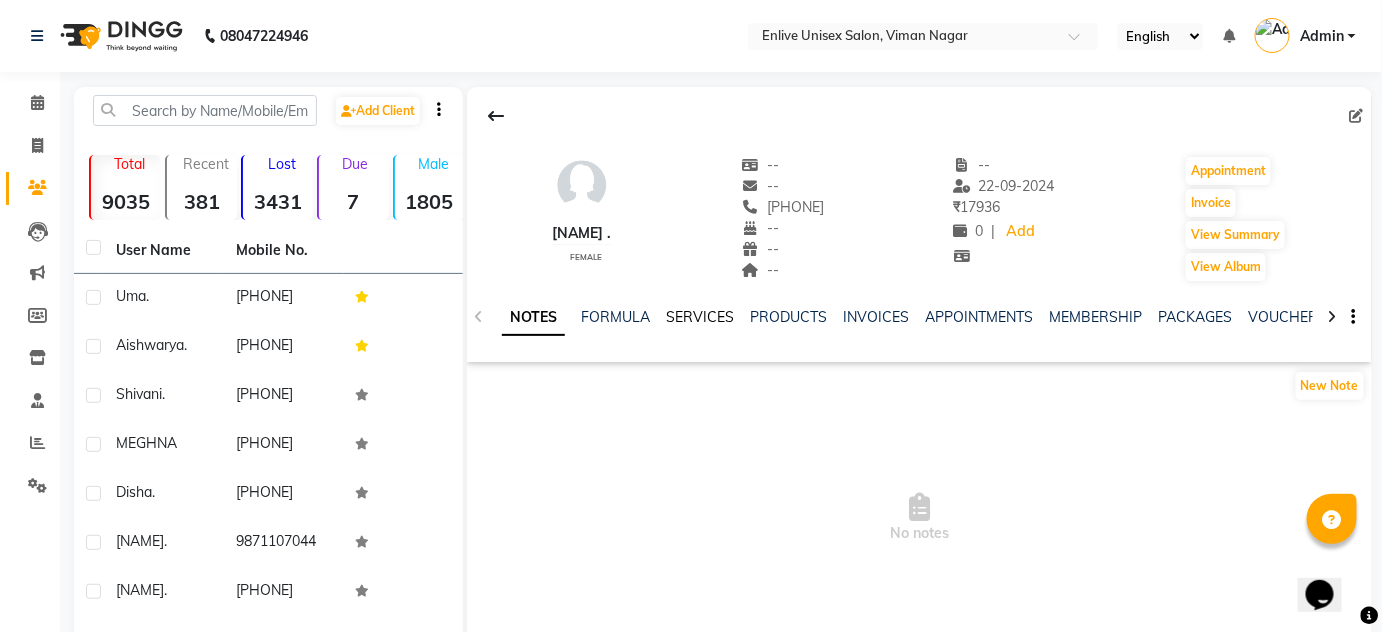 click on "SERVICES" 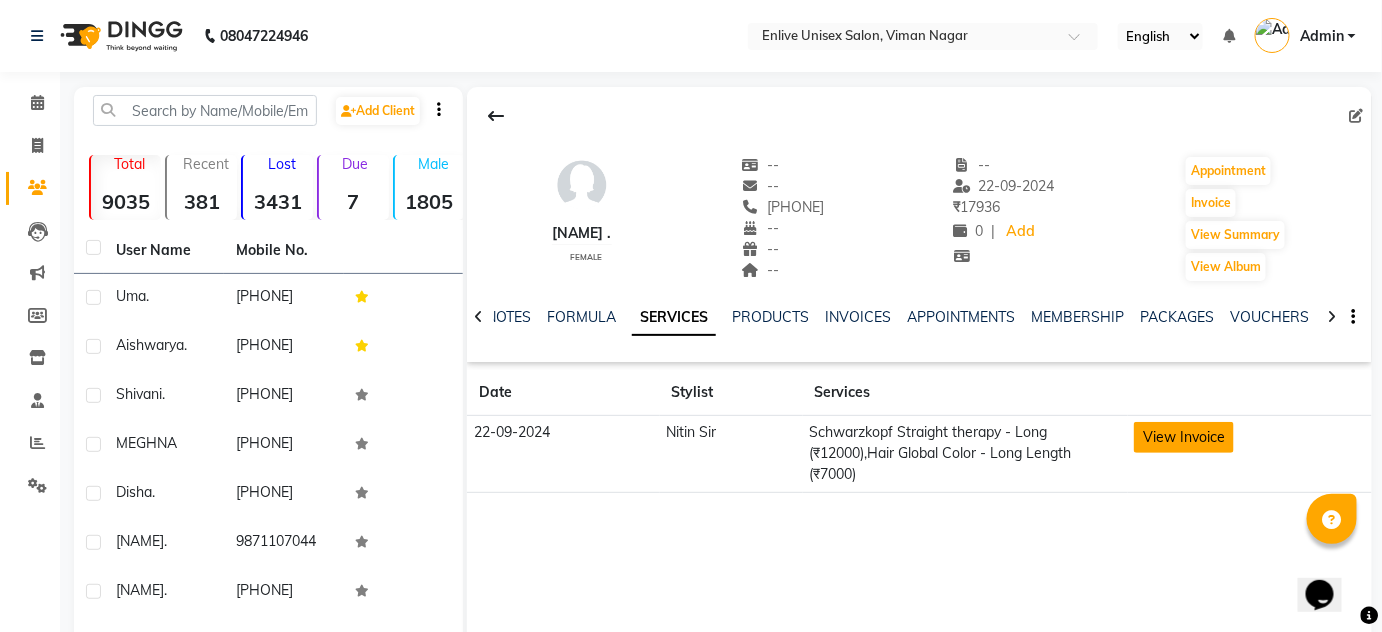 click on "View Invoice" 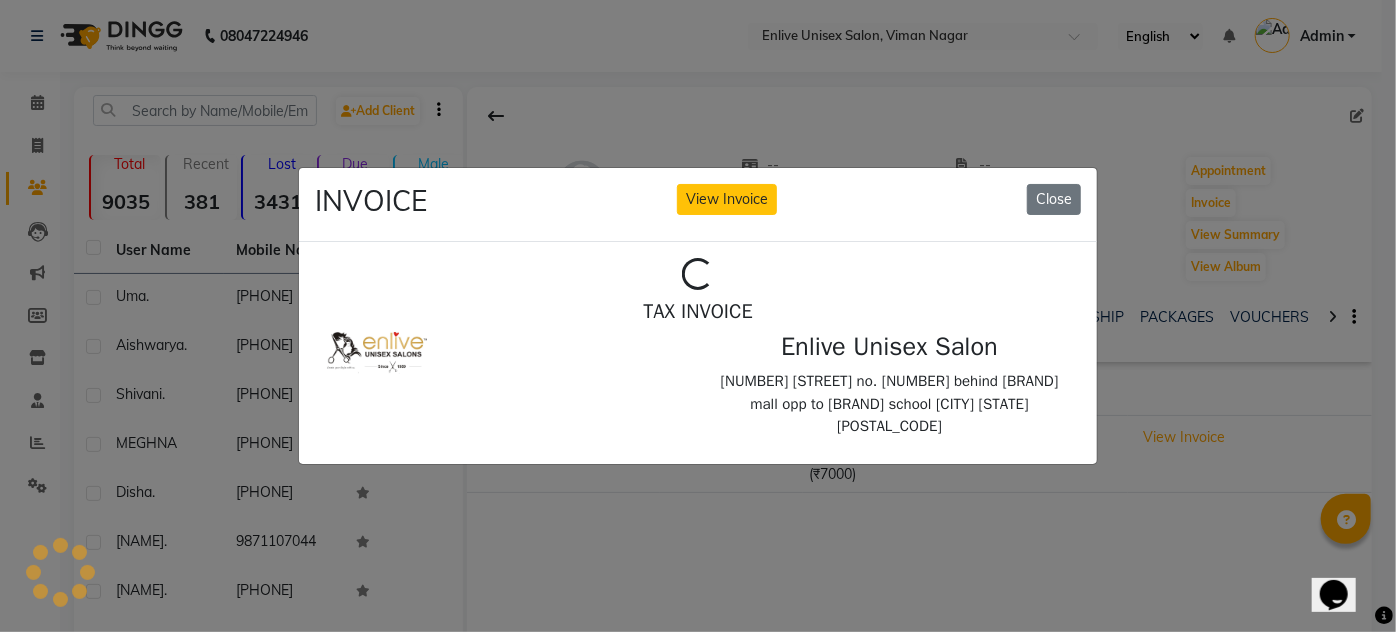 scroll, scrollTop: 0, scrollLeft: 0, axis: both 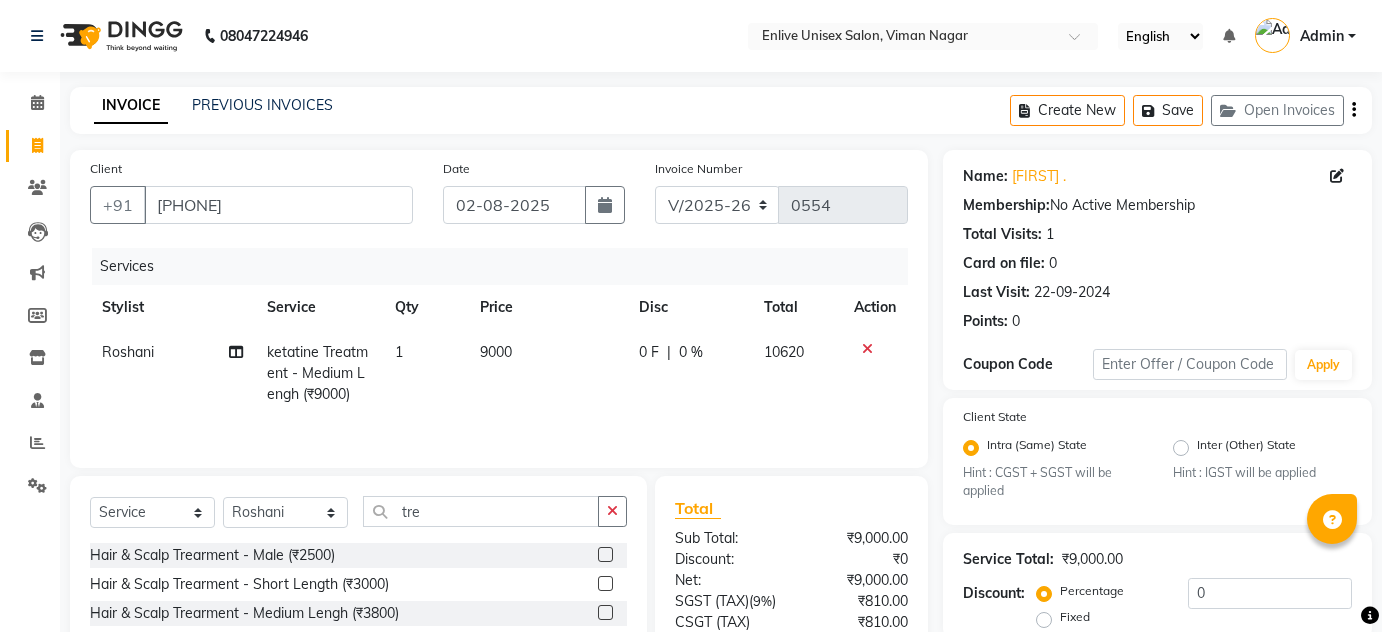 select on "145" 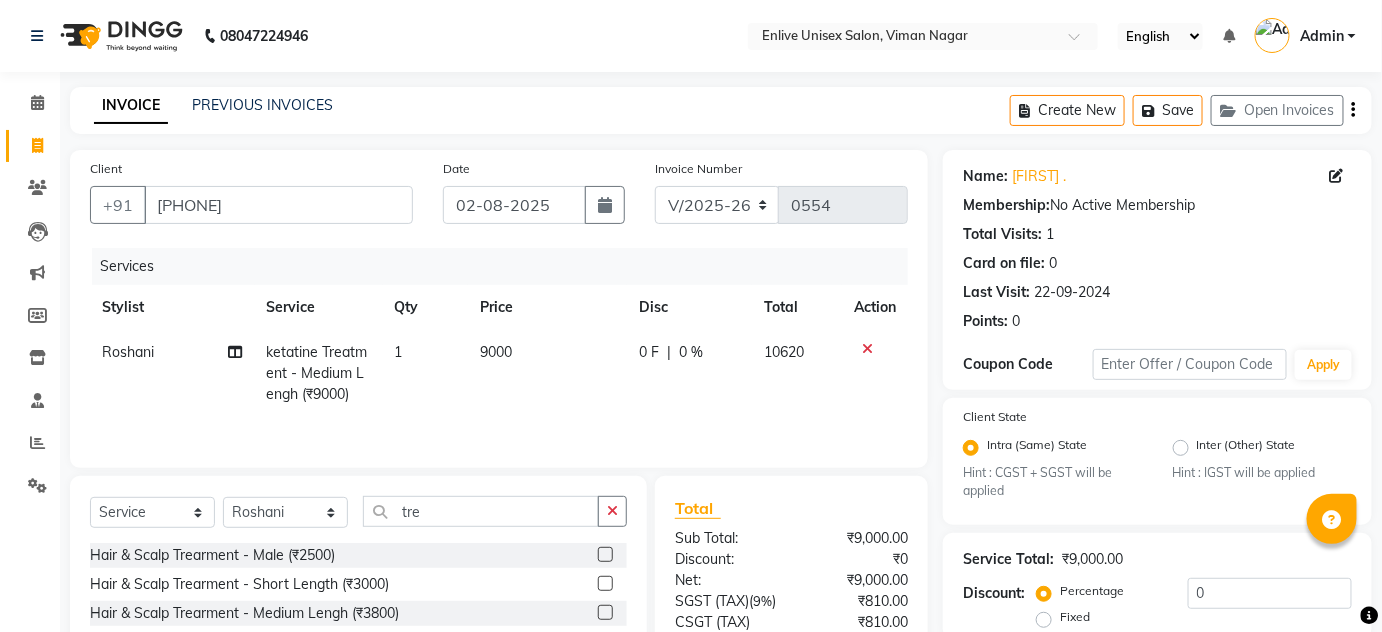 scroll, scrollTop: 0, scrollLeft: 0, axis: both 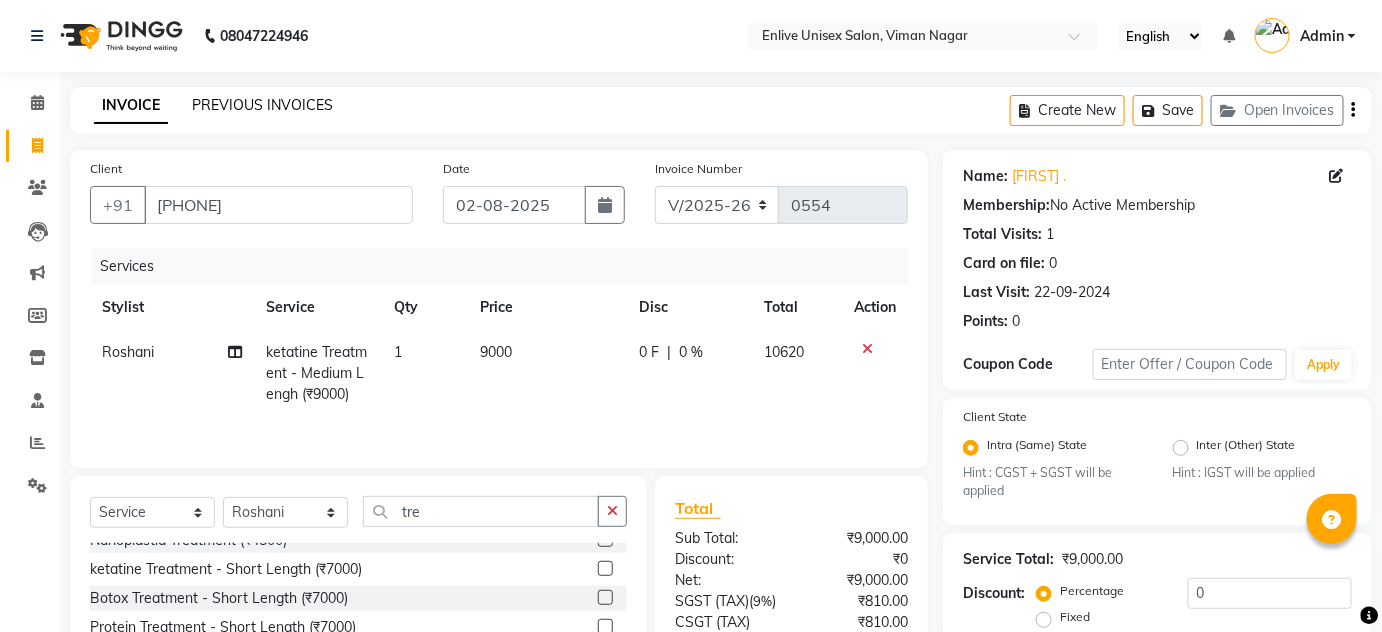 click on "PREVIOUS INVOICES" 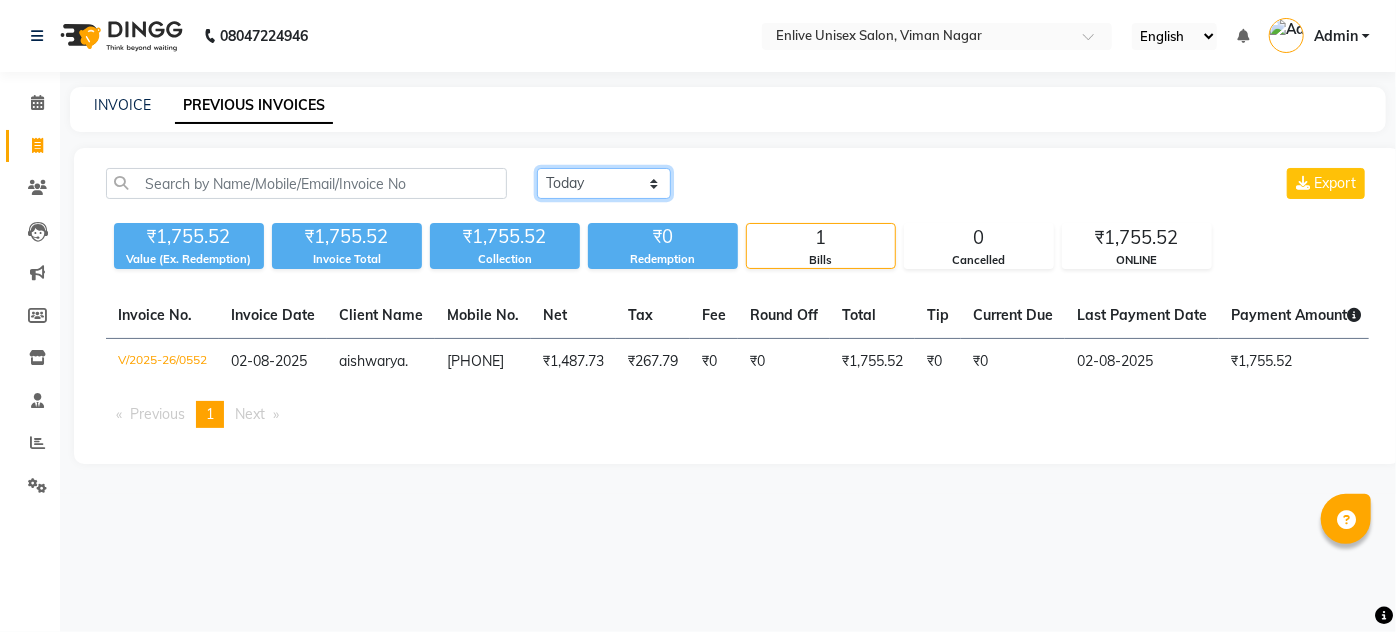 click on "Today Yesterday Custom Range" 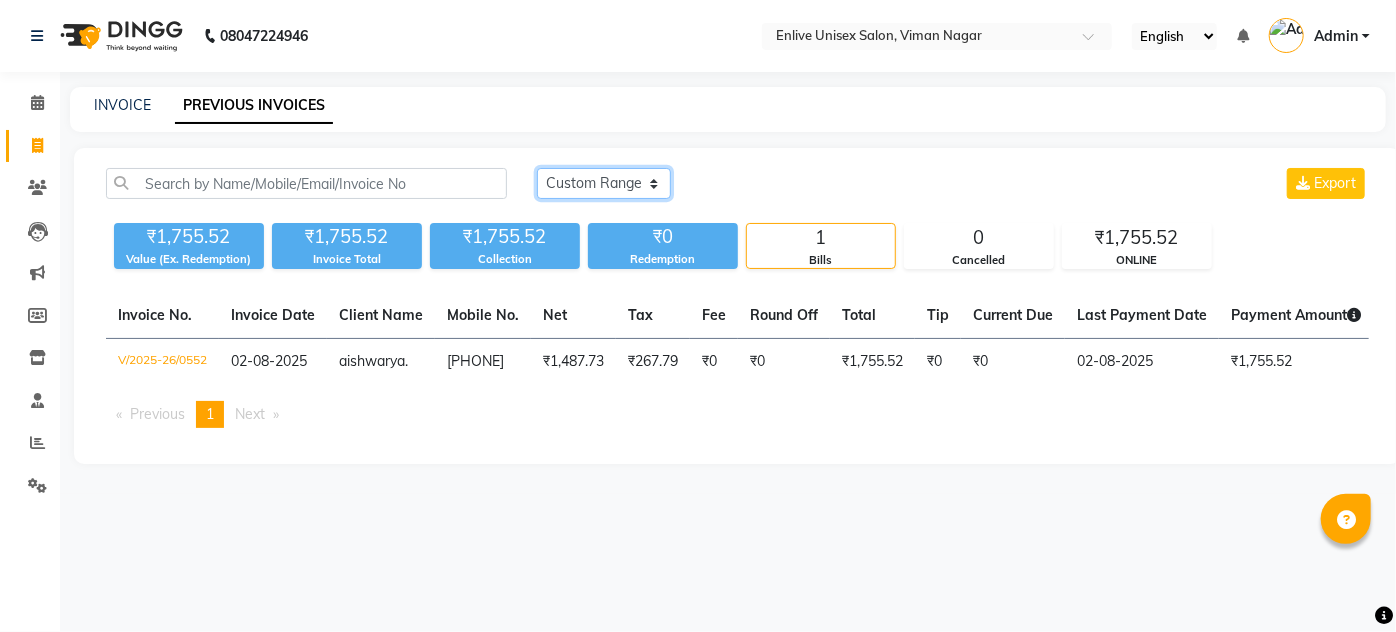 click on "Today Yesterday Custom Range" 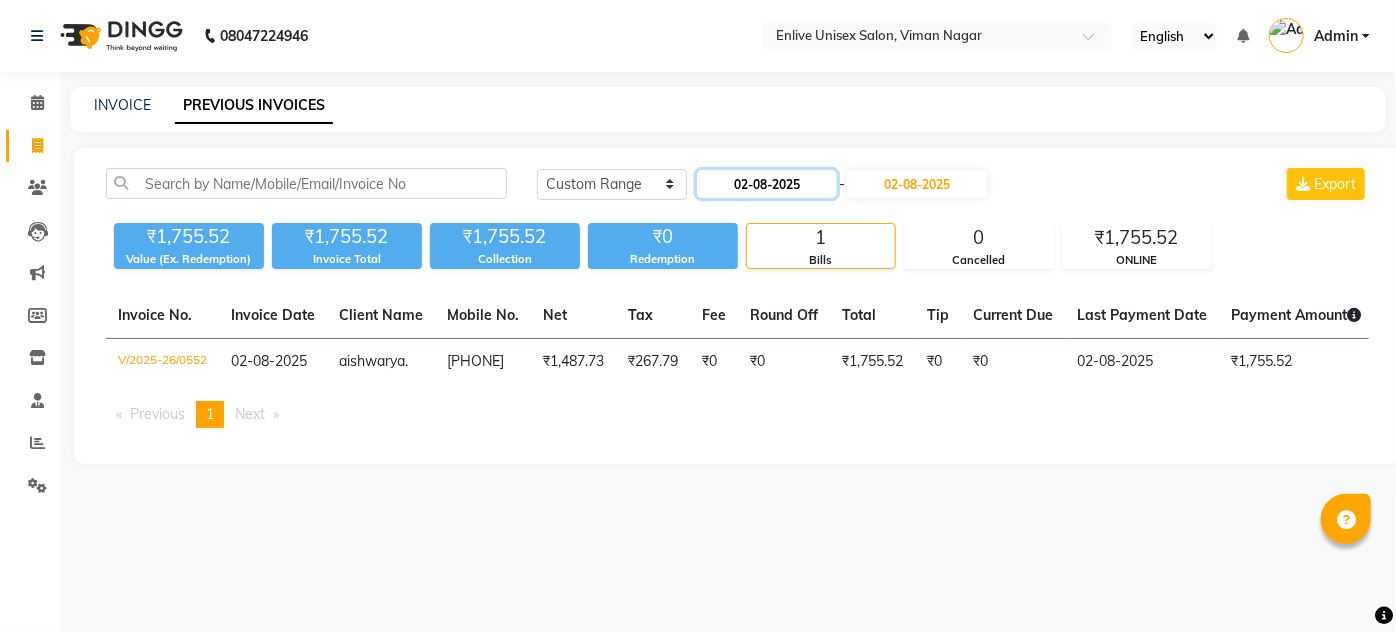 click on "02-08-2025" 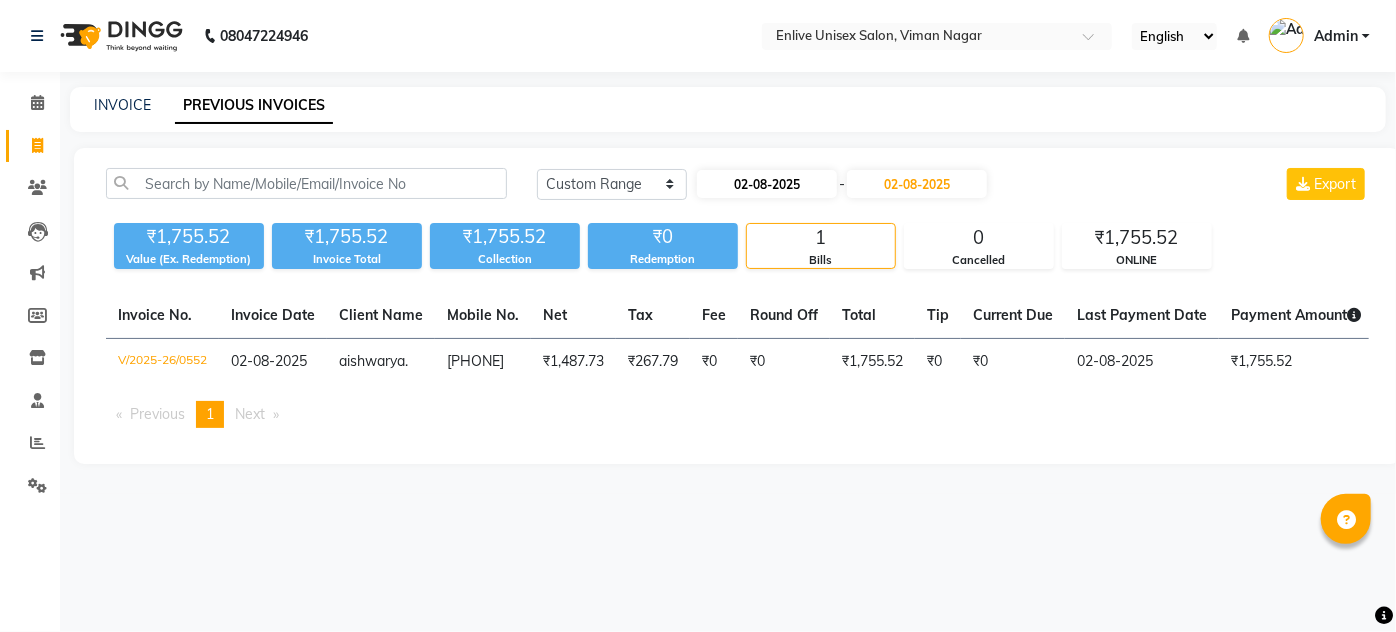 select on "8" 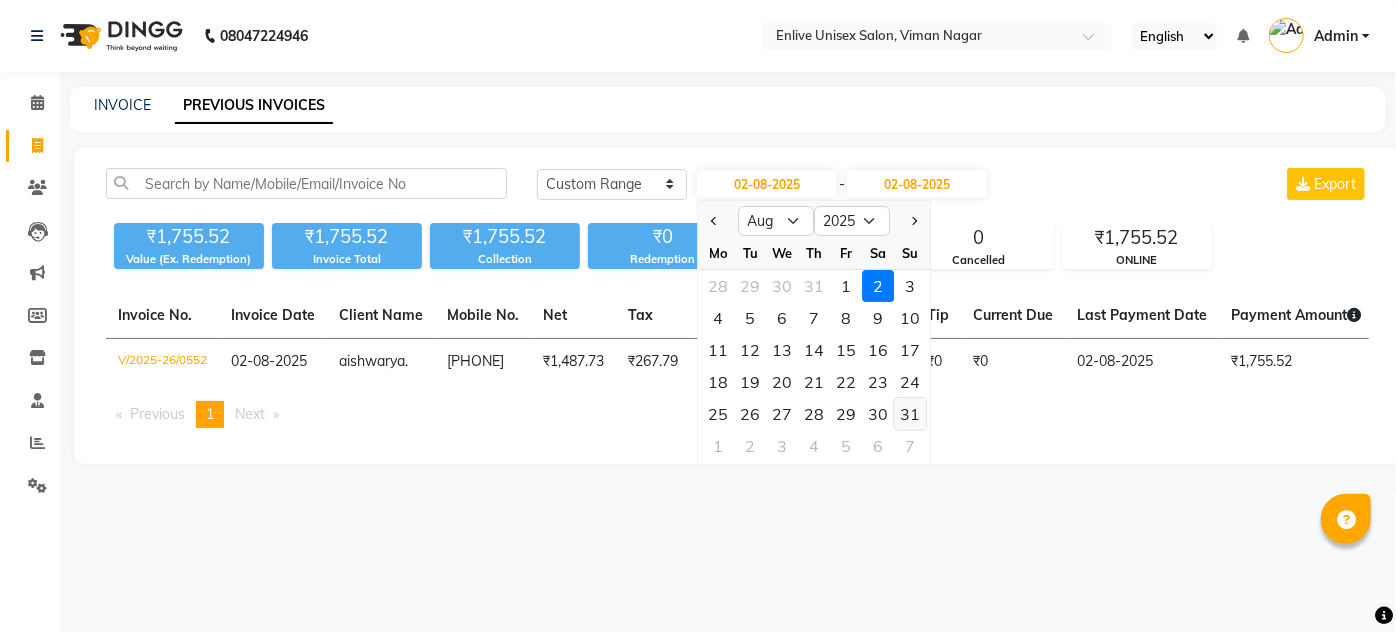 click on "31" 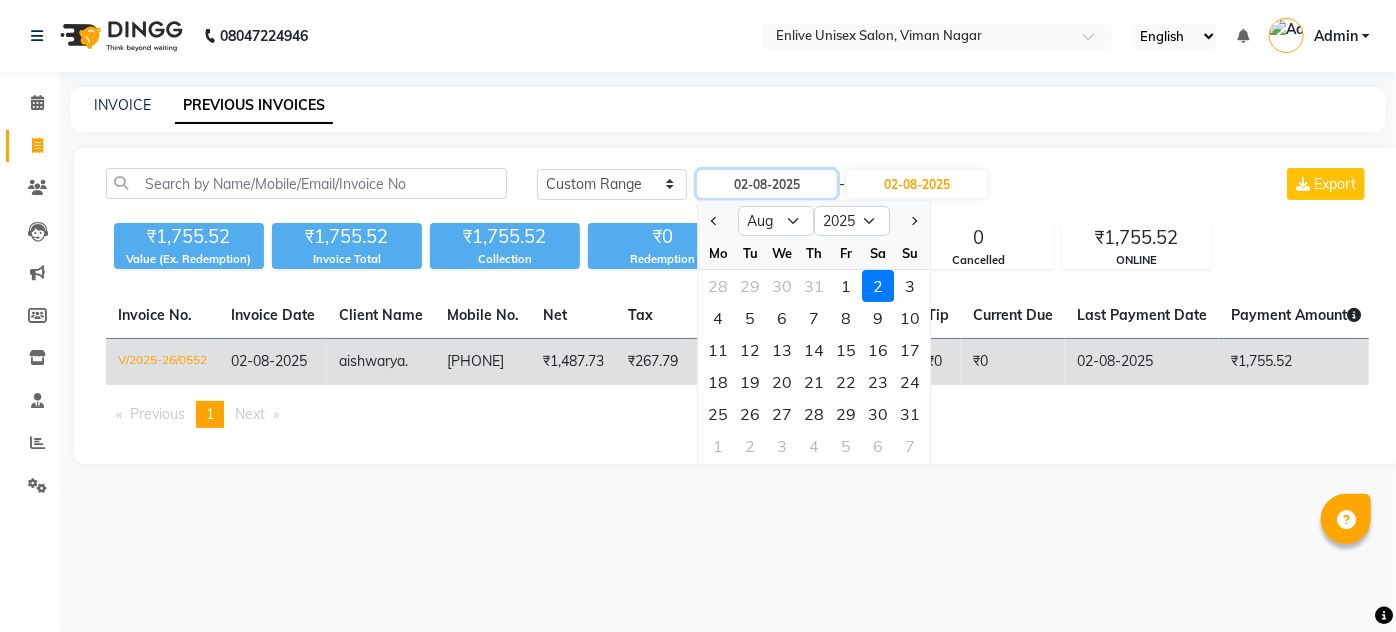 type on "31-08-2025" 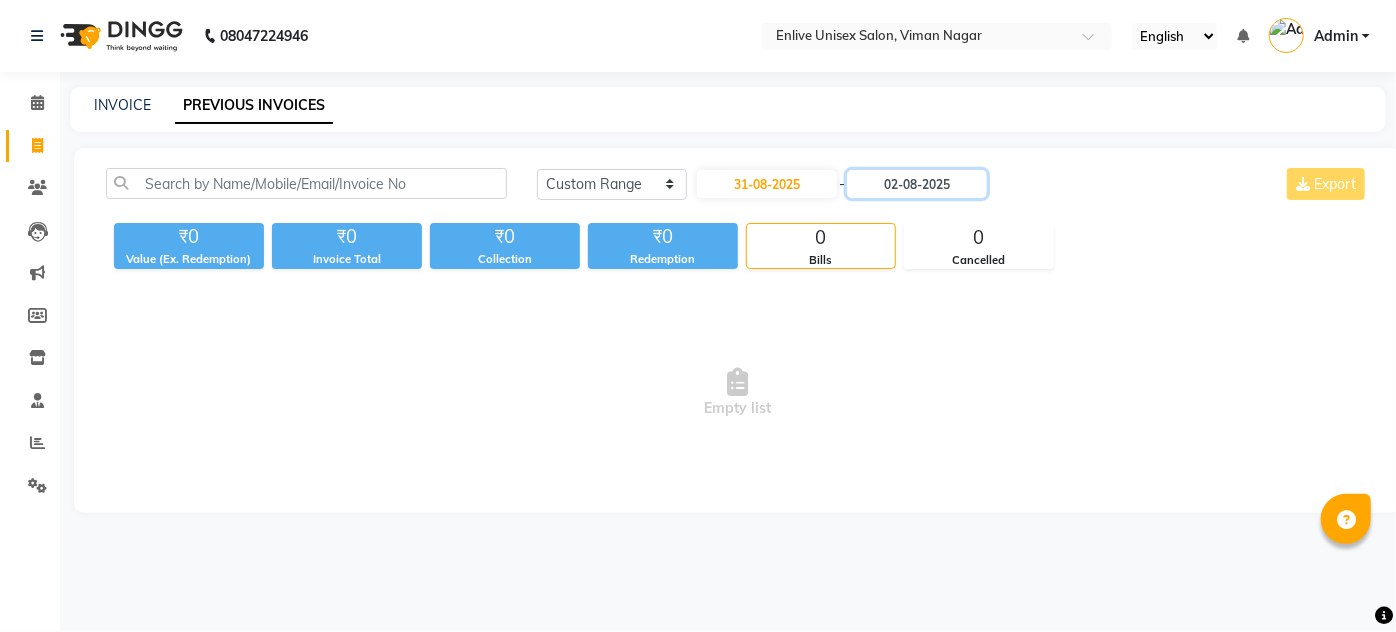 drag, startPoint x: 958, startPoint y: 191, endPoint x: 975, endPoint y: 198, distance: 18.384777 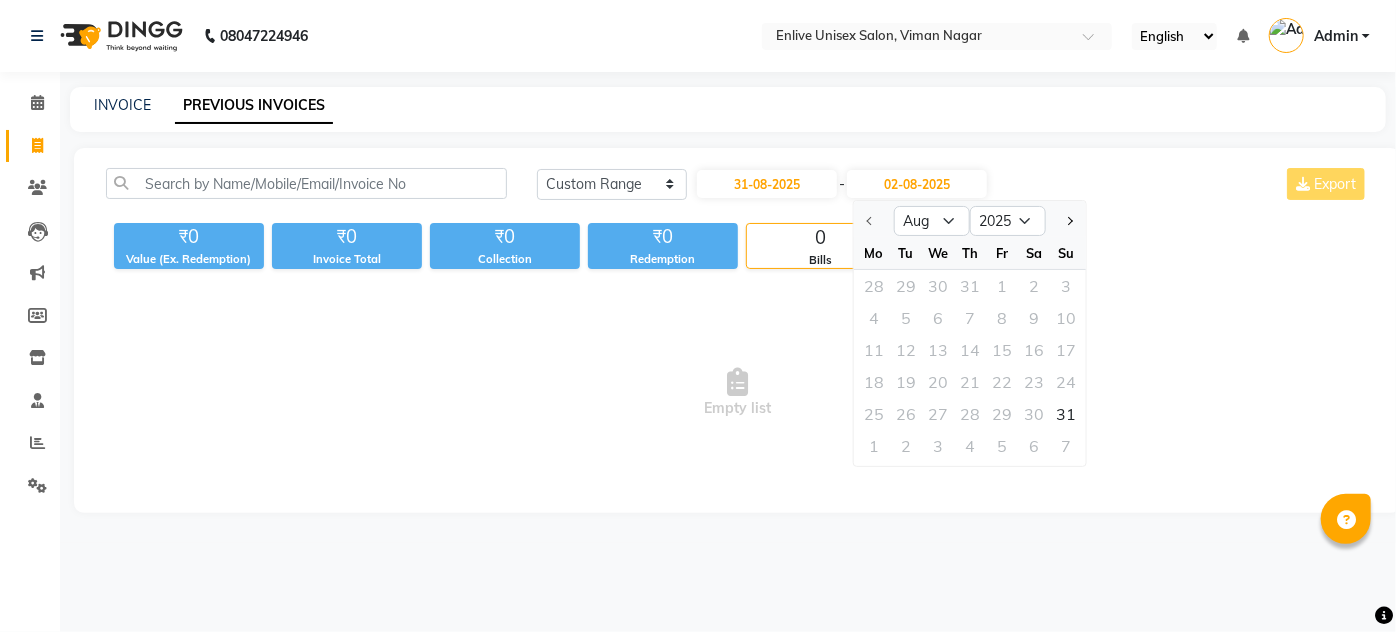 click 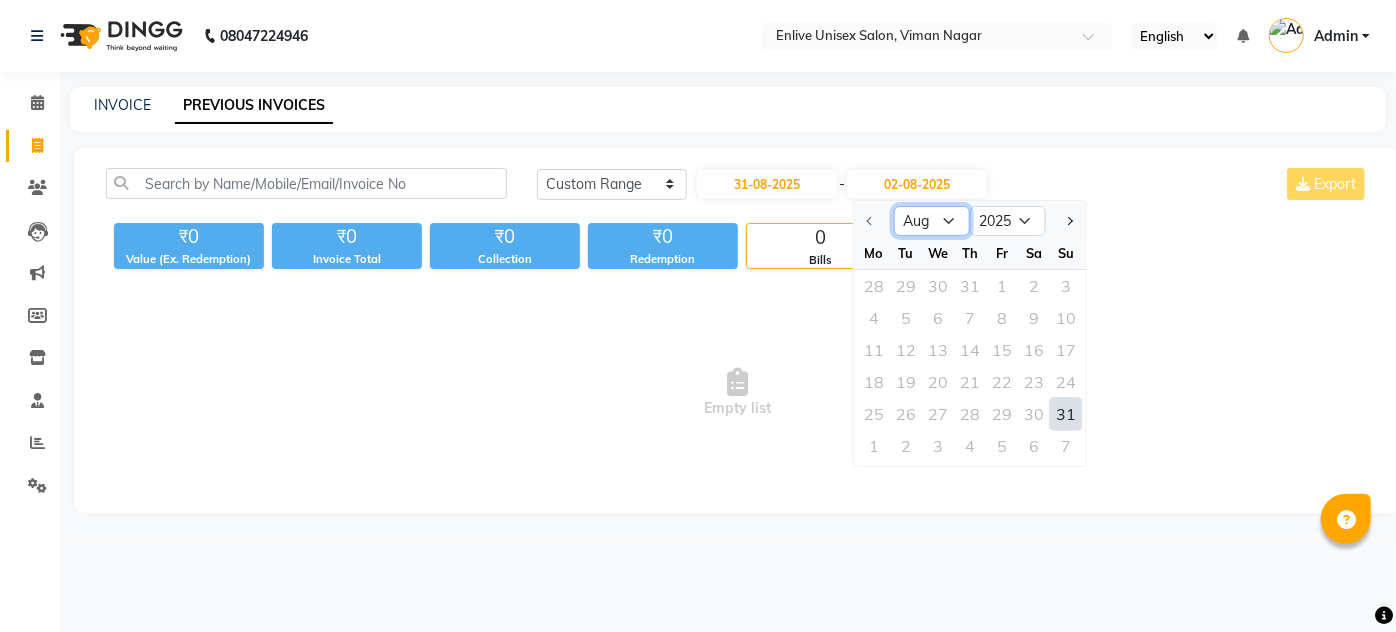 drag, startPoint x: 930, startPoint y: 215, endPoint x: 930, endPoint y: 229, distance: 14 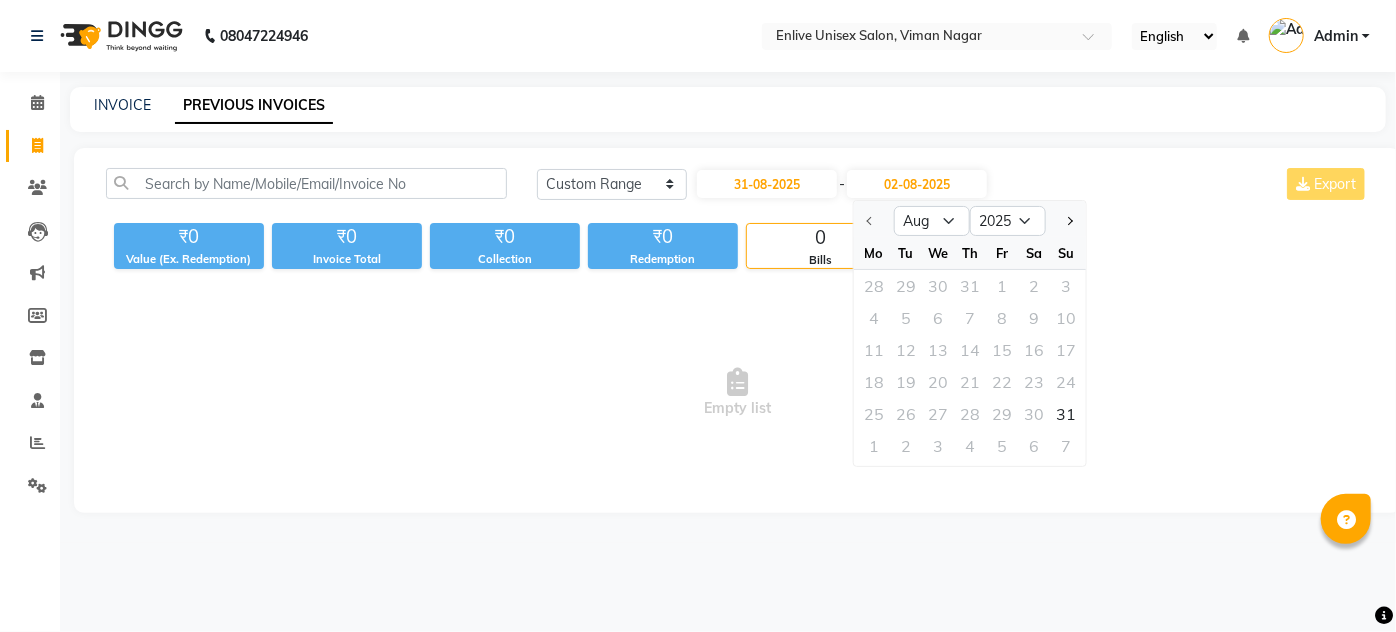 drag, startPoint x: 1069, startPoint y: 114, endPoint x: 789, endPoint y: 226, distance: 301.56924 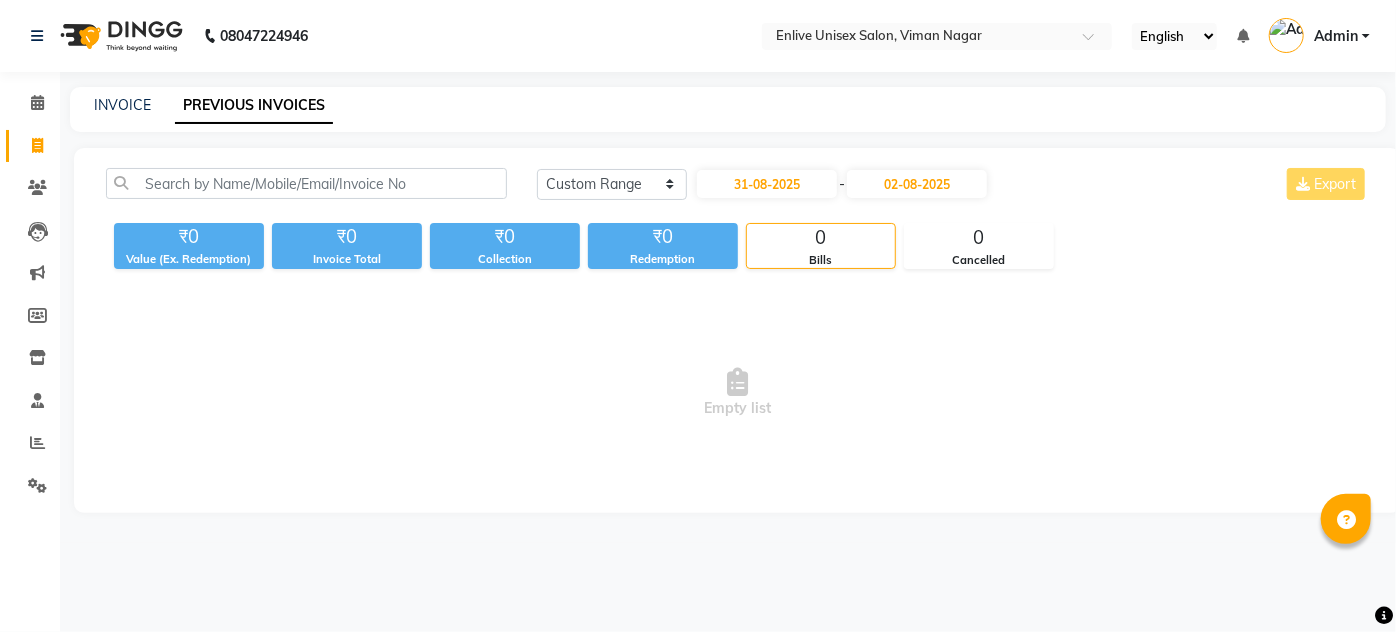 click on "Today Yesterday Custom Range [DATE] - [DATE] Export ₹0 Value (Ex. Redemption) ₹0 Invoice Total  ₹0 Collection ₹0 Redemption 0 Bills 0 Cancelled  Empty list" 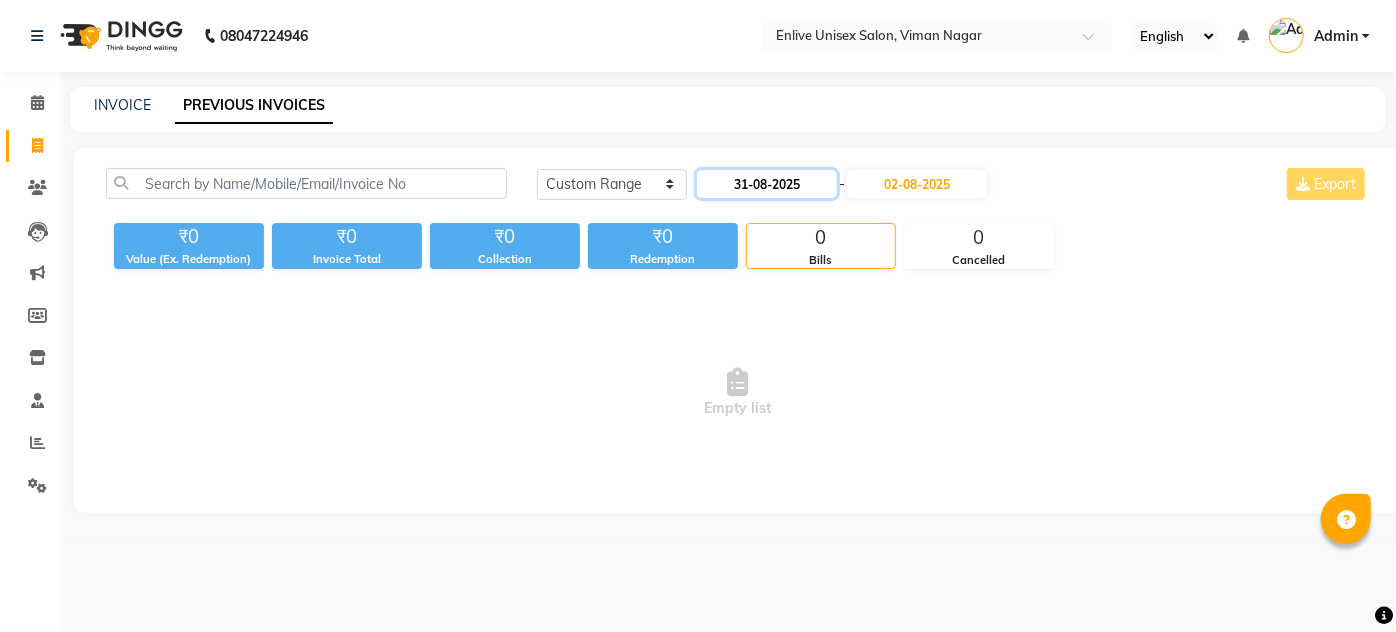 click on "31-08-2025" 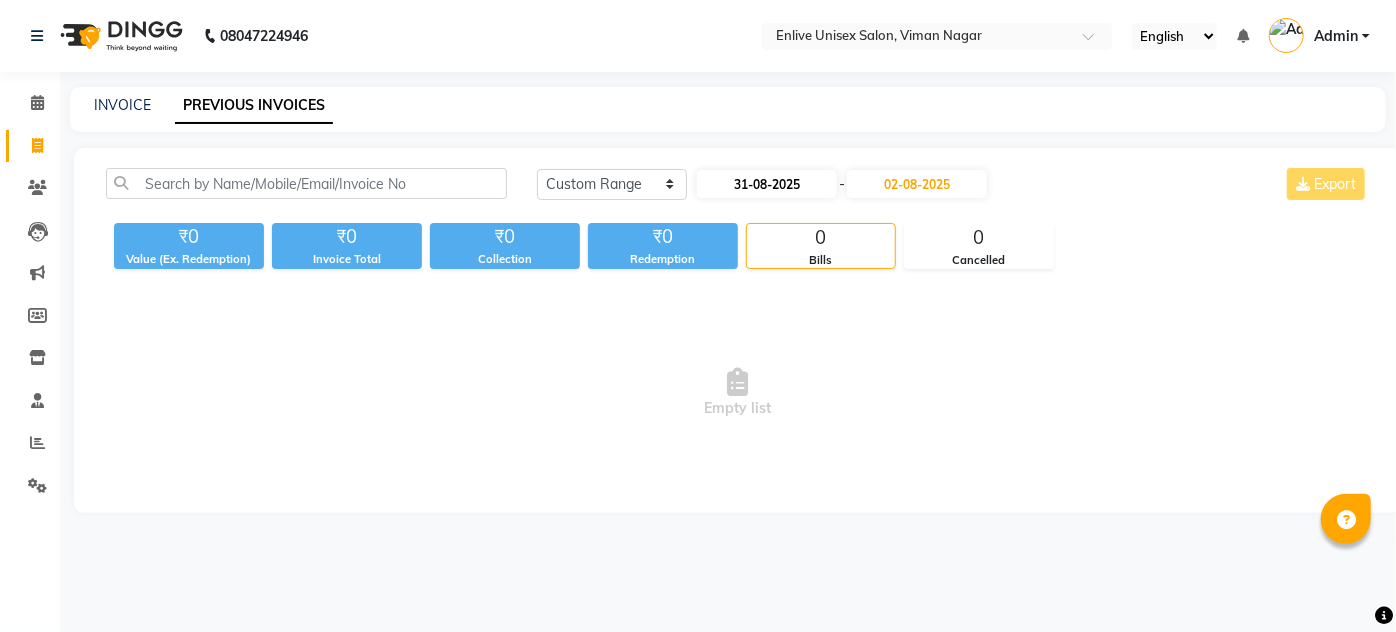 select on "8" 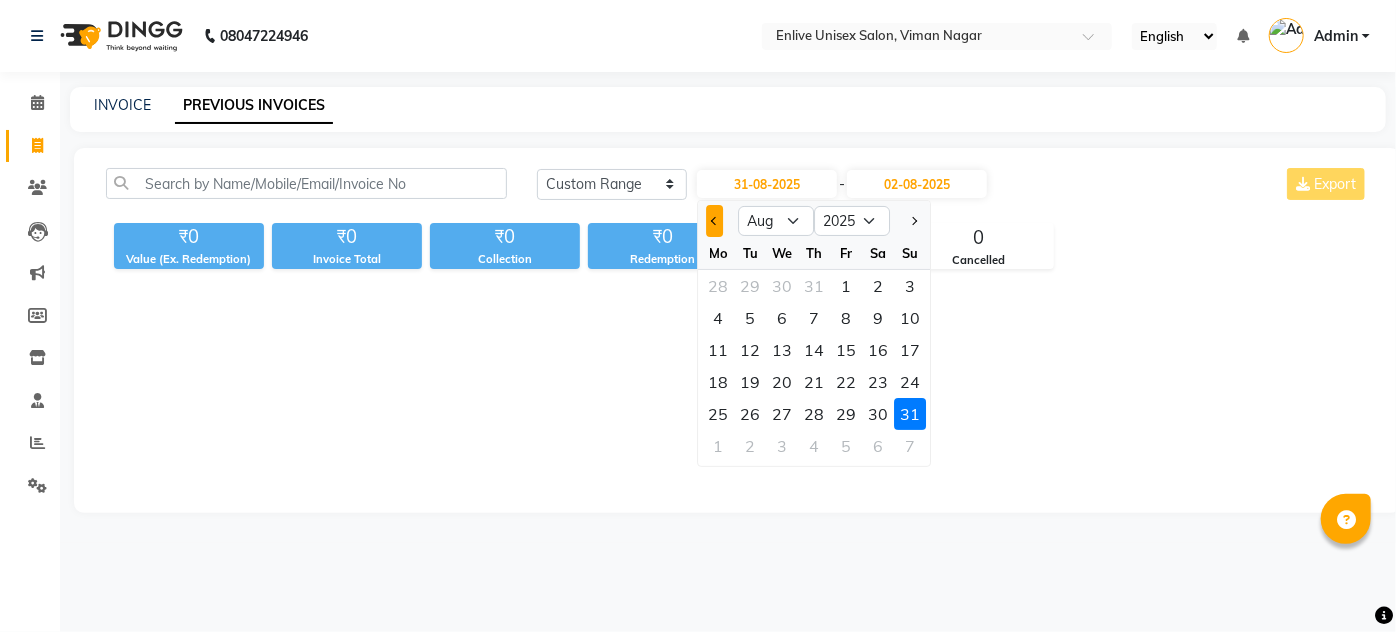 click 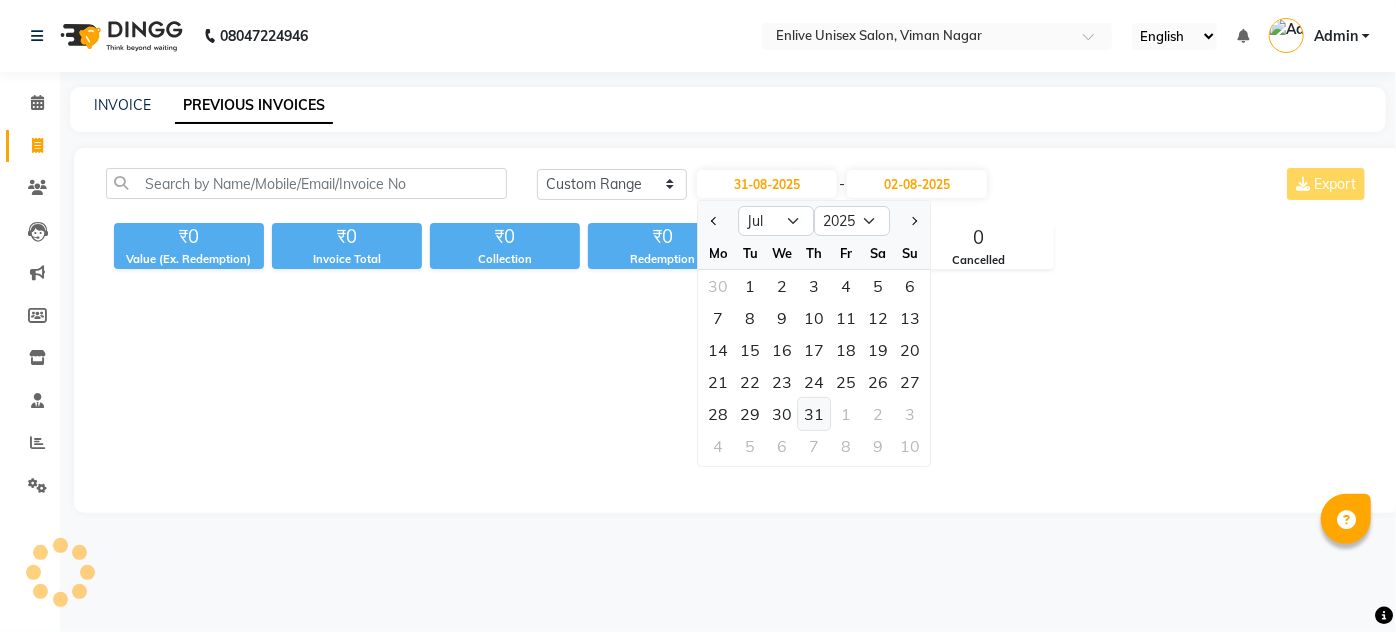 click on "31" 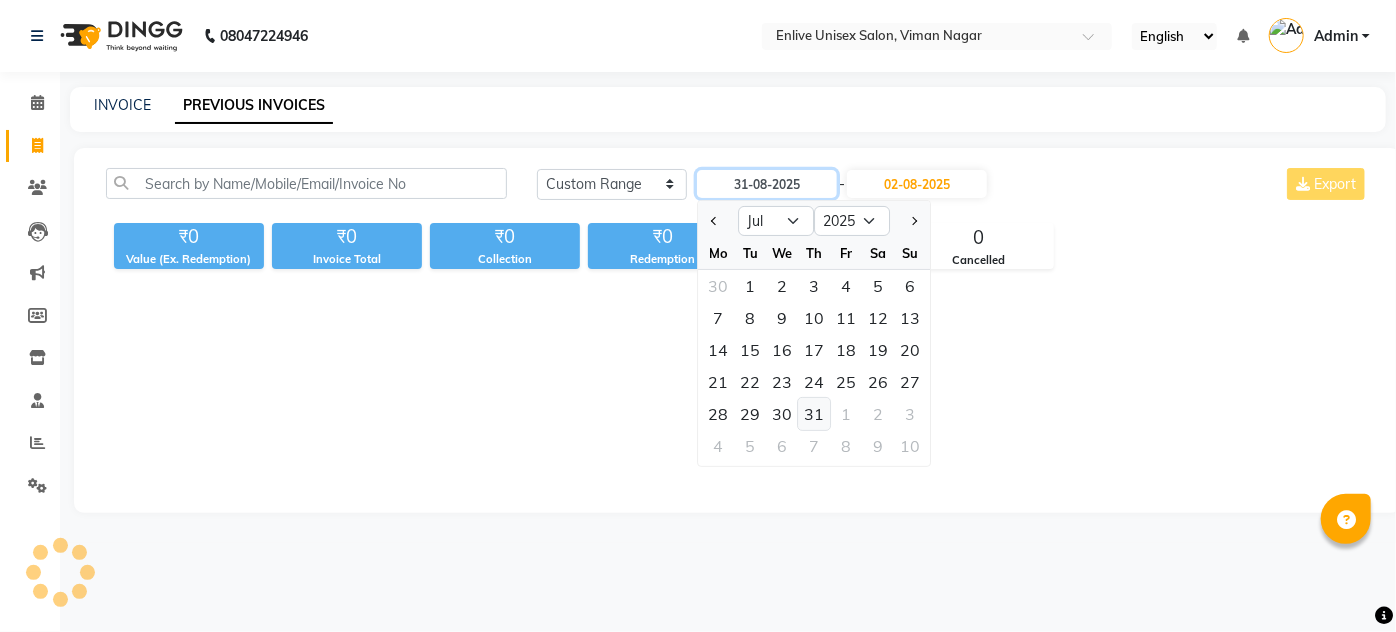 type on "31-07-2025" 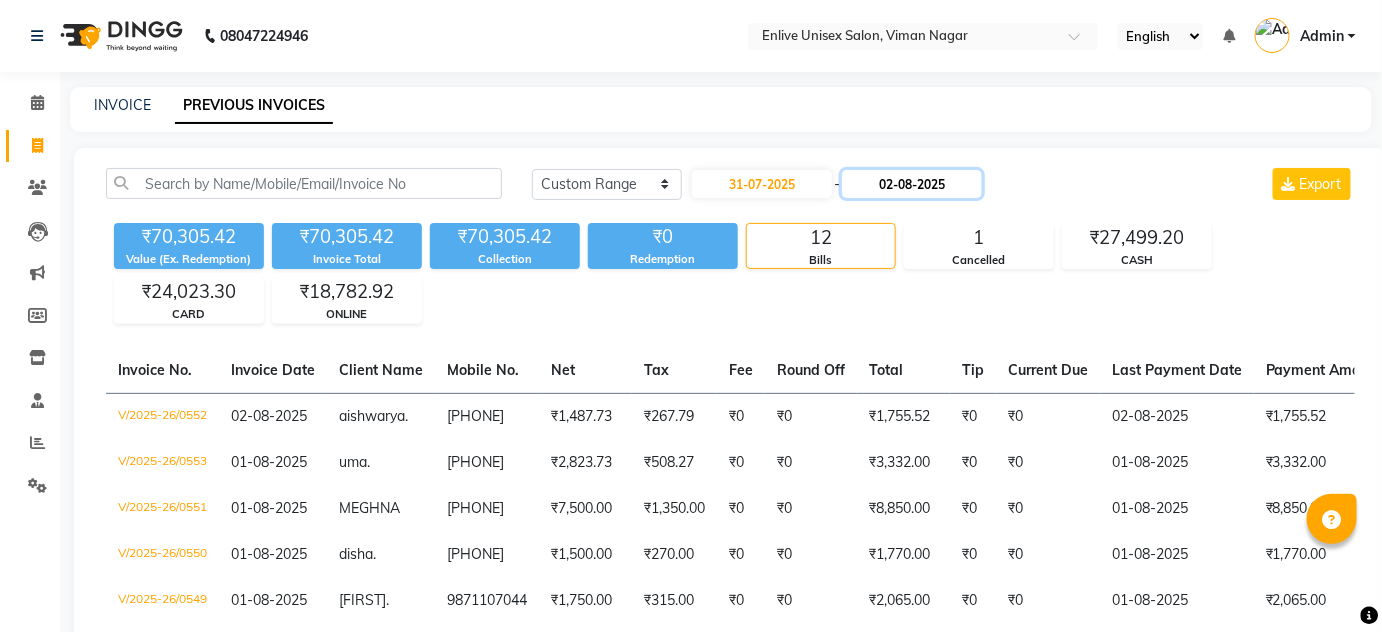 click on "02-08-2025" 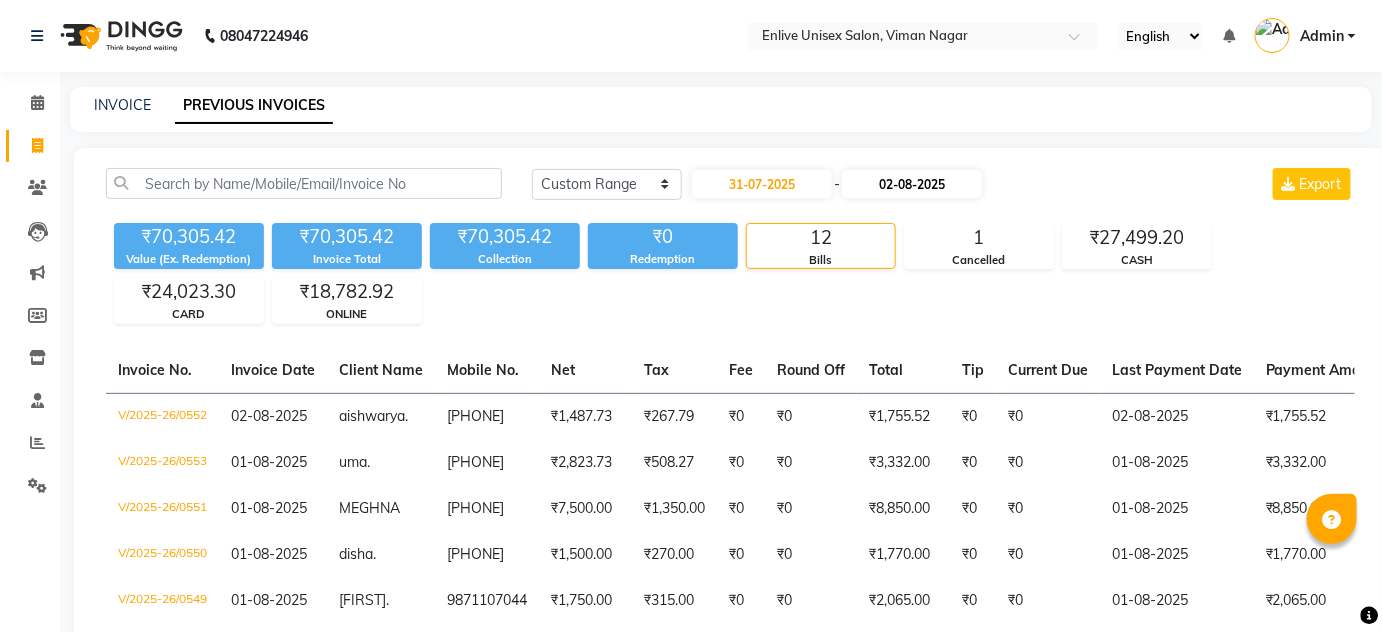 select on "8" 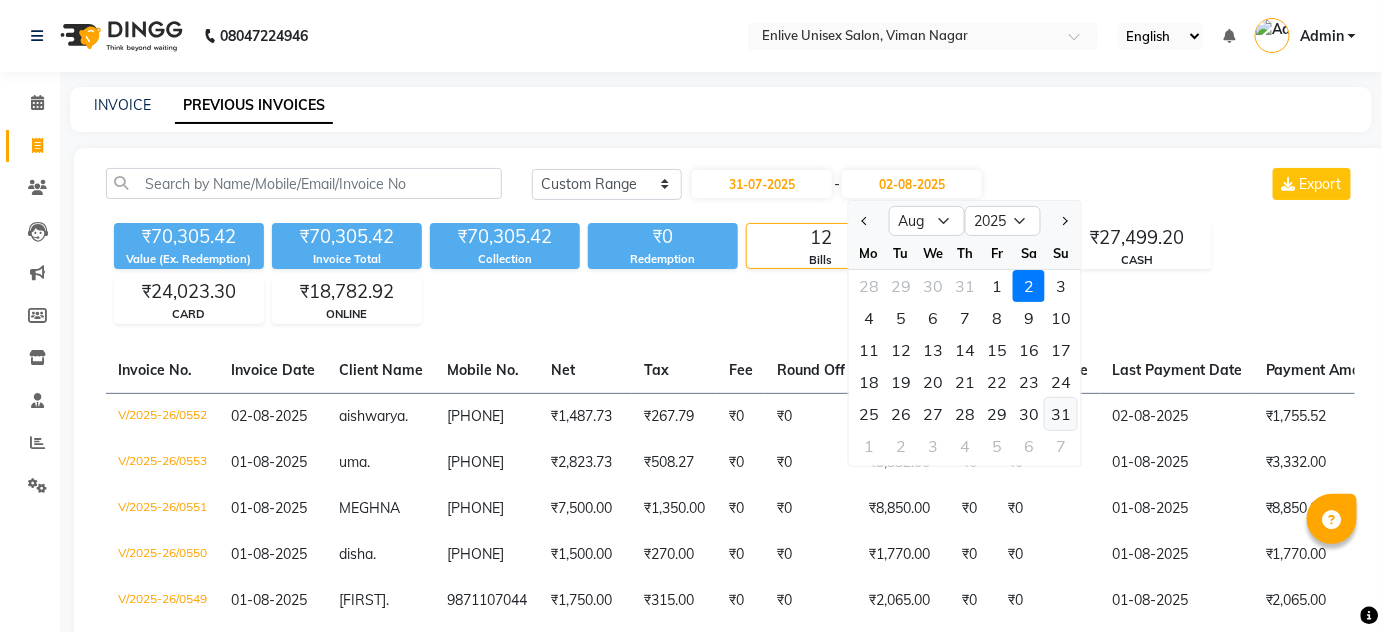 click on "31" 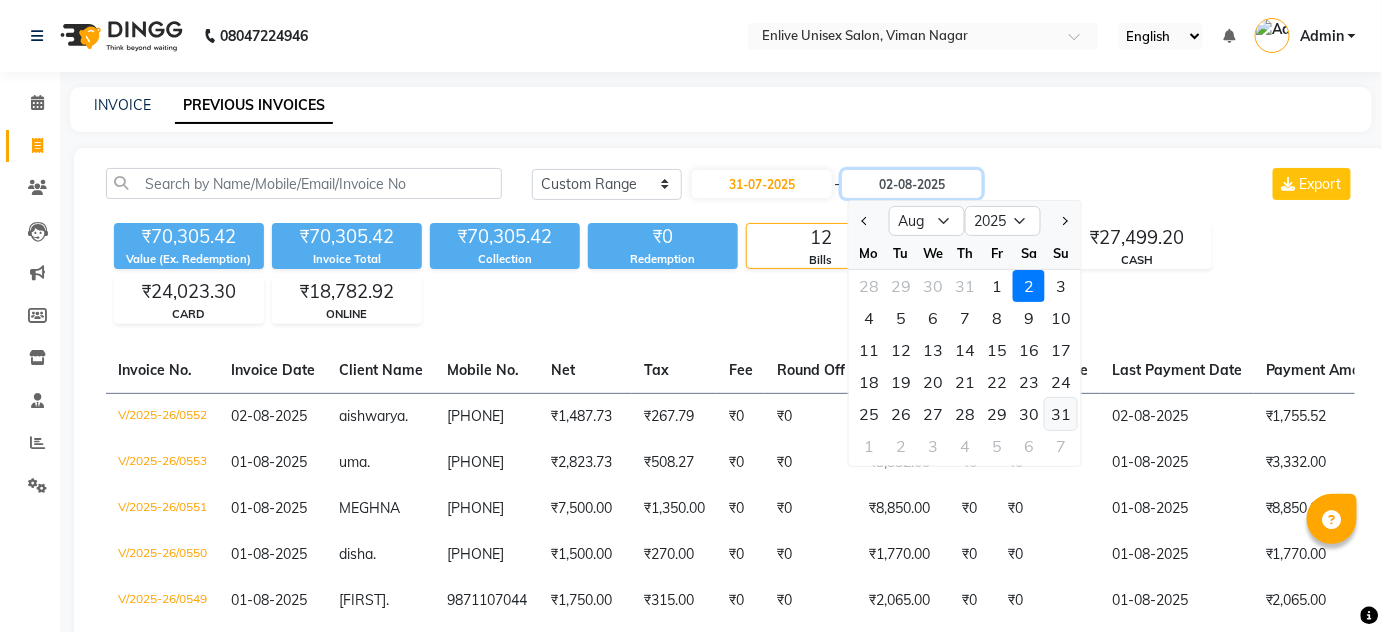 type on "31-08-2025" 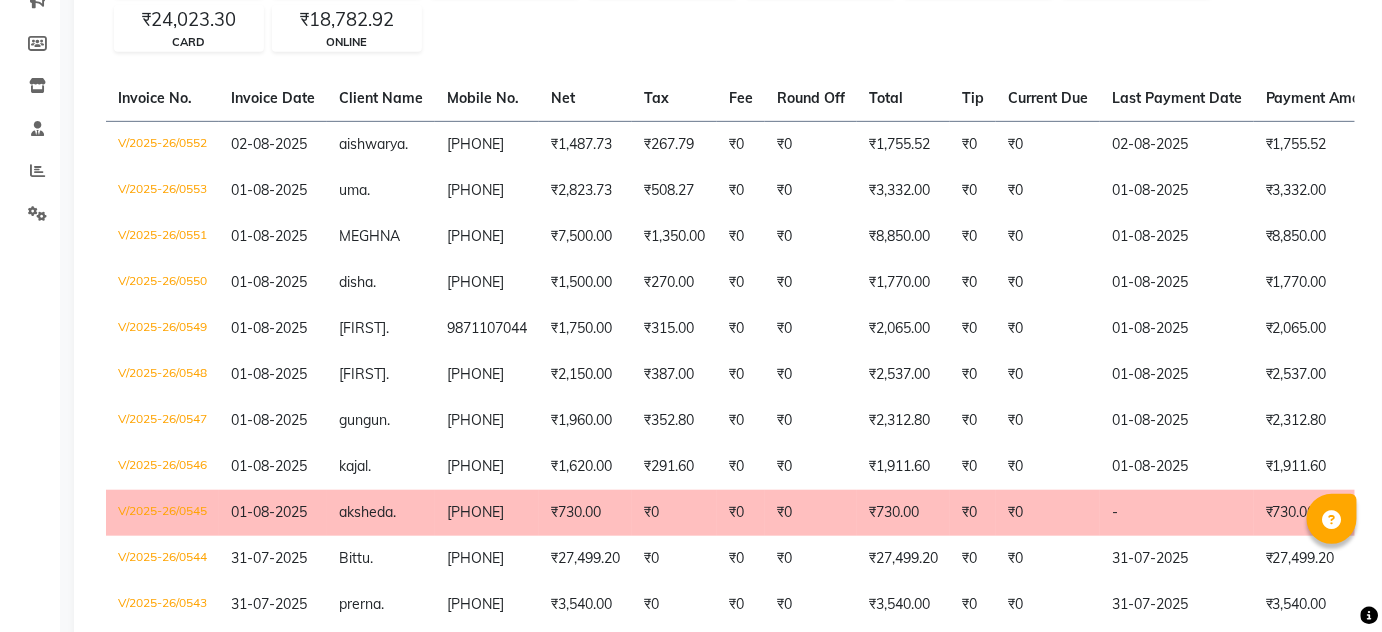scroll, scrollTop: 0, scrollLeft: 0, axis: both 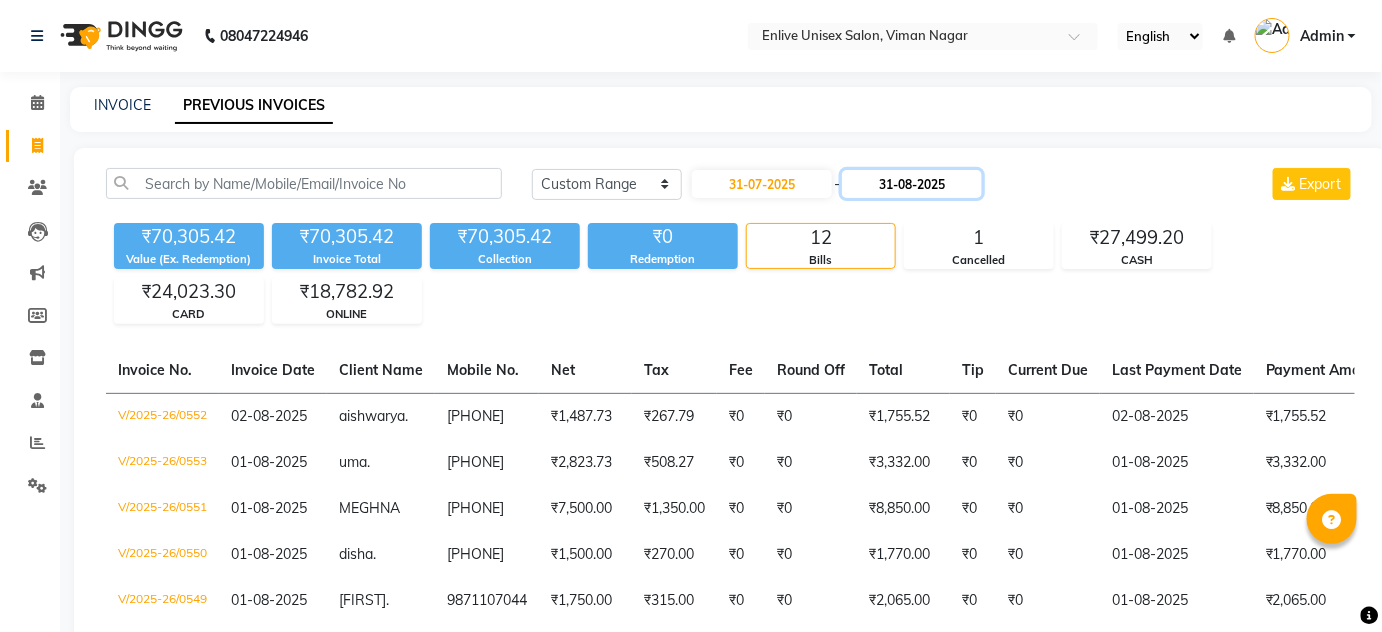click on "31-08-2025" 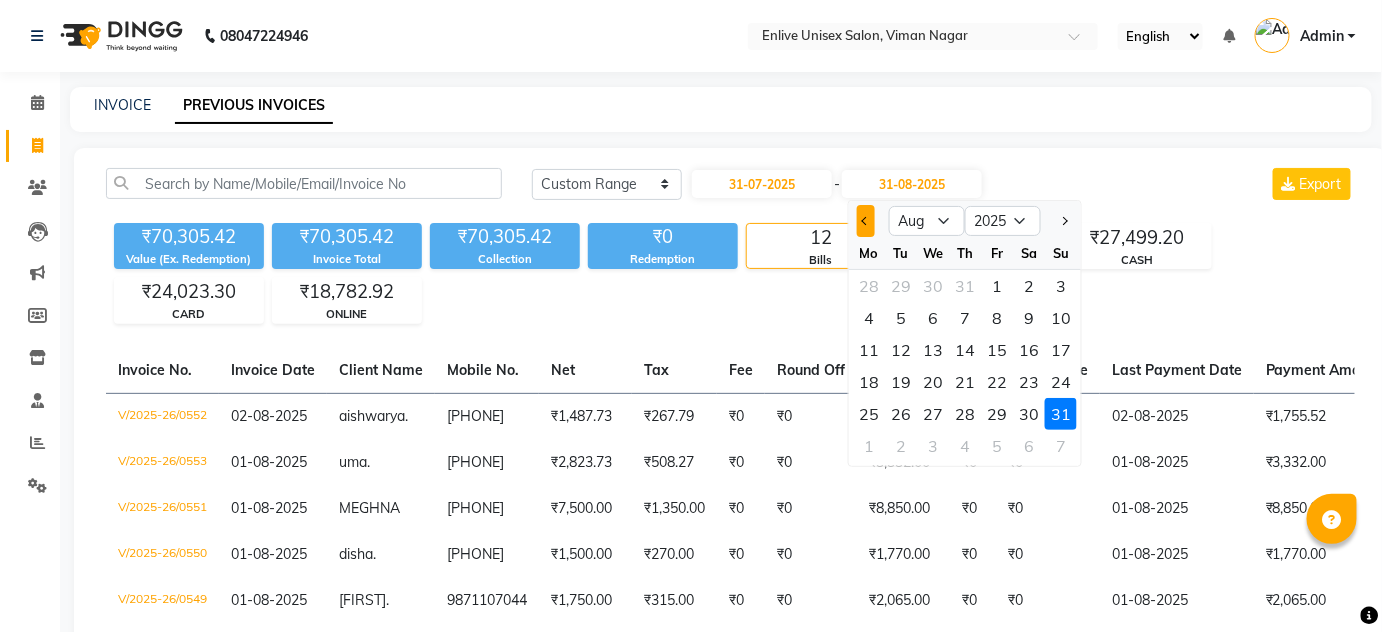 click 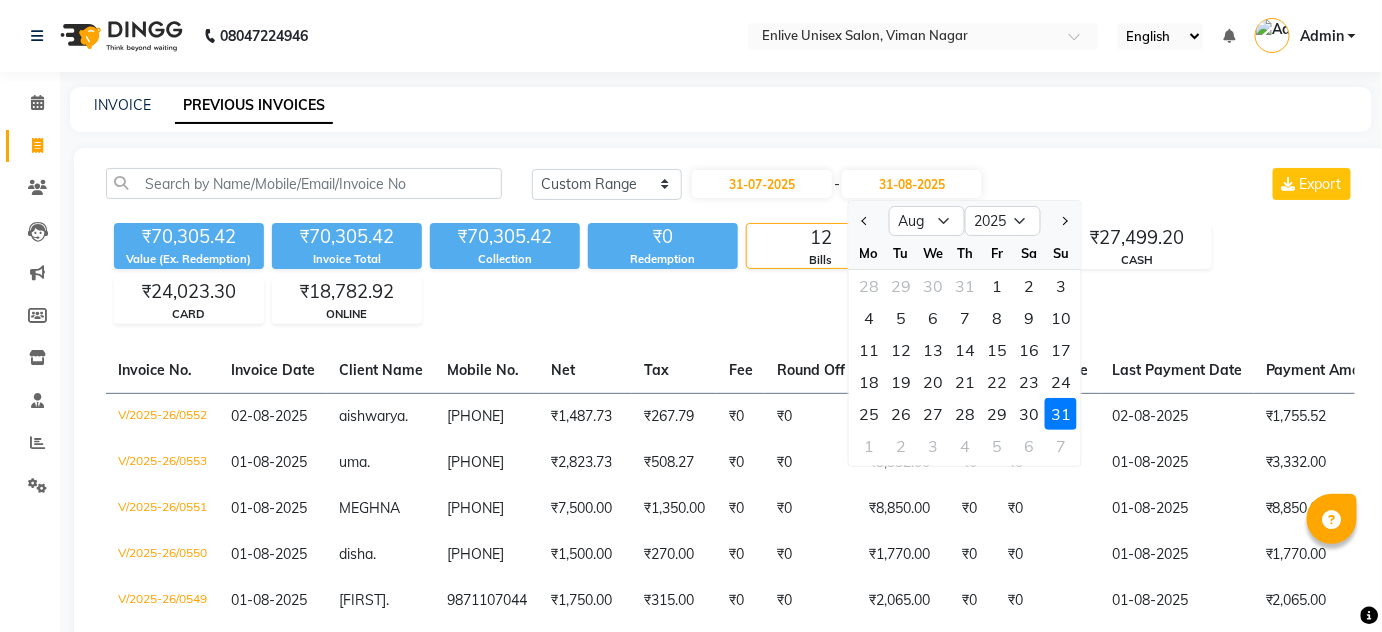 select on "7" 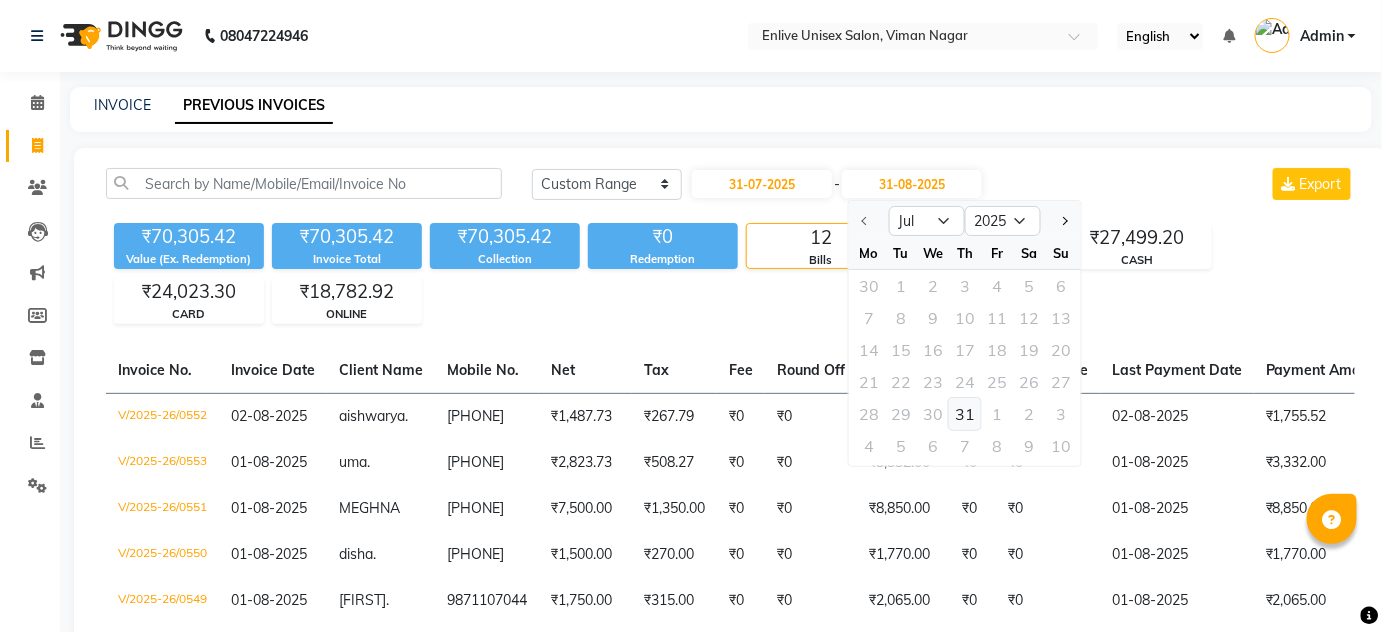 click on "31" 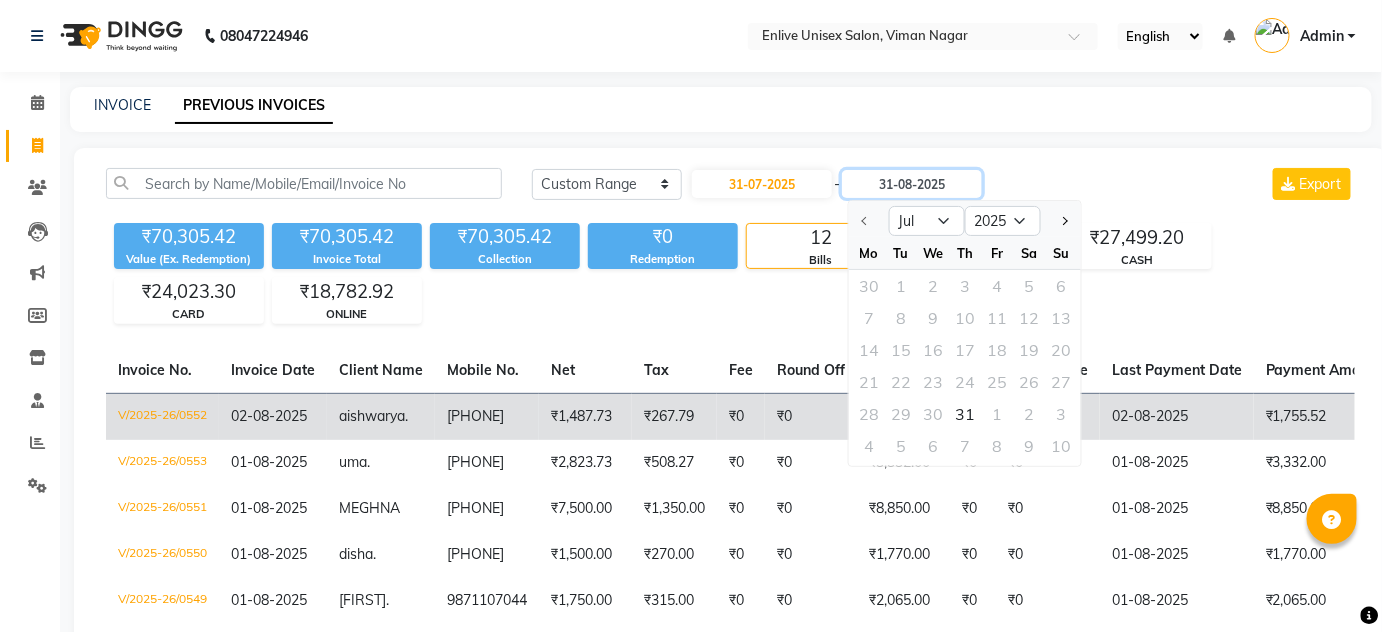 type on "31-07-2025" 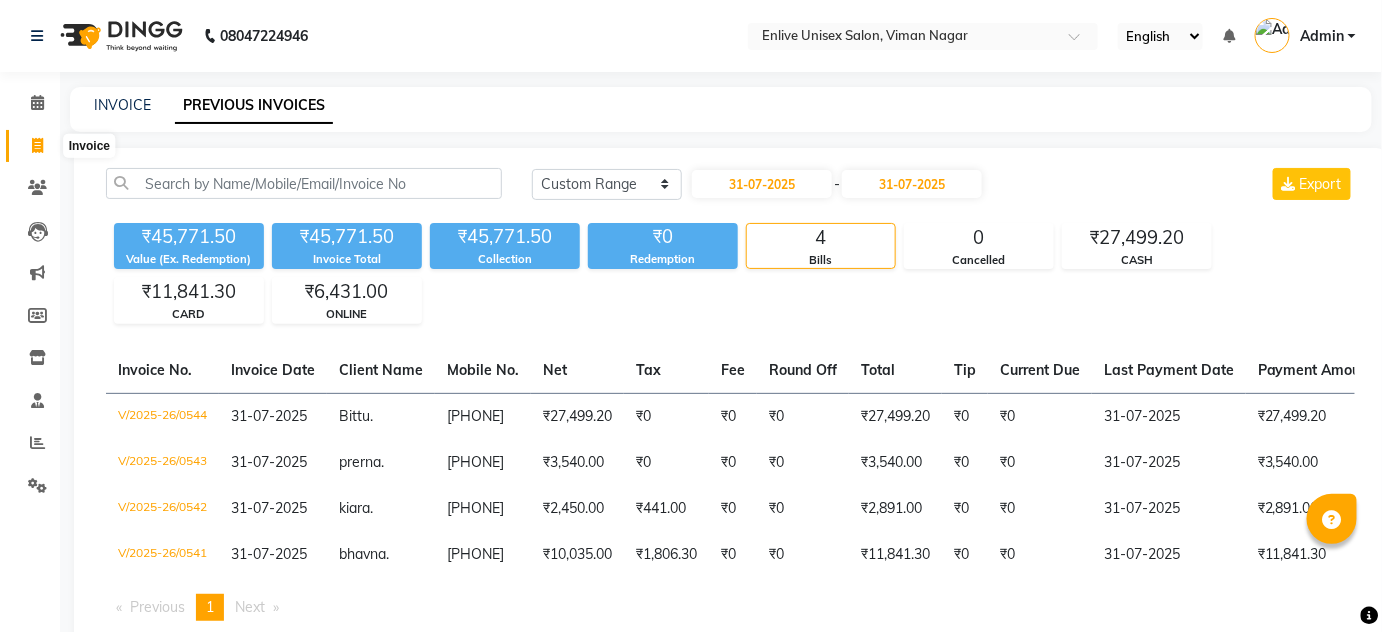 click 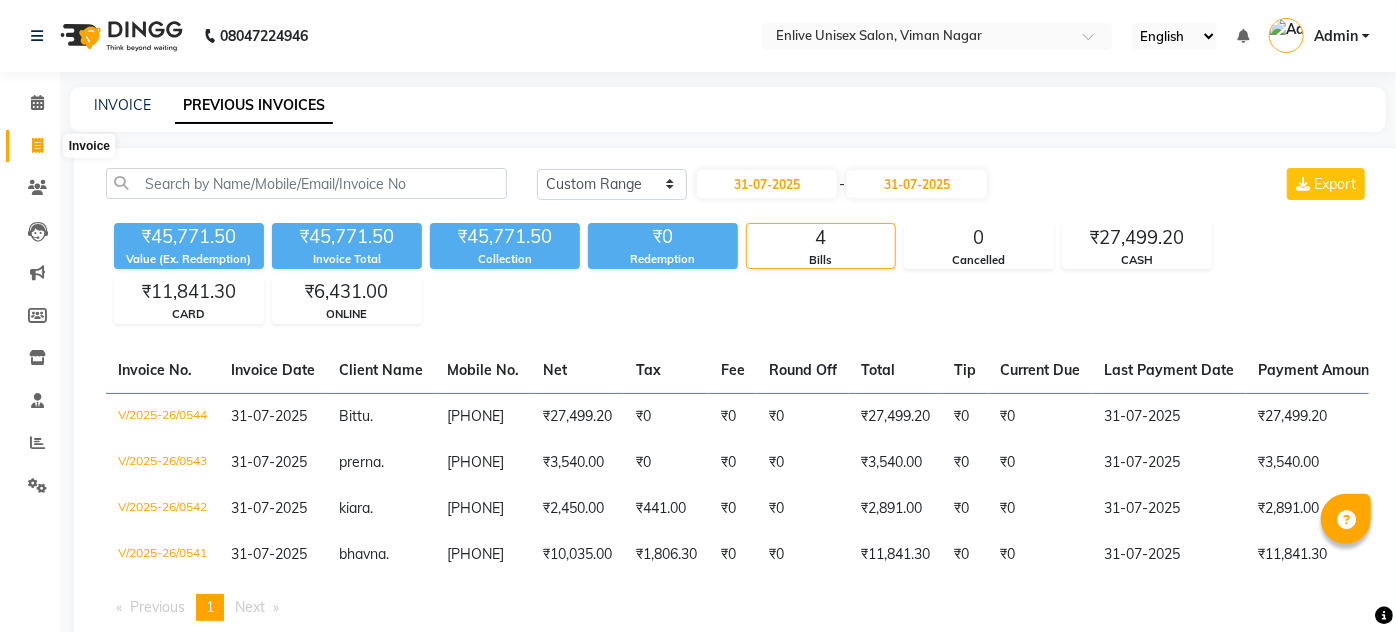 select on "145" 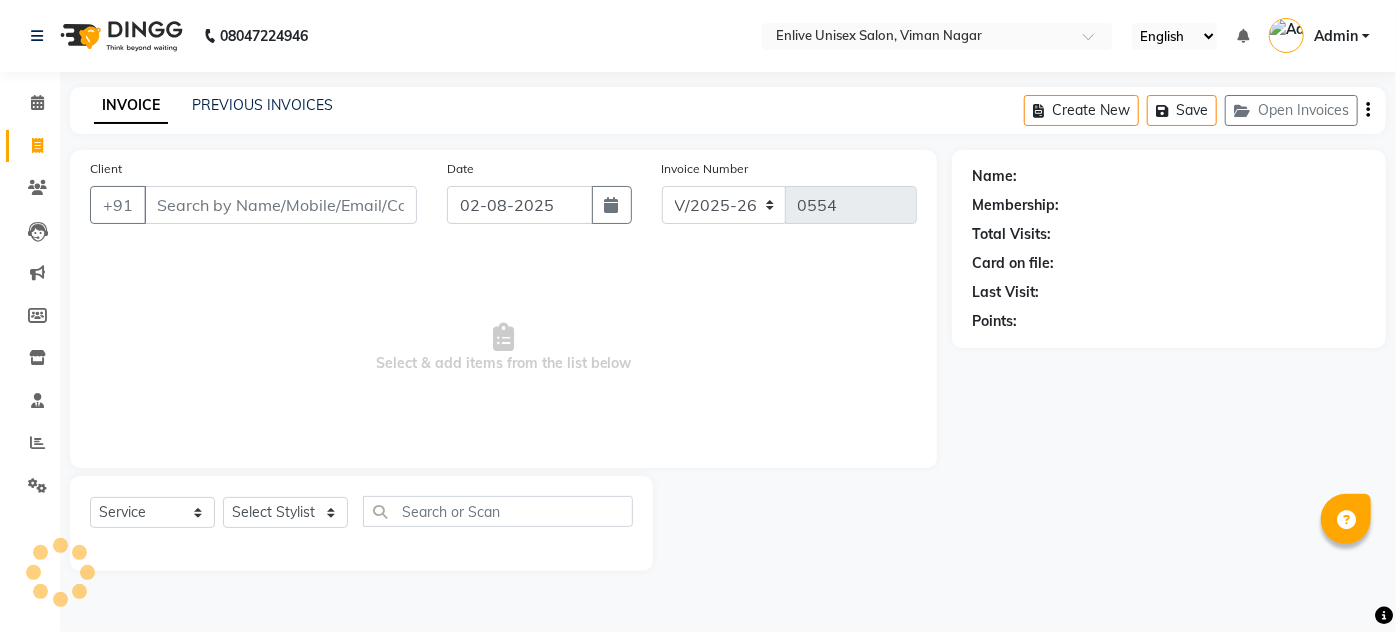 click on "Client" at bounding box center (280, 205) 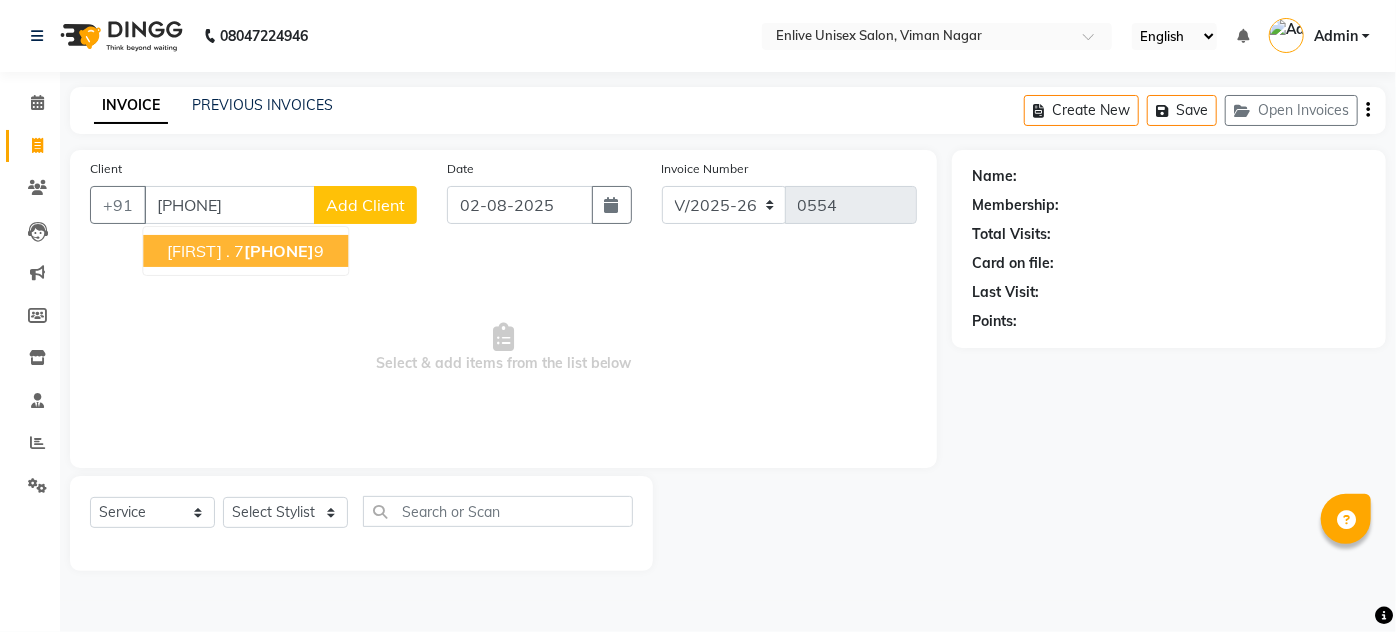 click on "prasad ." at bounding box center [198, 251] 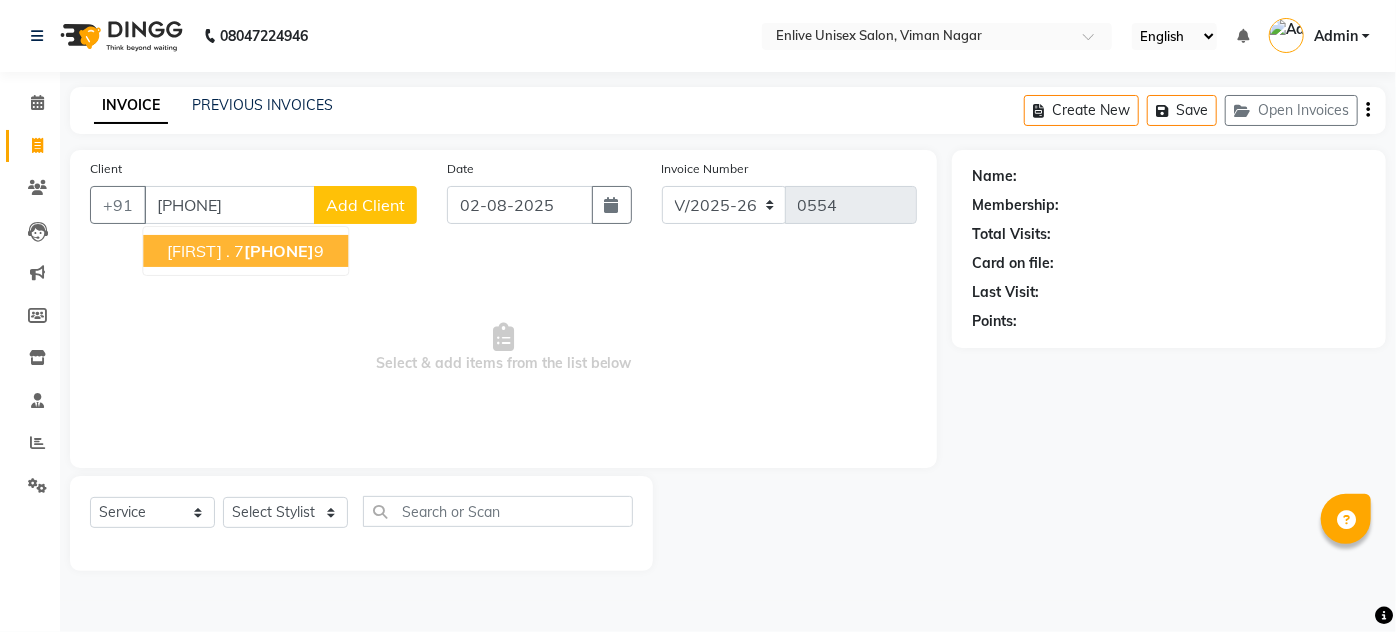 type on "7058498809" 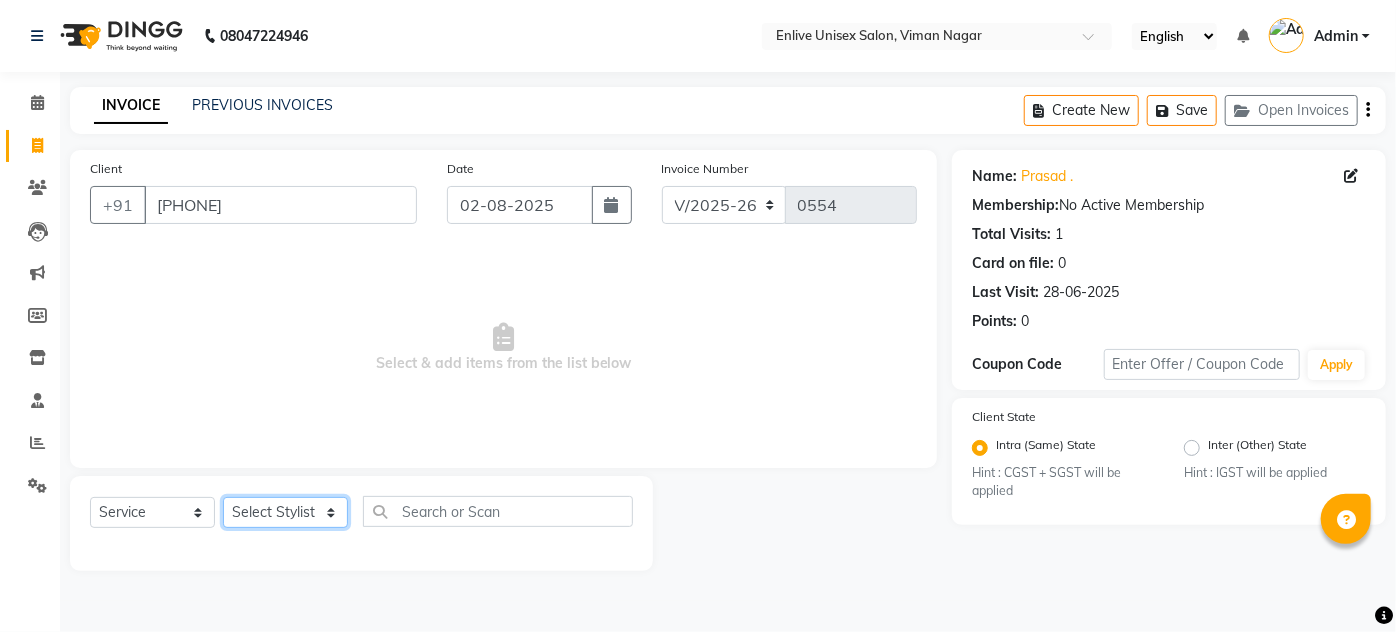 click on "Select Stylist Amin Shaikh Arti lohar Jyoti Namrata Nitin Sir Roshani sameer Shubhangi Vikas Yasmeen" 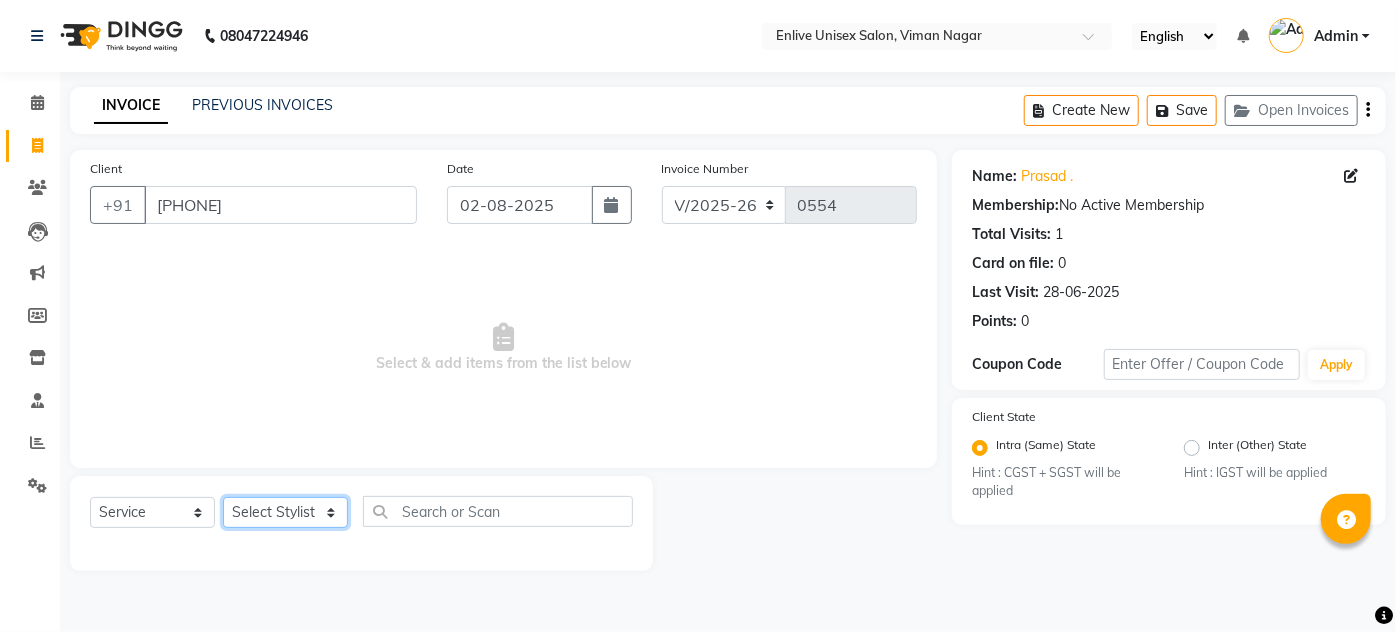 select on "75723" 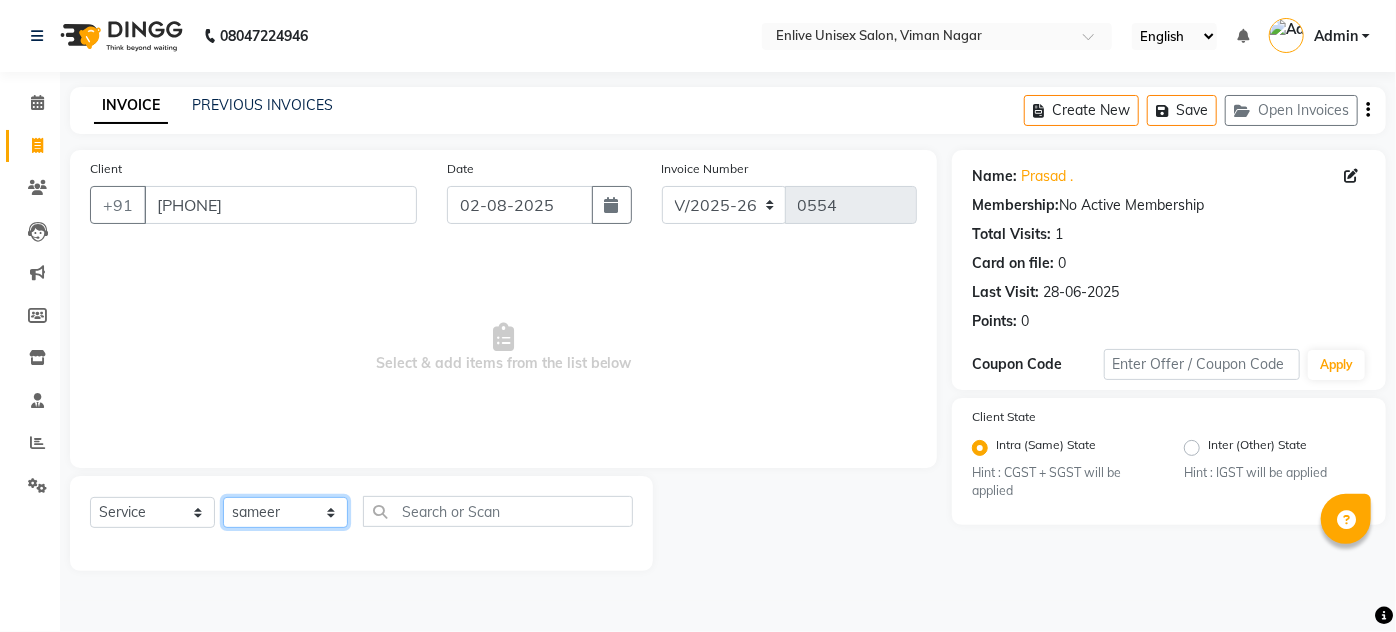 click on "Select Stylist Amin Shaikh Arti lohar Jyoti Namrata Nitin Sir Roshani sameer Shubhangi Vikas Yasmeen" 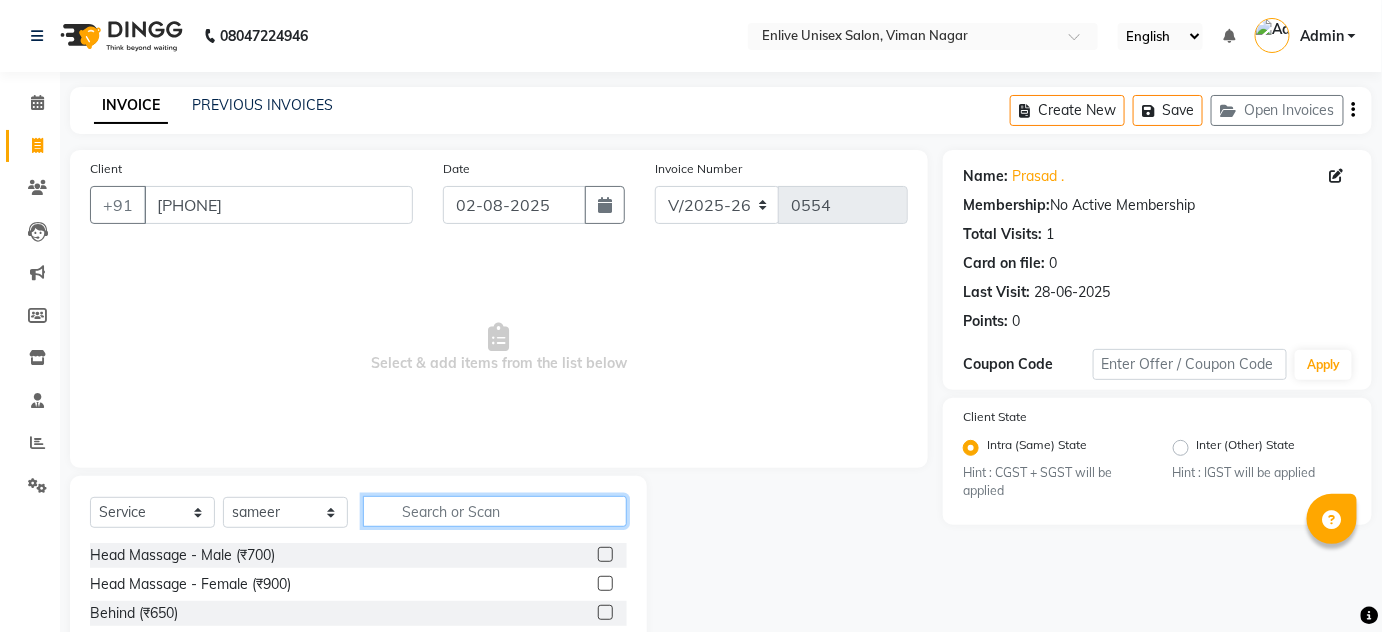 click 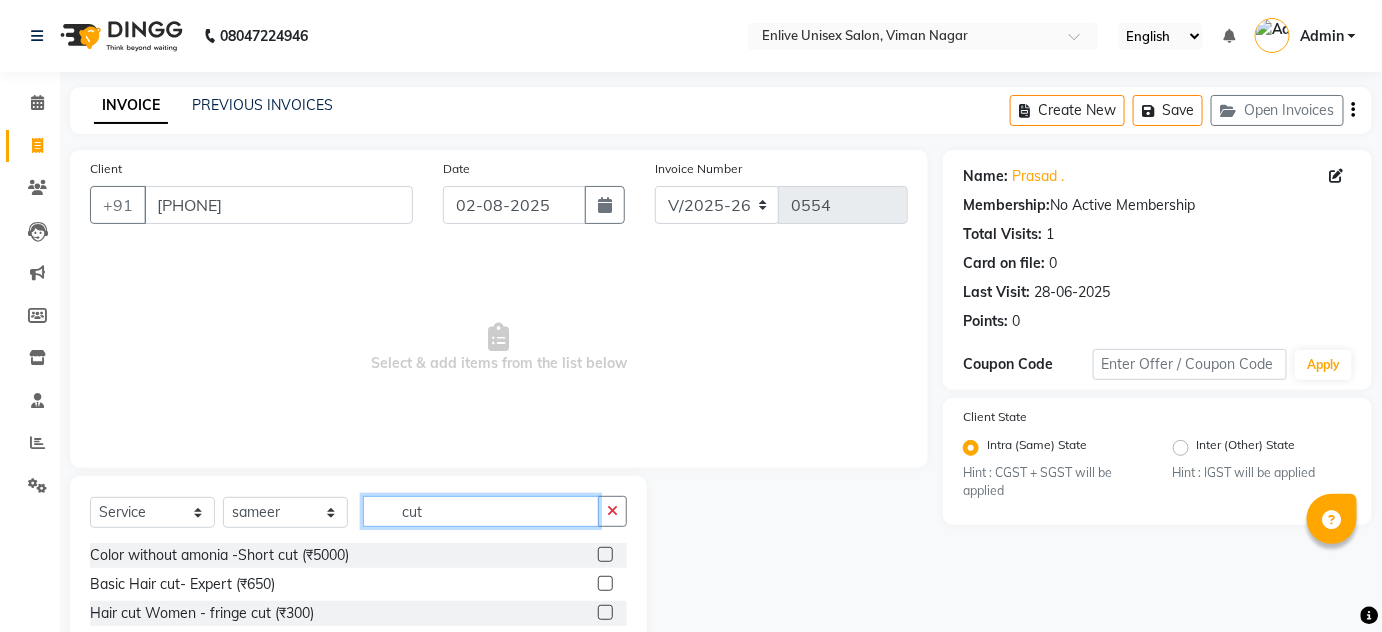type on "cut" 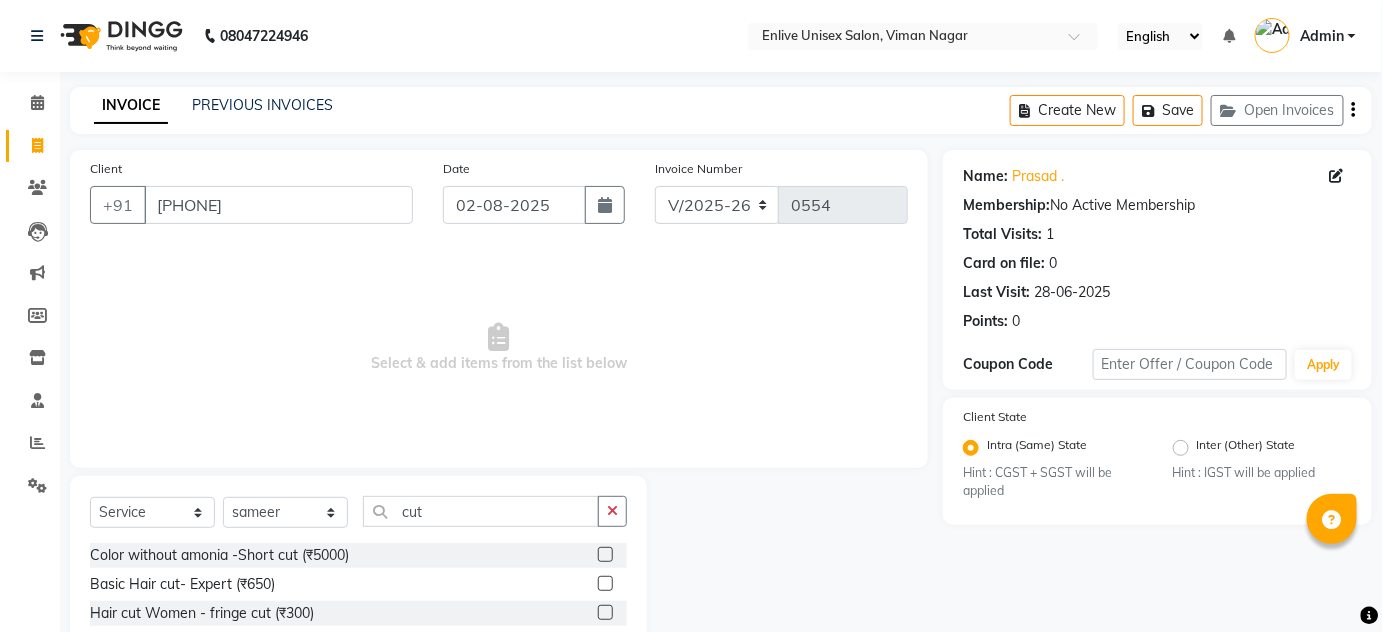 click 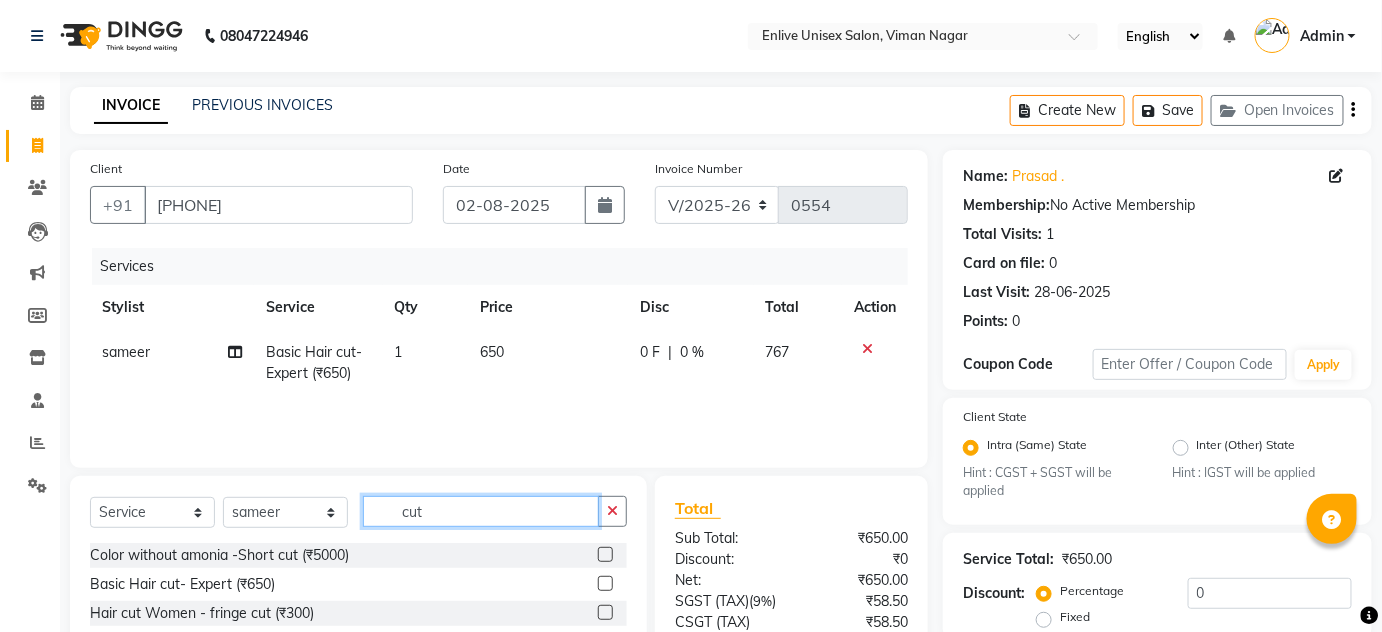 checkbox on "false" 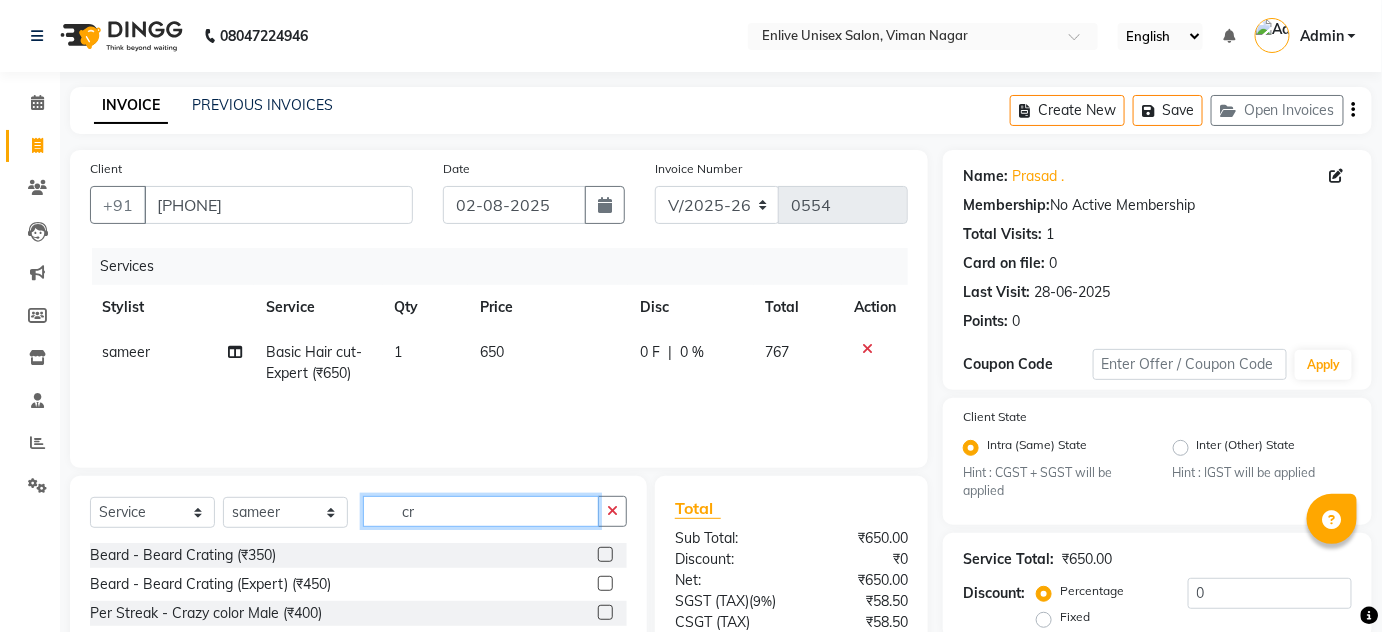 type on "cr" 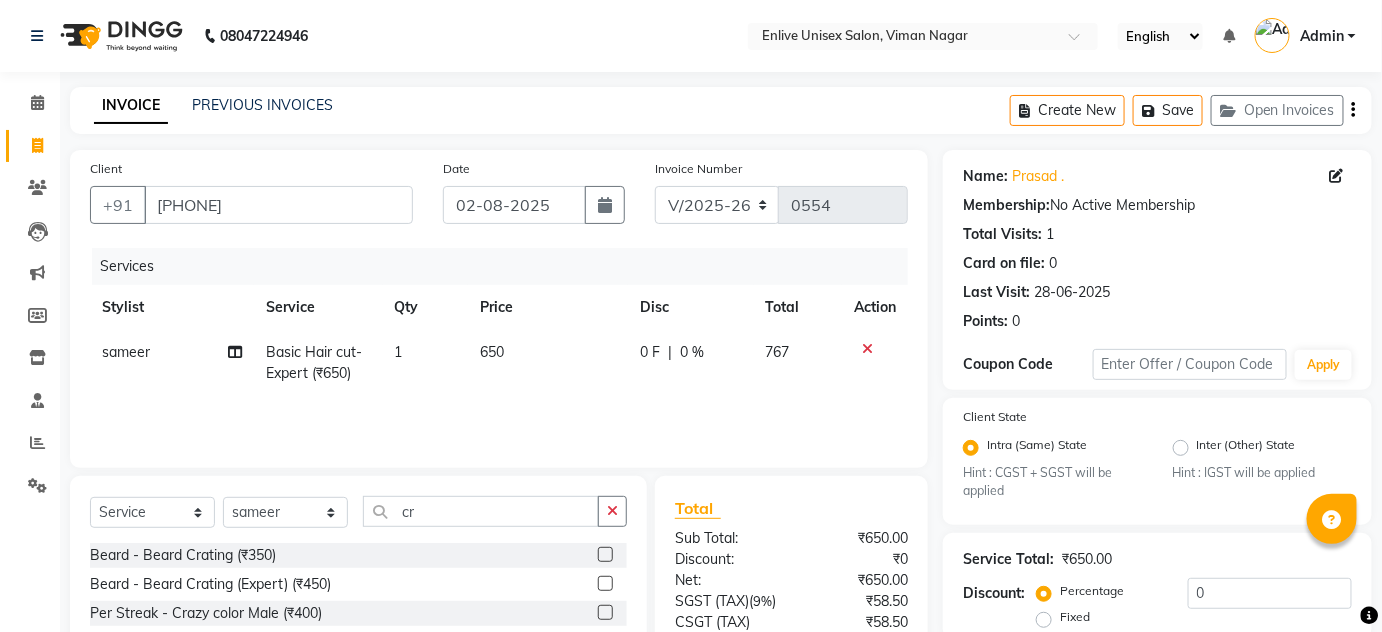 click 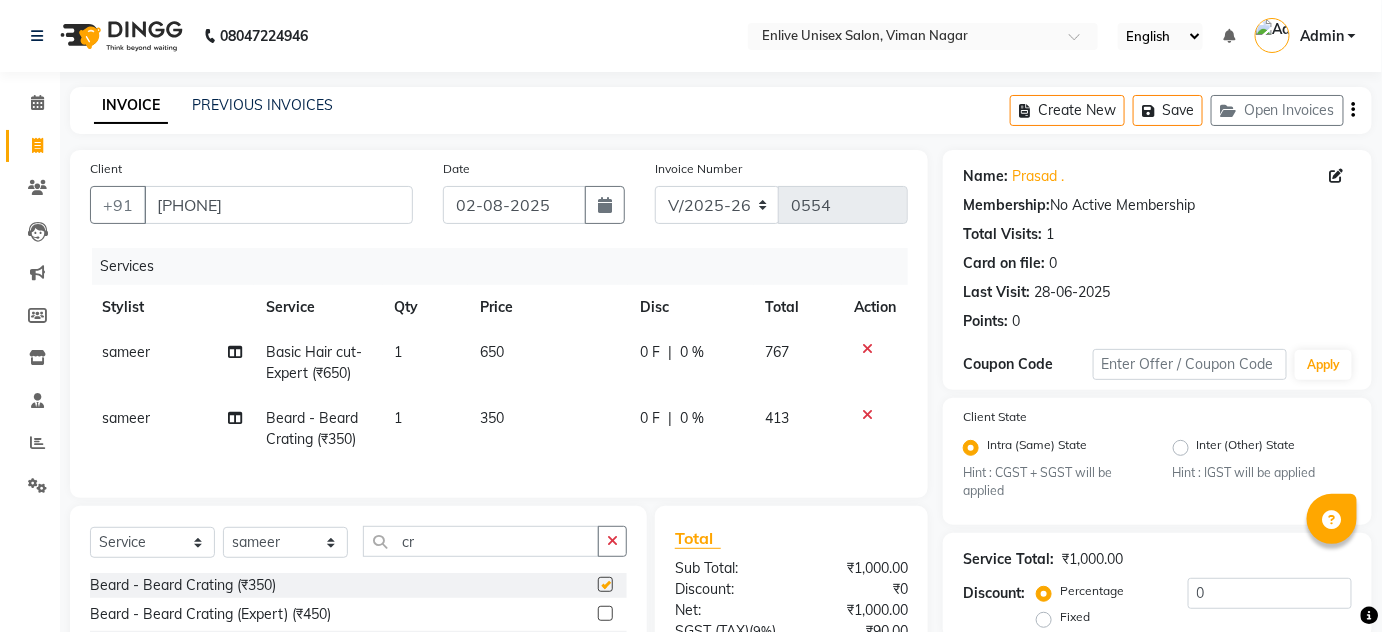 checkbox on "false" 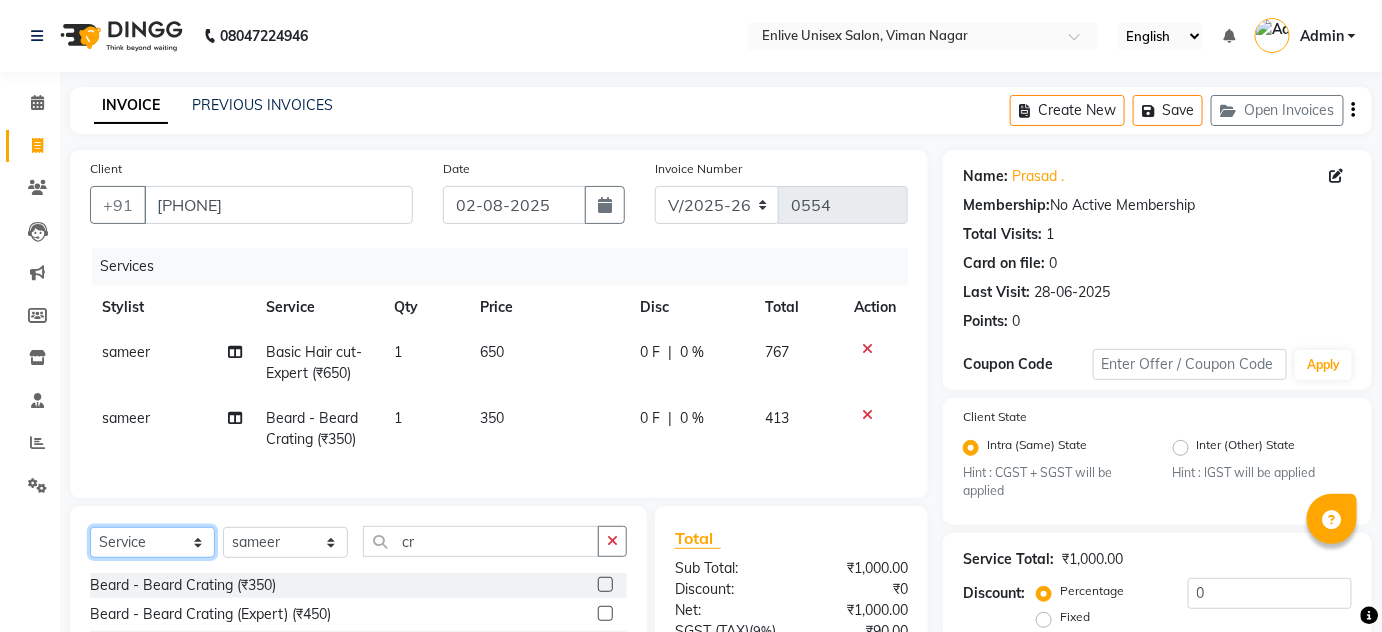 click on "Select  Service  Product  Membership  Package Voucher Prepaid Gift Card" 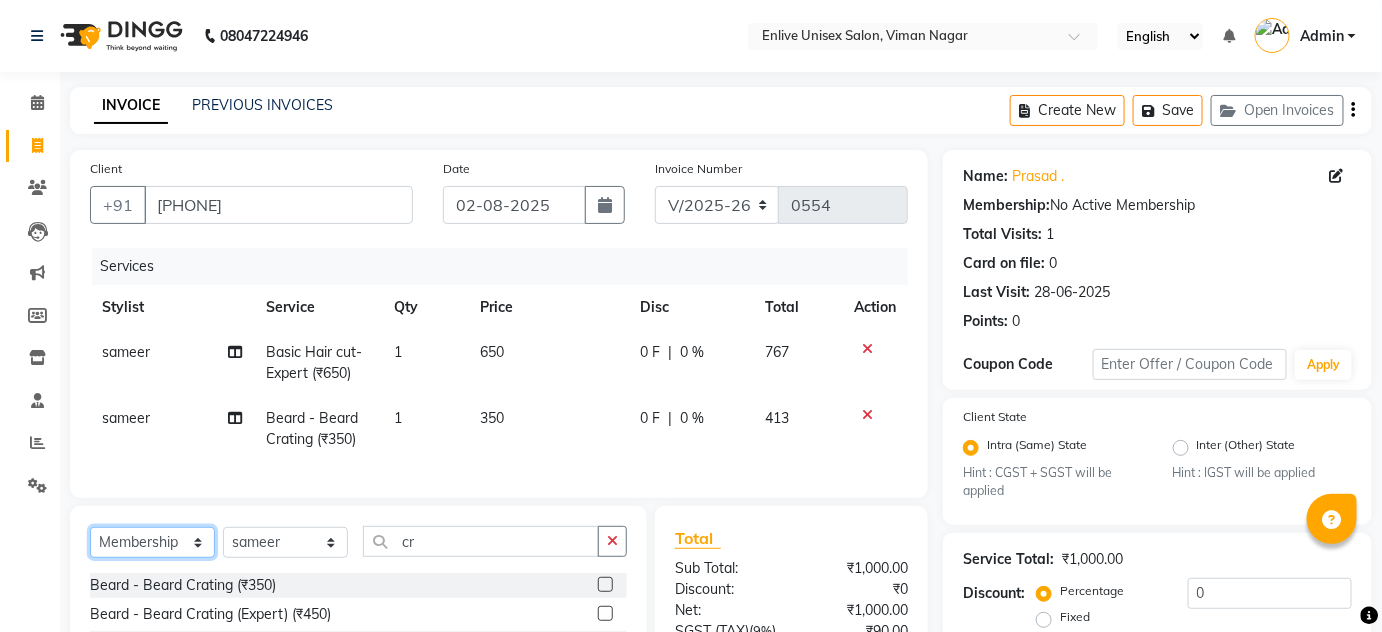 click on "Select  Service  Product  Membership  Package Voucher Prepaid Gift Card" 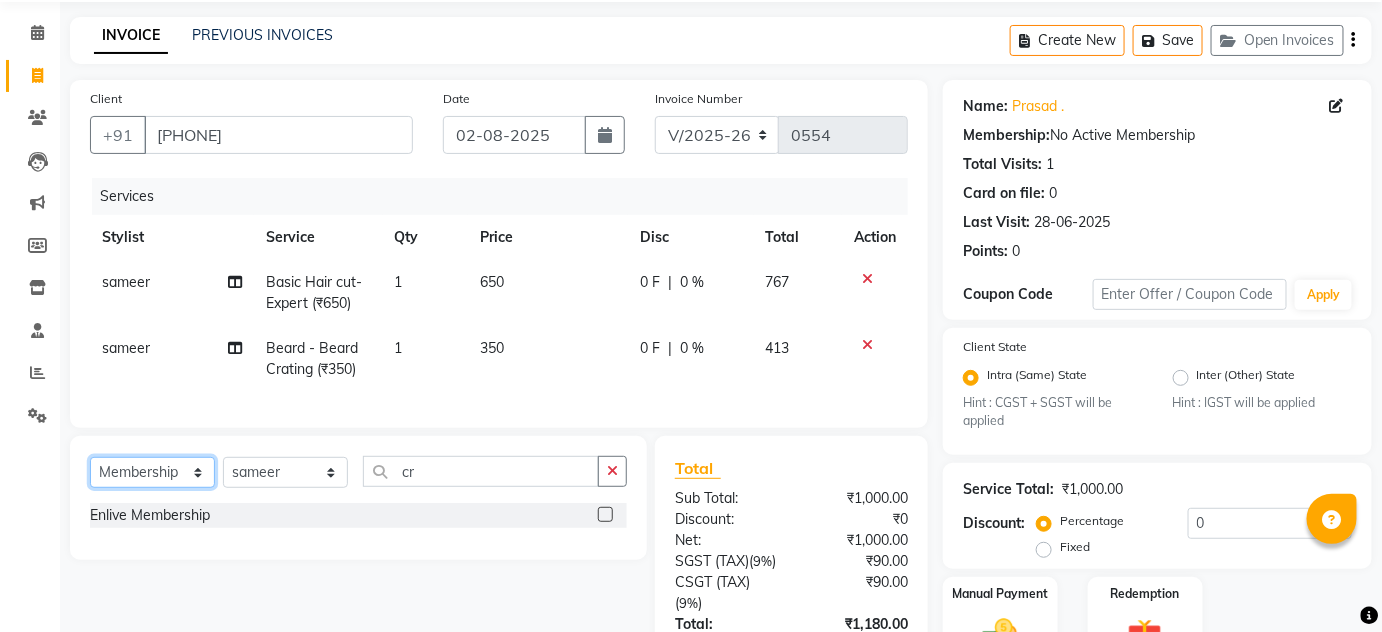 scroll, scrollTop: 181, scrollLeft: 0, axis: vertical 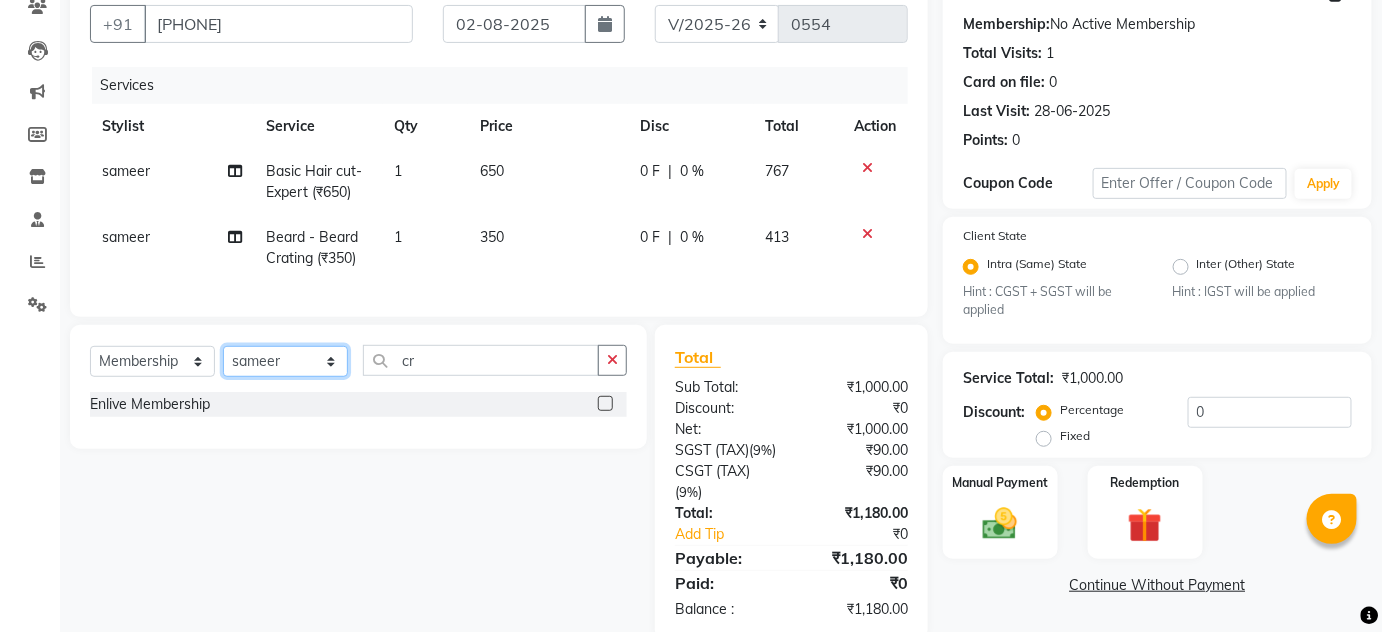 drag, startPoint x: 285, startPoint y: 375, endPoint x: 289, endPoint y: 410, distance: 35.22783 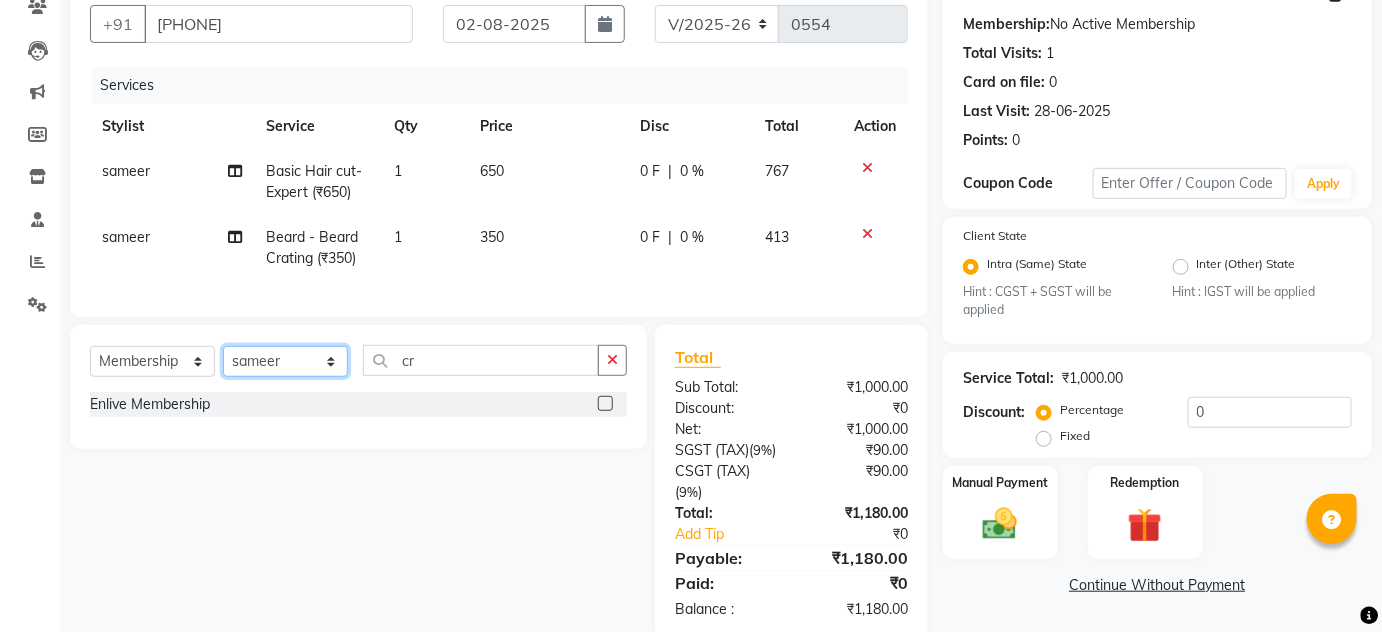 click on "Select Stylist Amin Shaikh Arti lohar Jyoti Namrata Nitin Sir Roshani sameer Shubhangi Vikas Yasmeen" 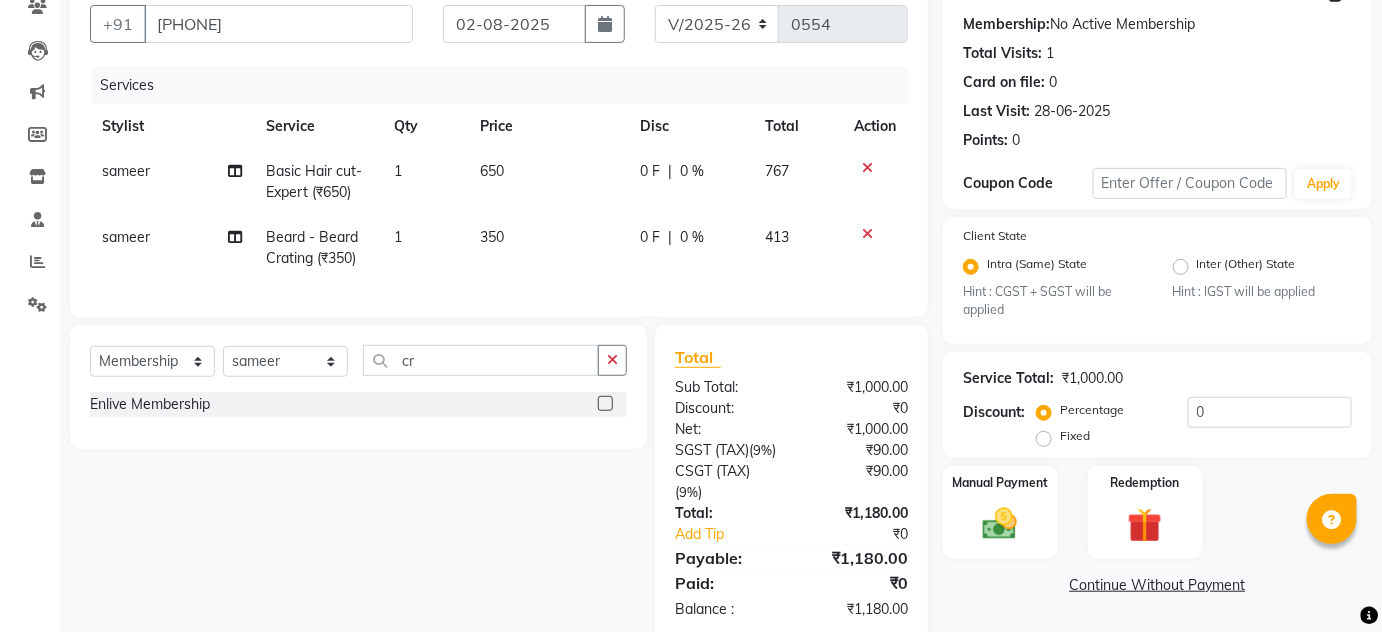 click 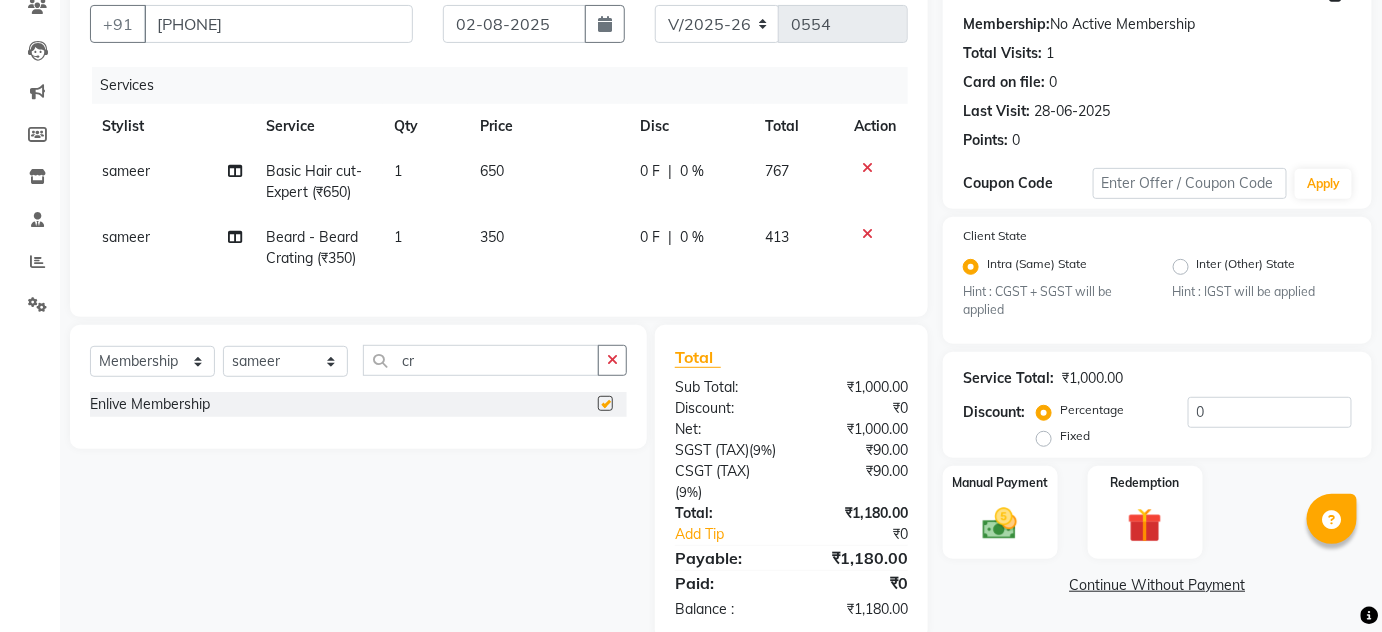 select on "select" 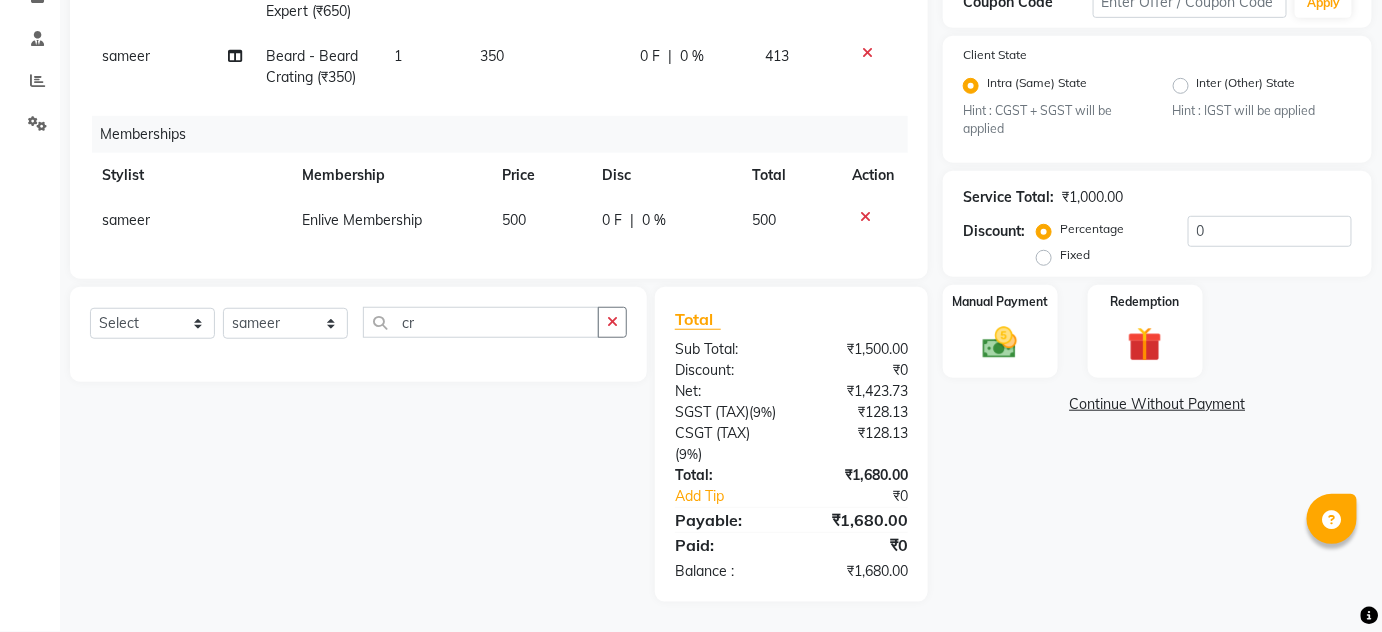 scroll, scrollTop: 395, scrollLeft: 0, axis: vertical 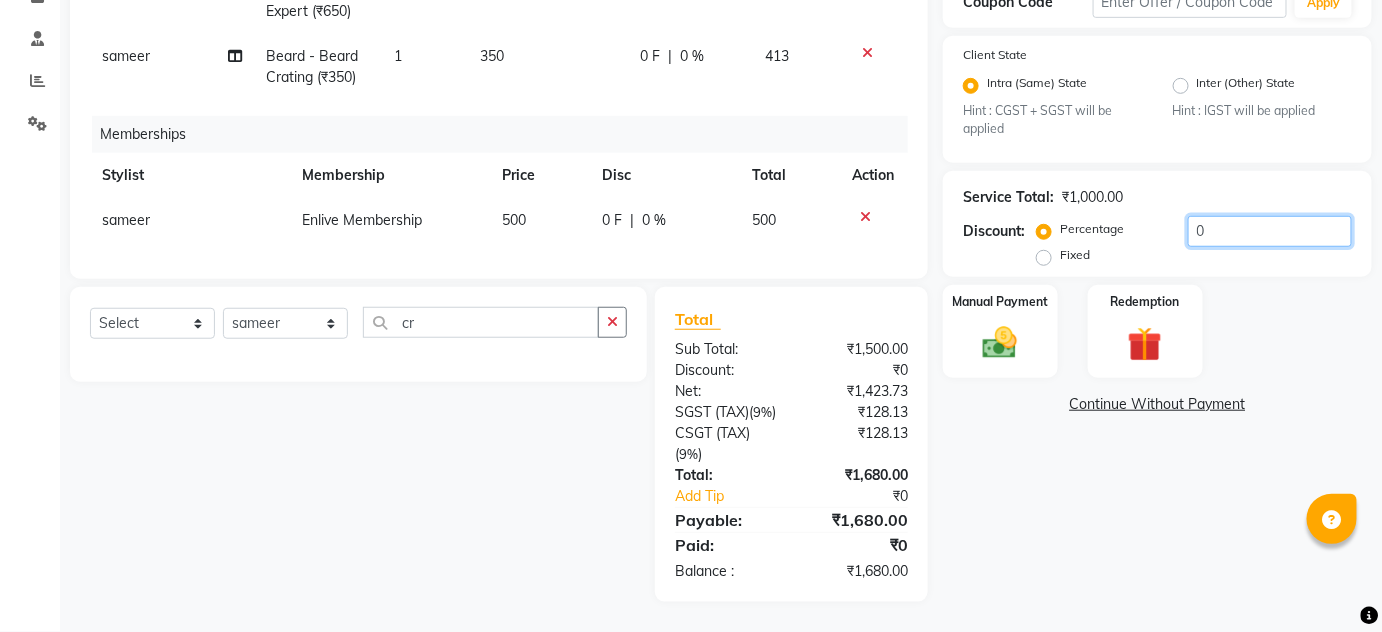 drag, startPoint x: 1000, startPoint y: 215, endPoint x: 901, endPoint y: 215, distance: 99 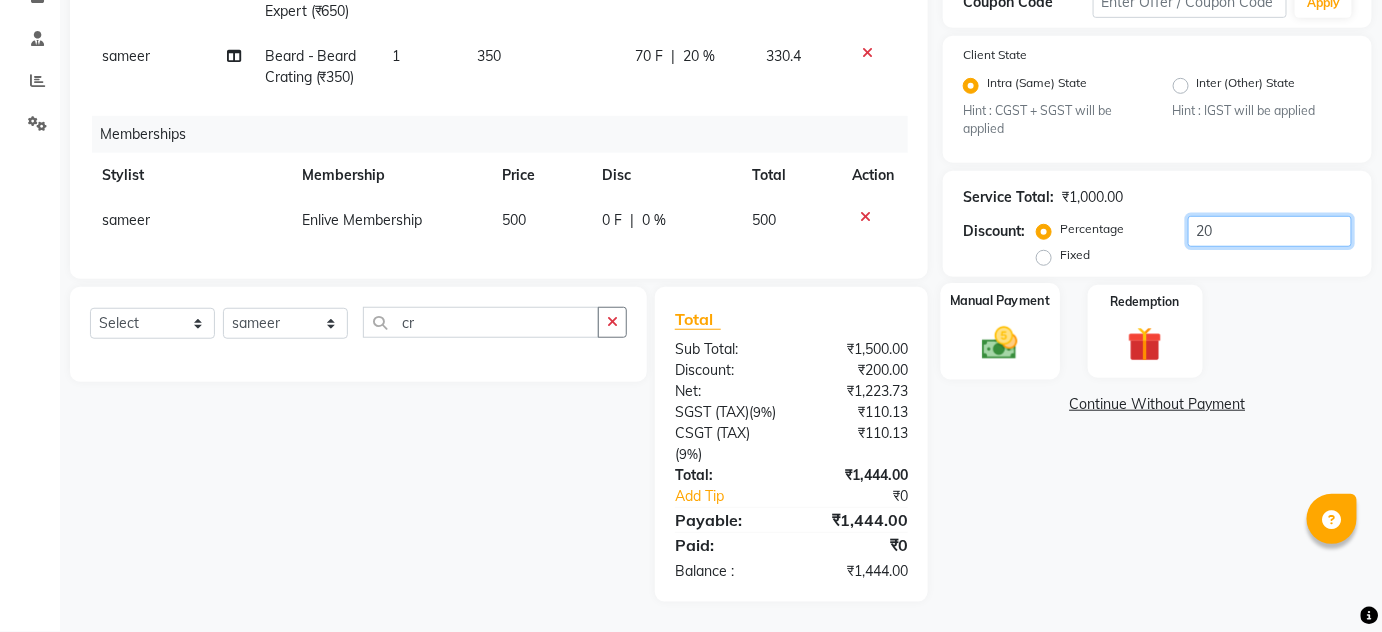 type on "20" 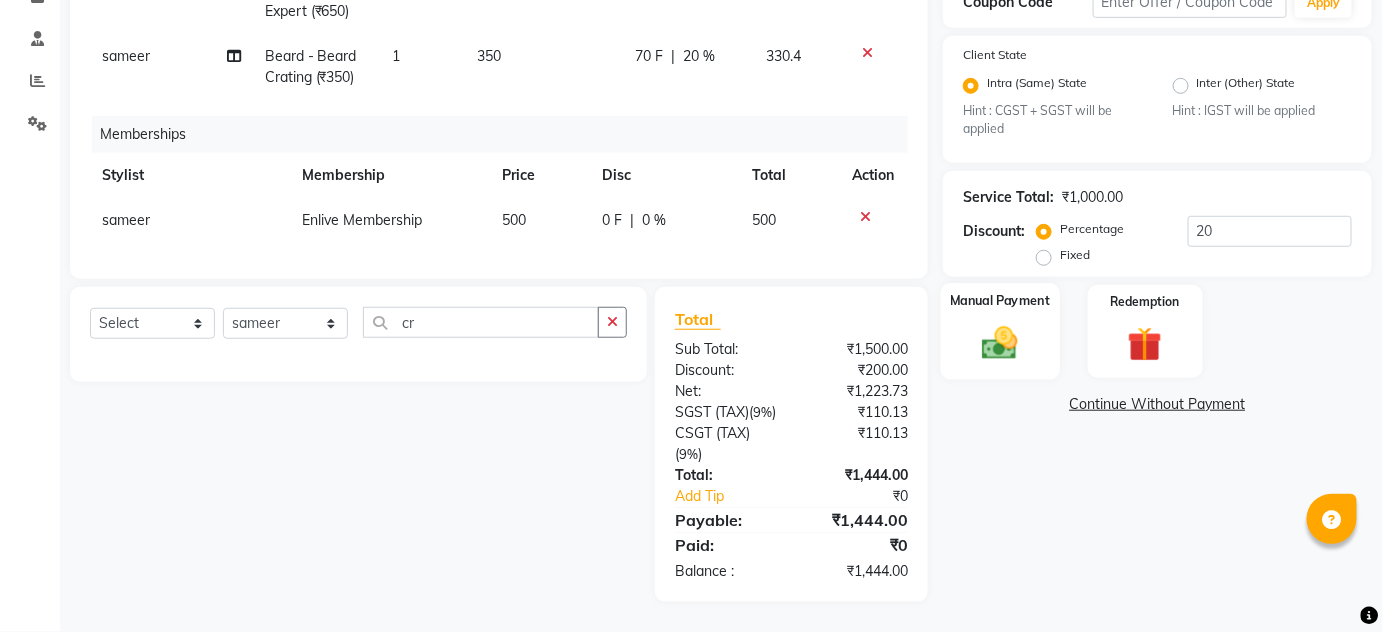click 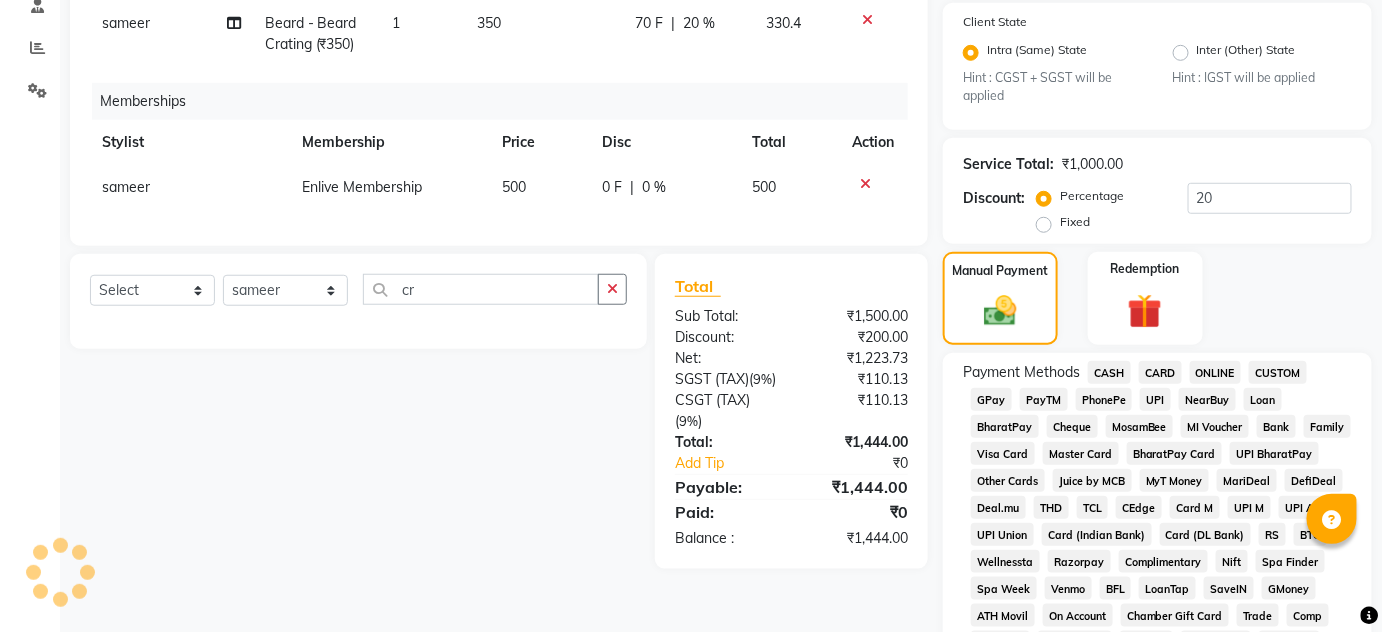 click on "ONLINE" 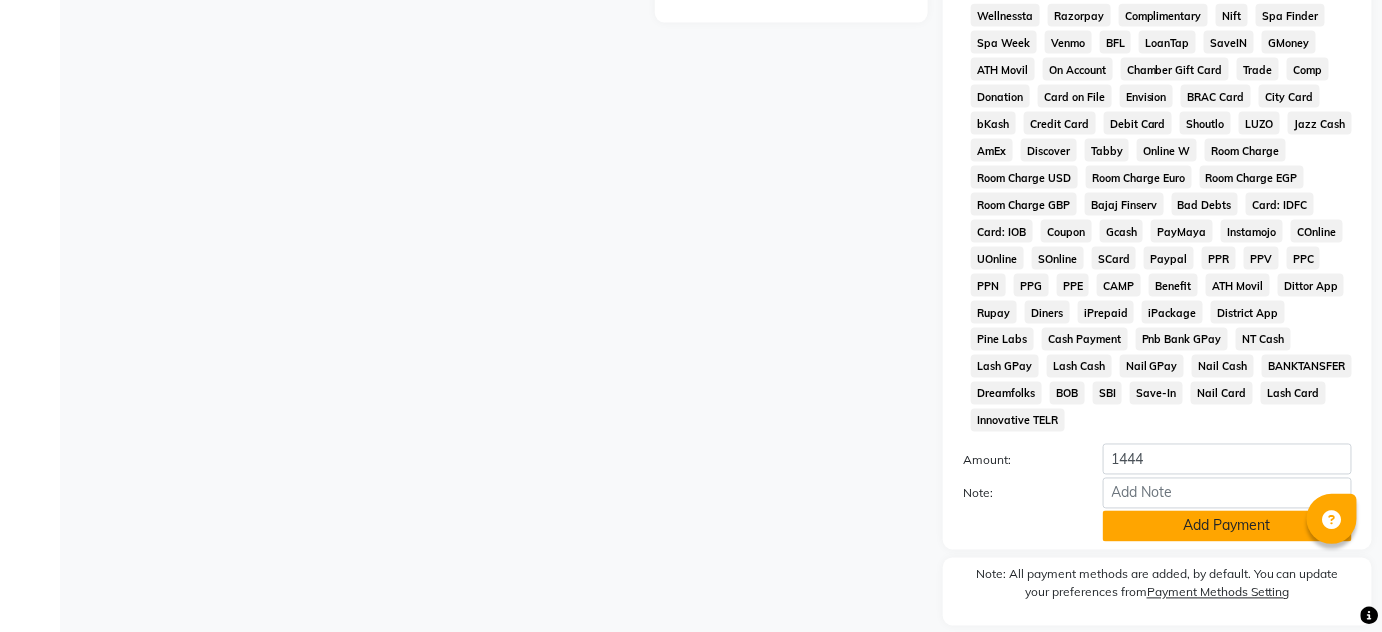 click on "Add Payment" 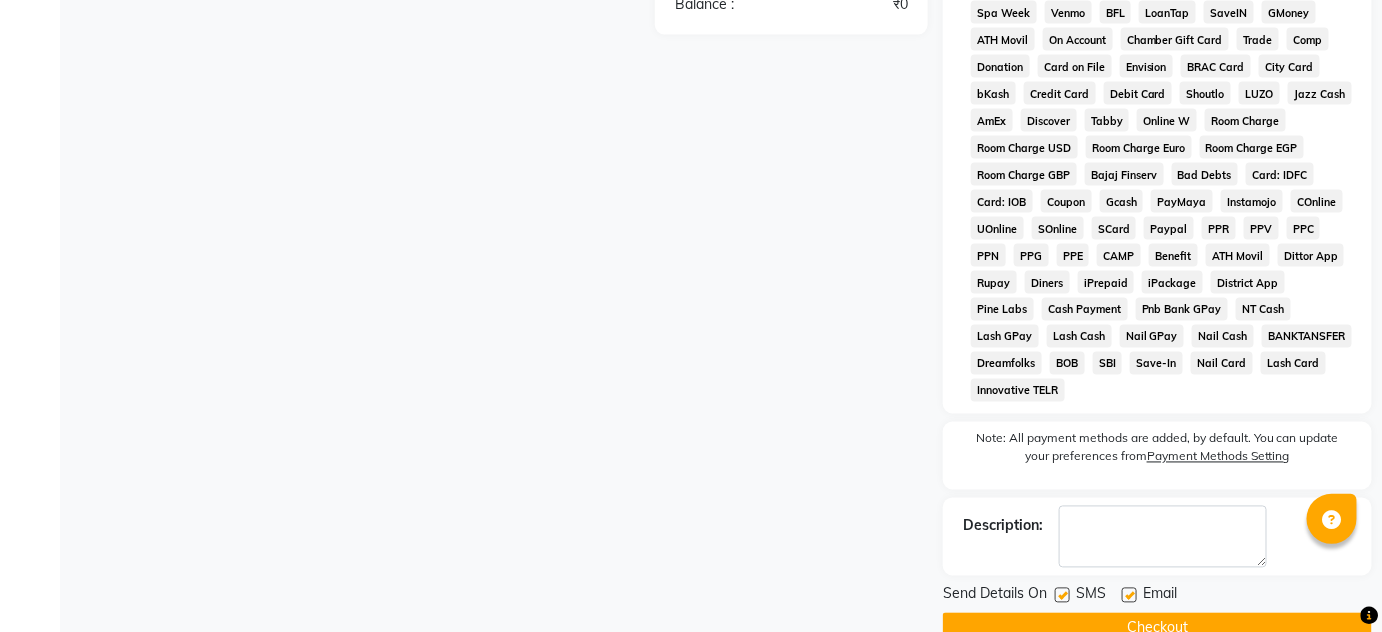 scroll, scrollTop: 988, scrollLeft: 0, axis: vertical 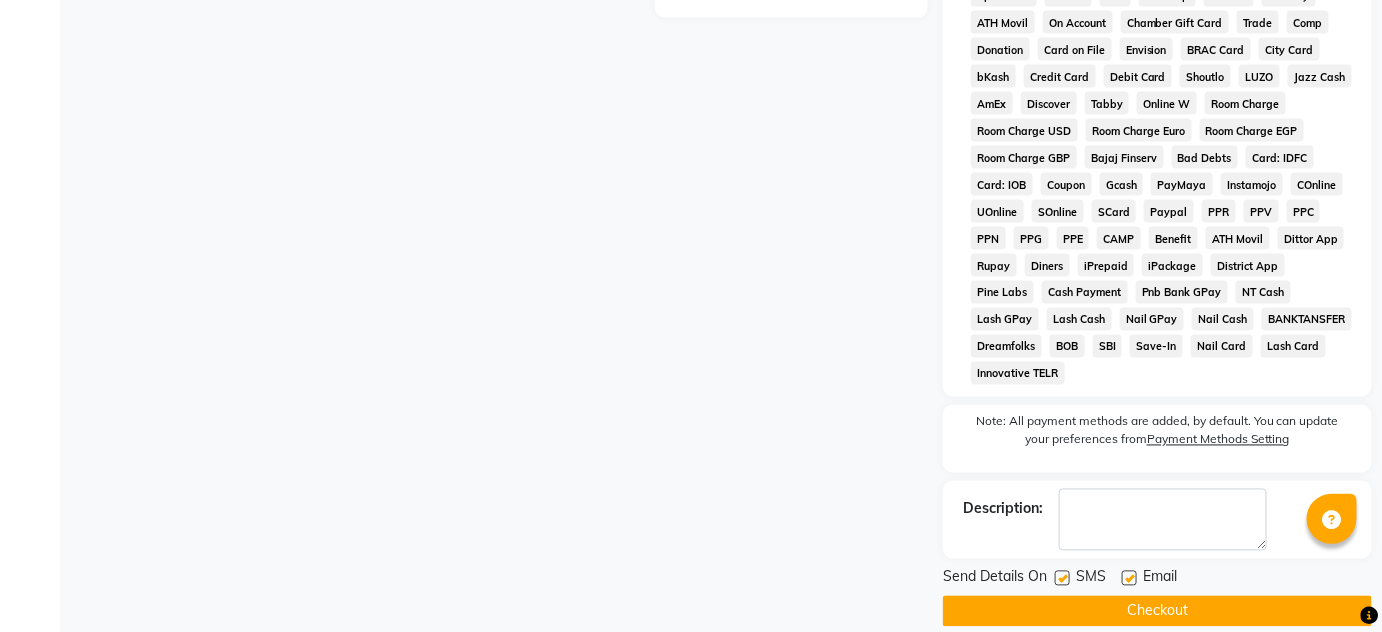 click on "Checkout" 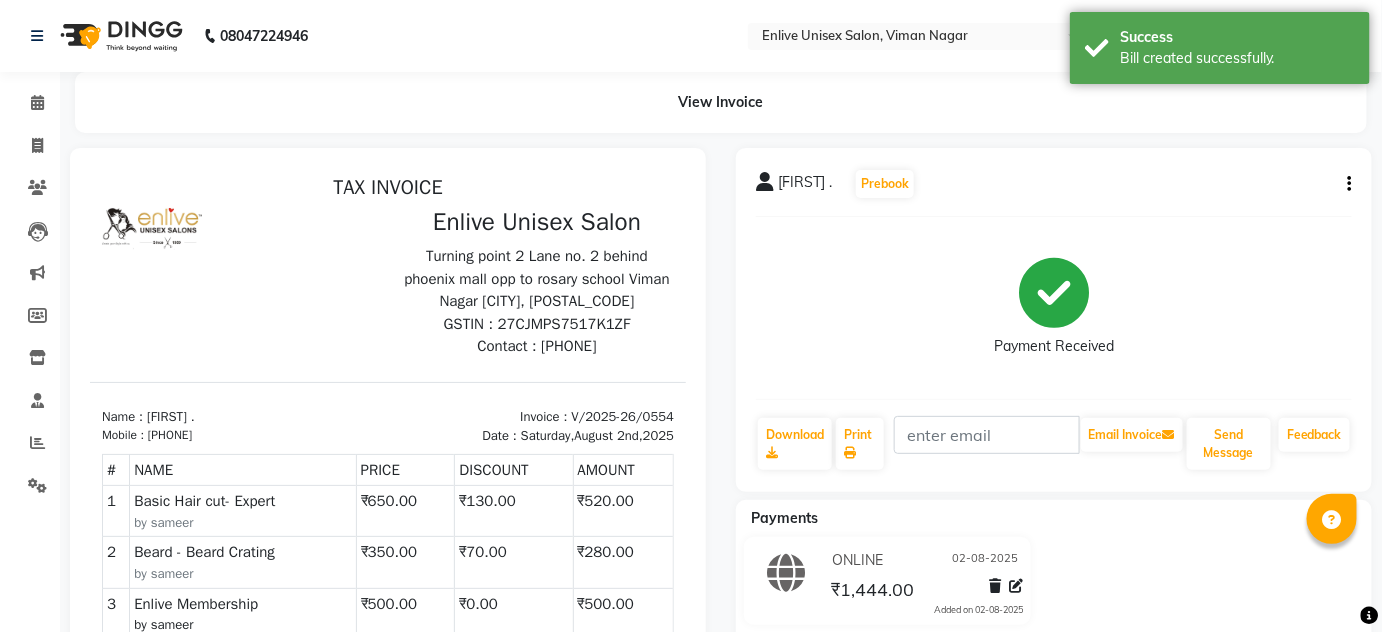scroll, scrollTop: 0, scrollLeft: 0, axis: both 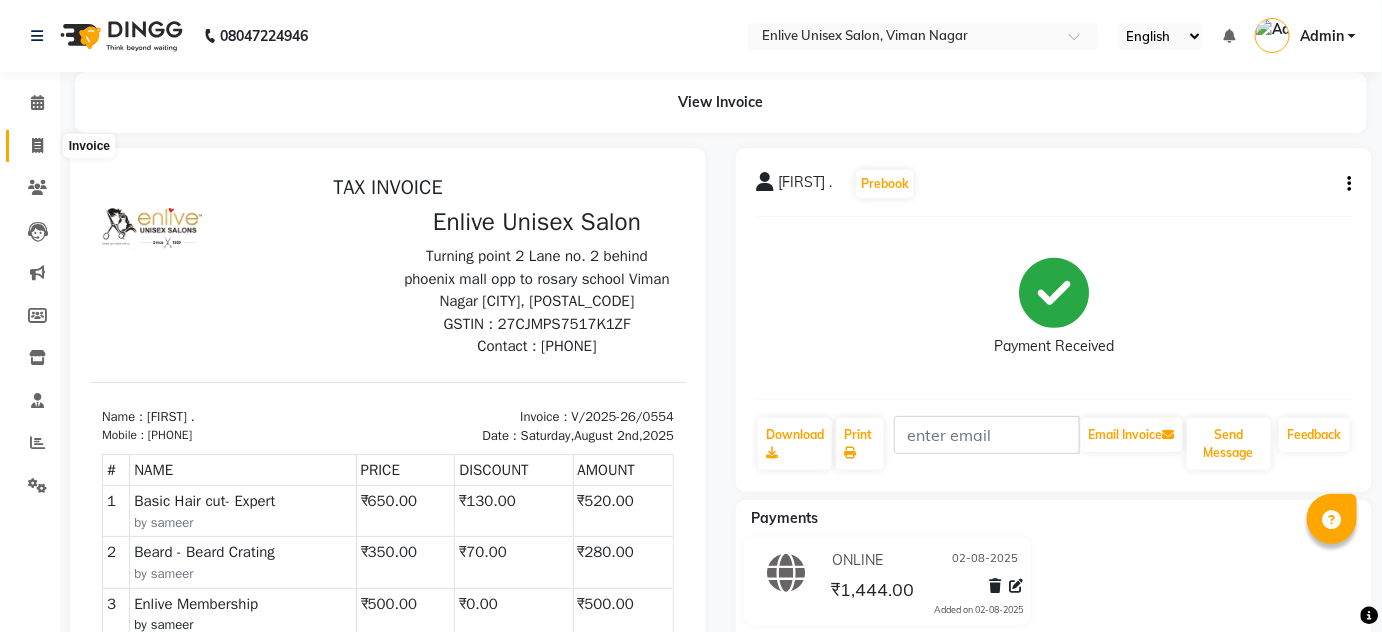click 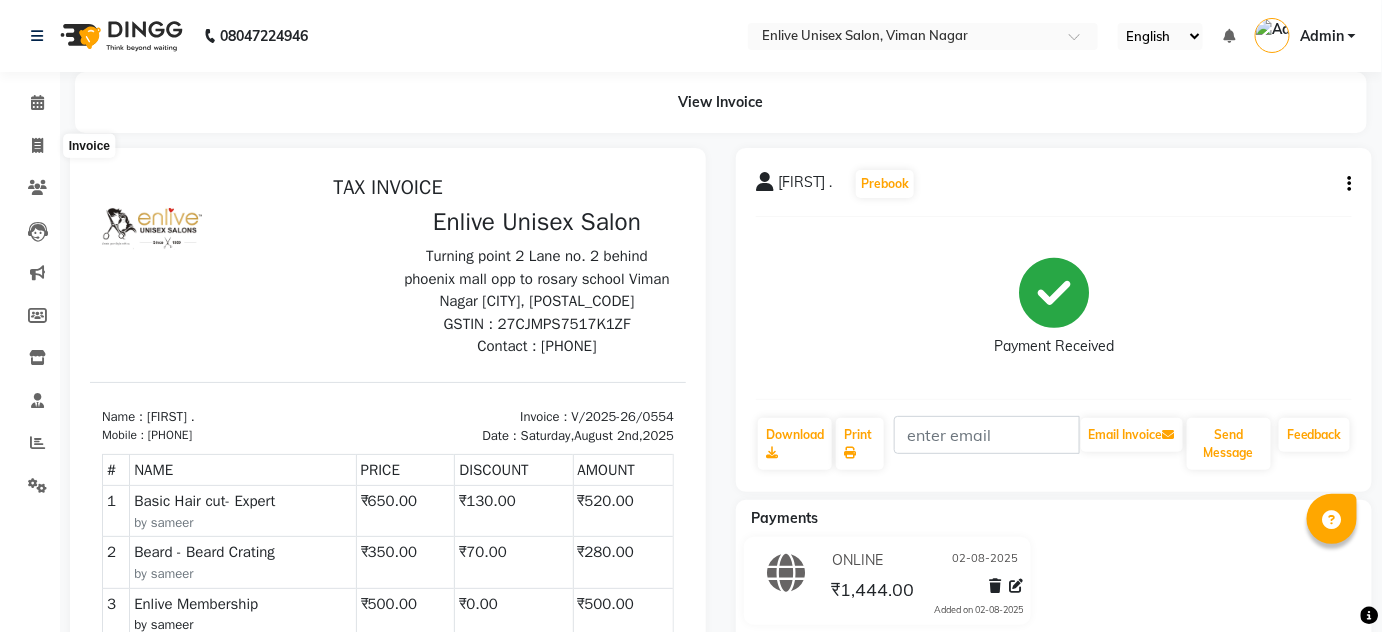 select on "service" 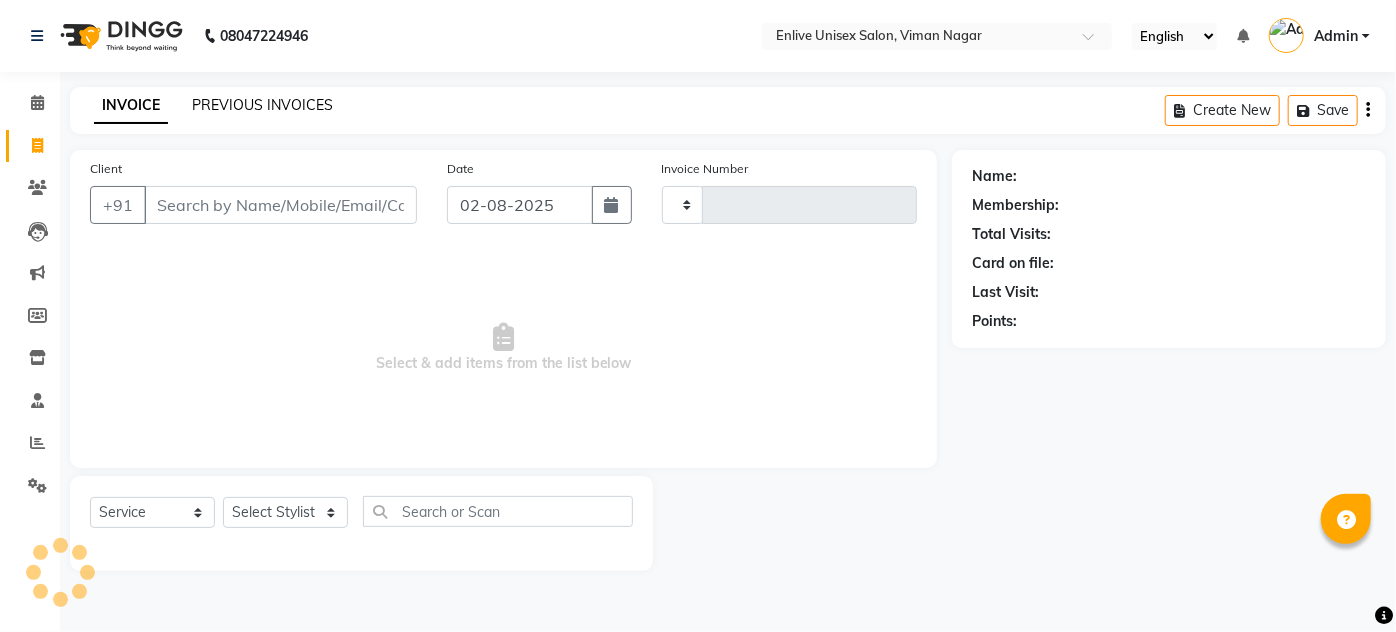 click on "PREVIOUS INVOICES" 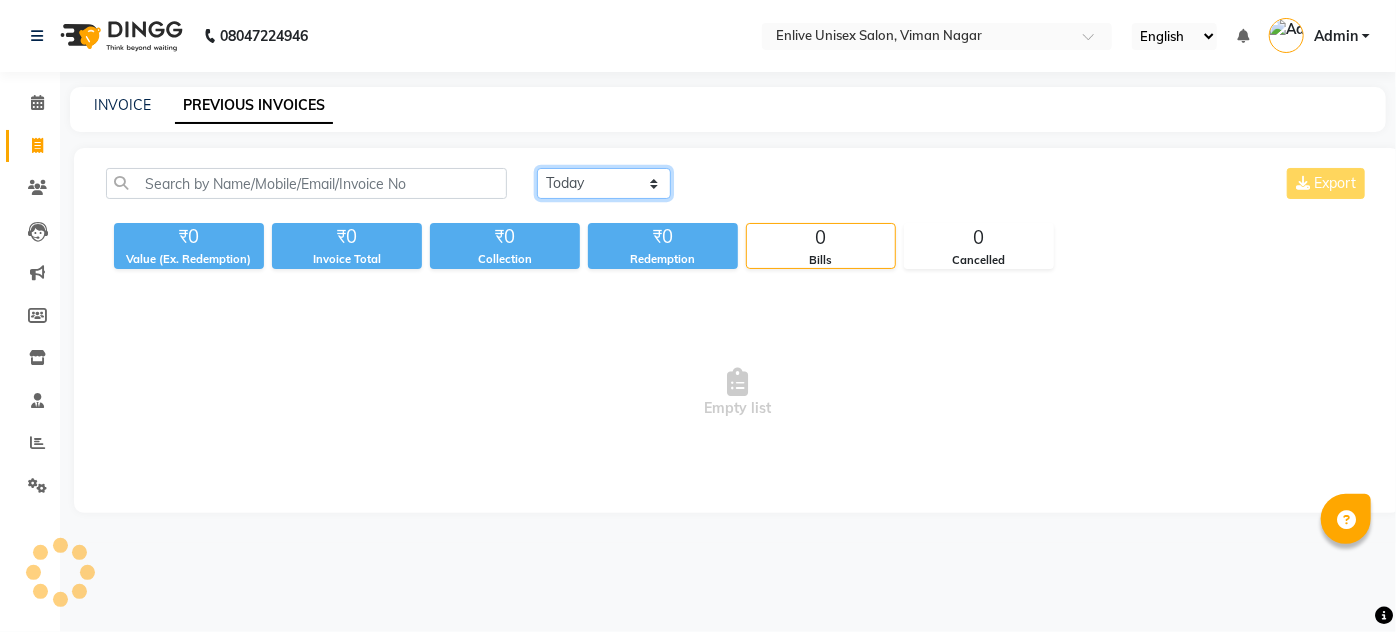 drag, startPoint x: 635, startPoint y: 175, endPoint x: 638, endPoint y: 186, distance: 11.401754 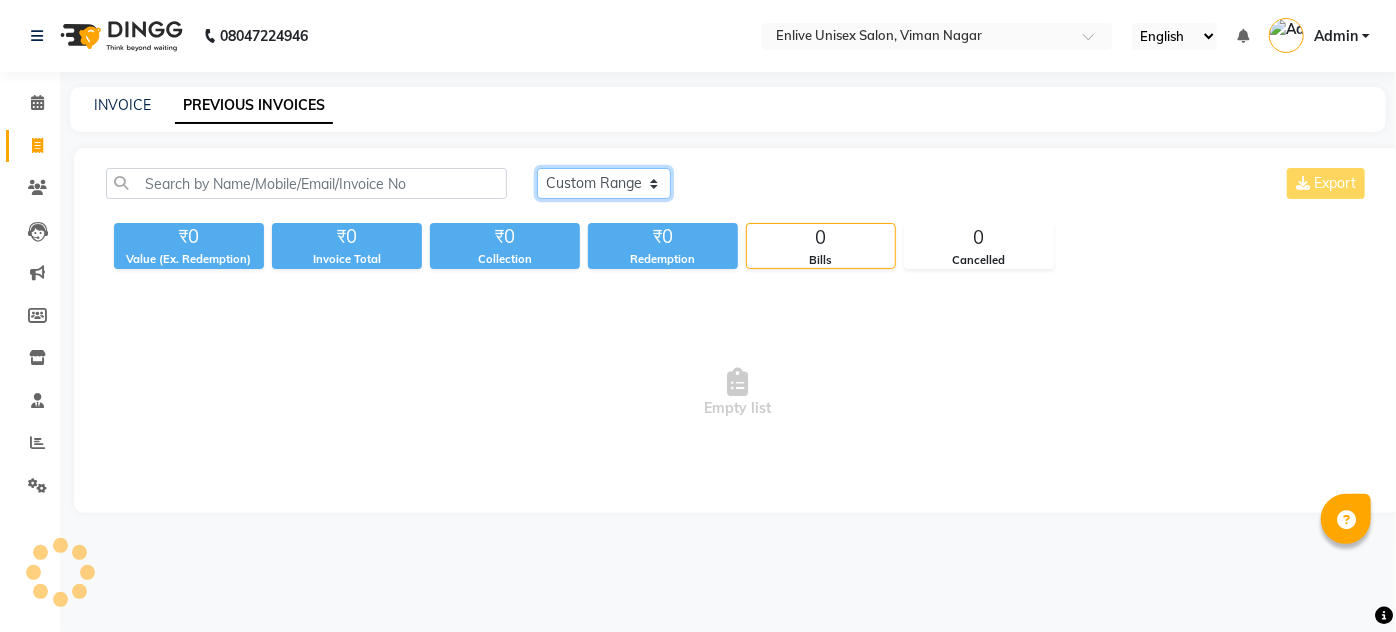 click on "Today Yesterday Custom Range" 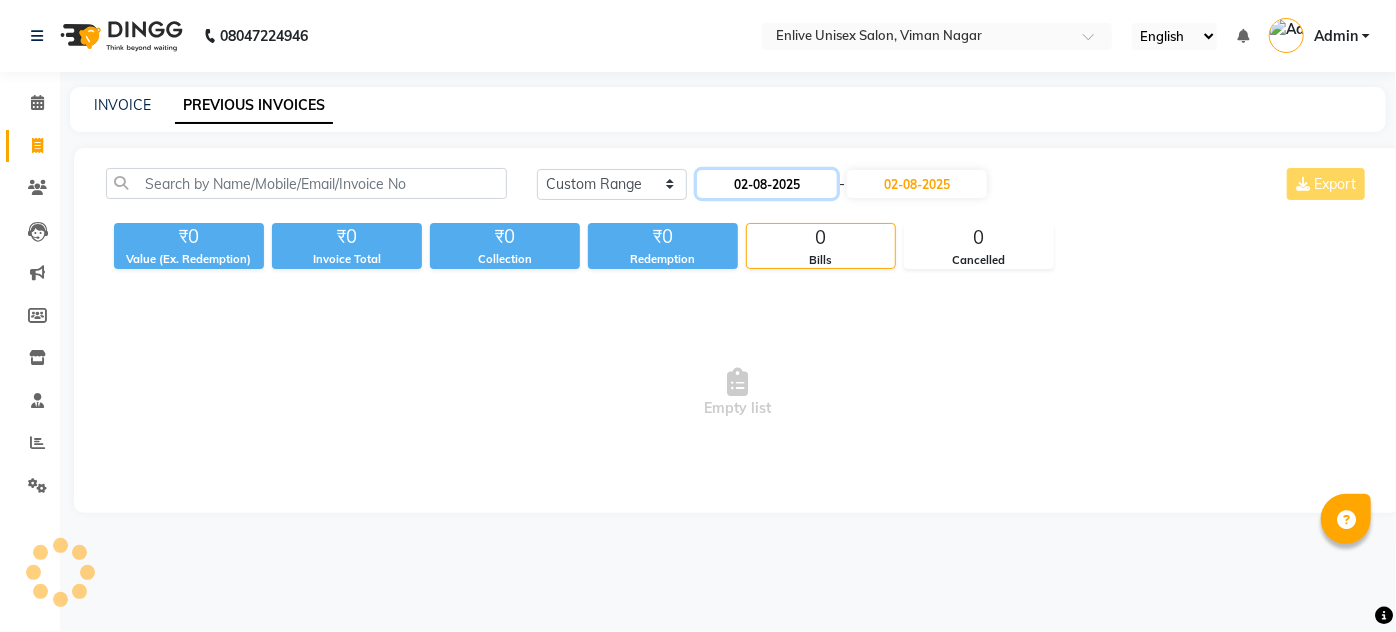 click on "02-08-2025" 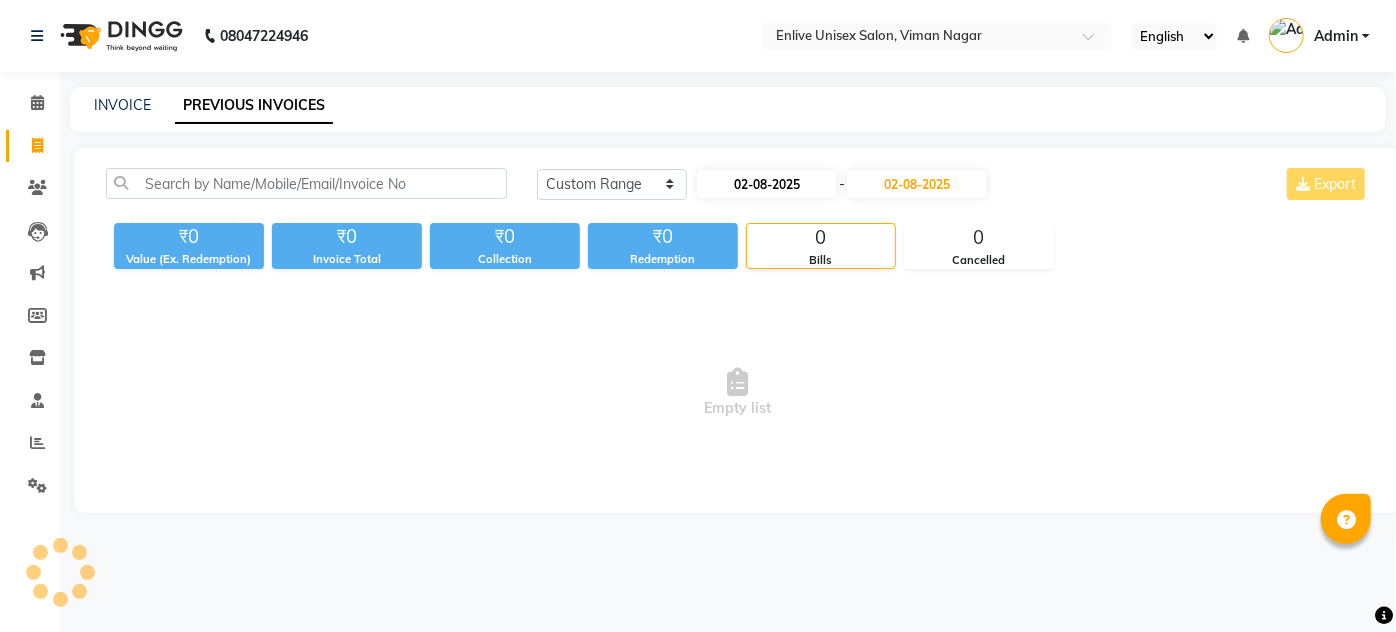 select on "8" 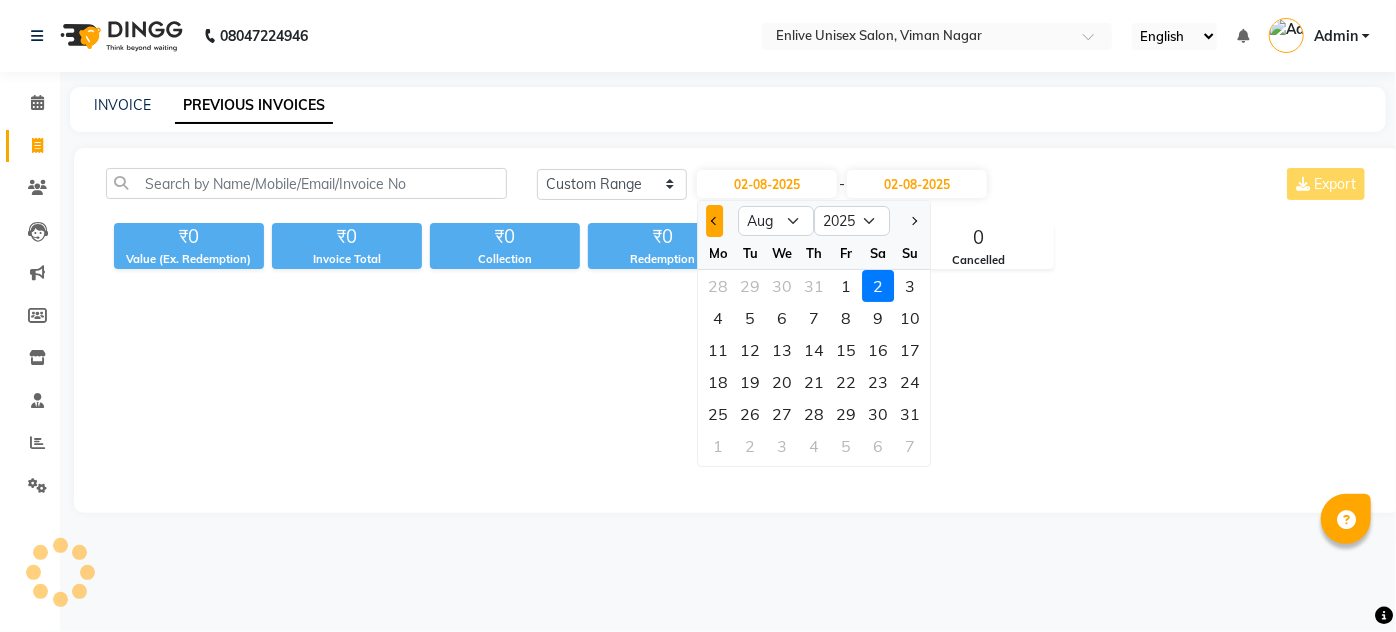 click 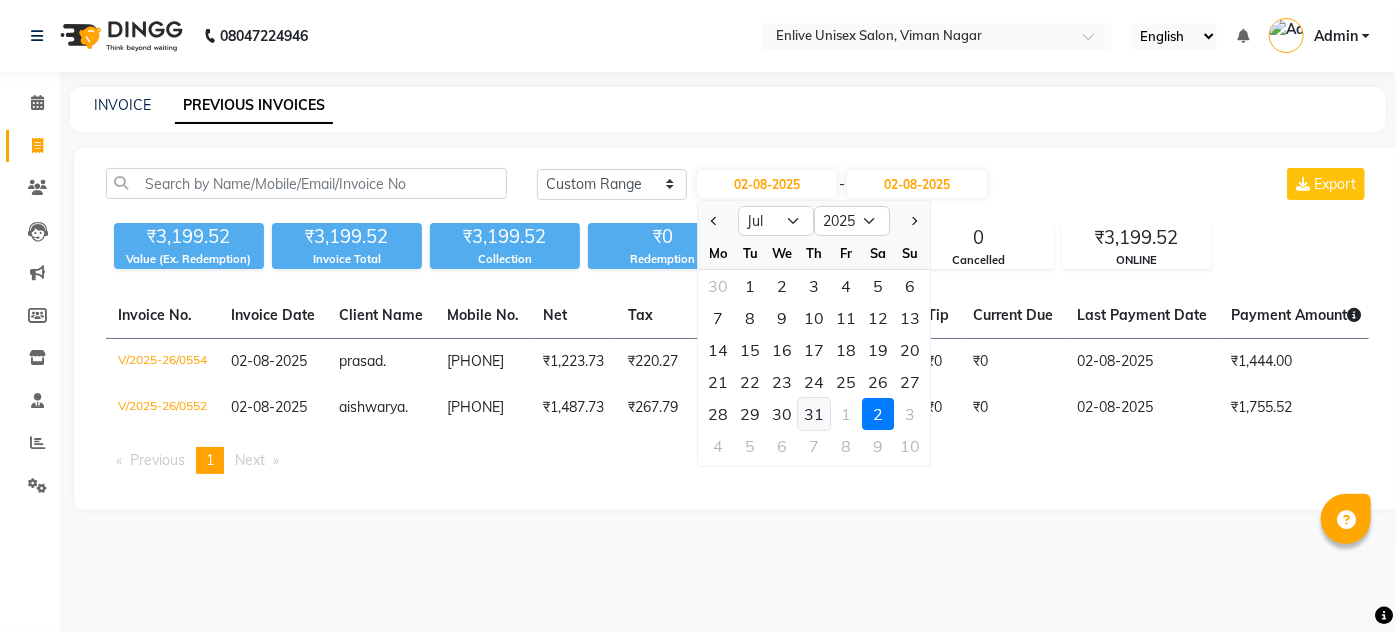 click on "31" 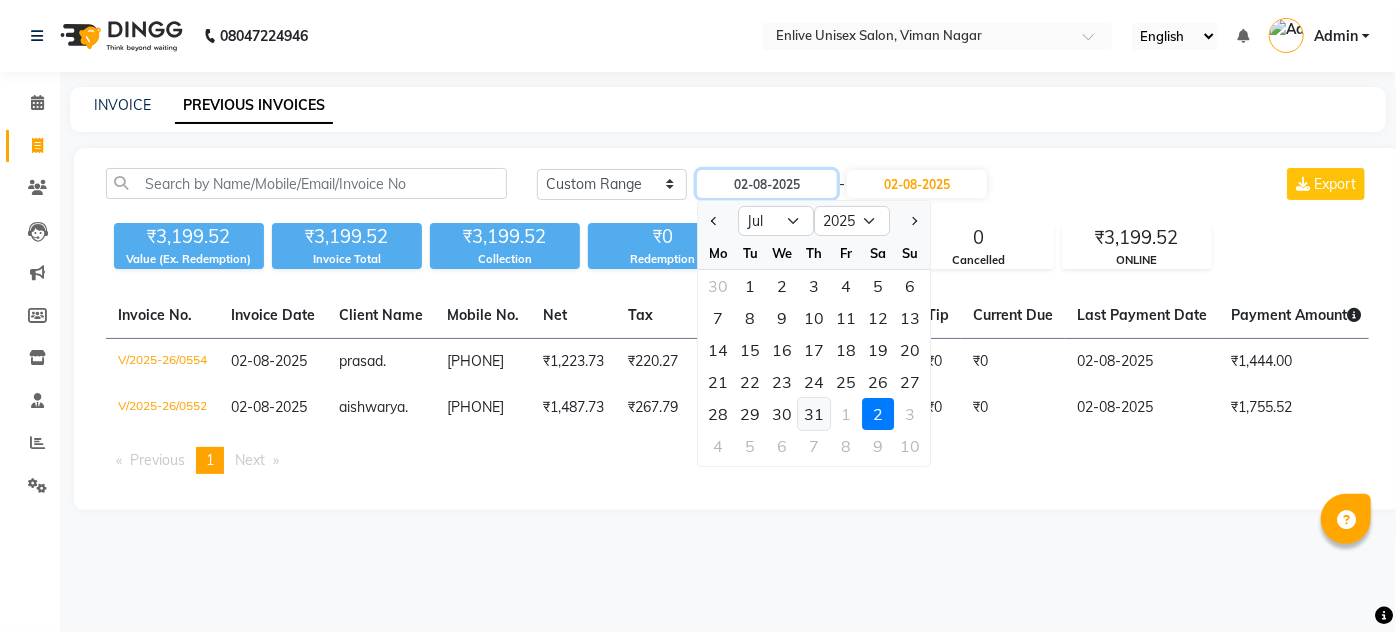 type on "31-07-2025" 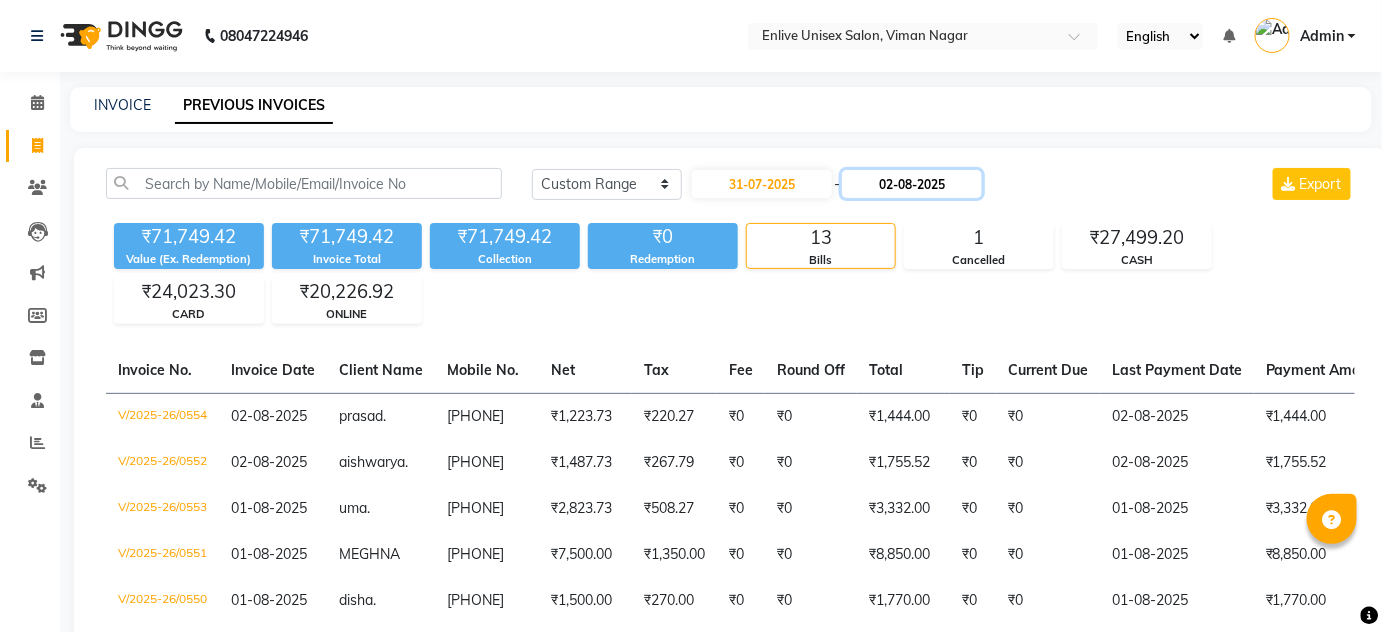 click on "02-08-2025" 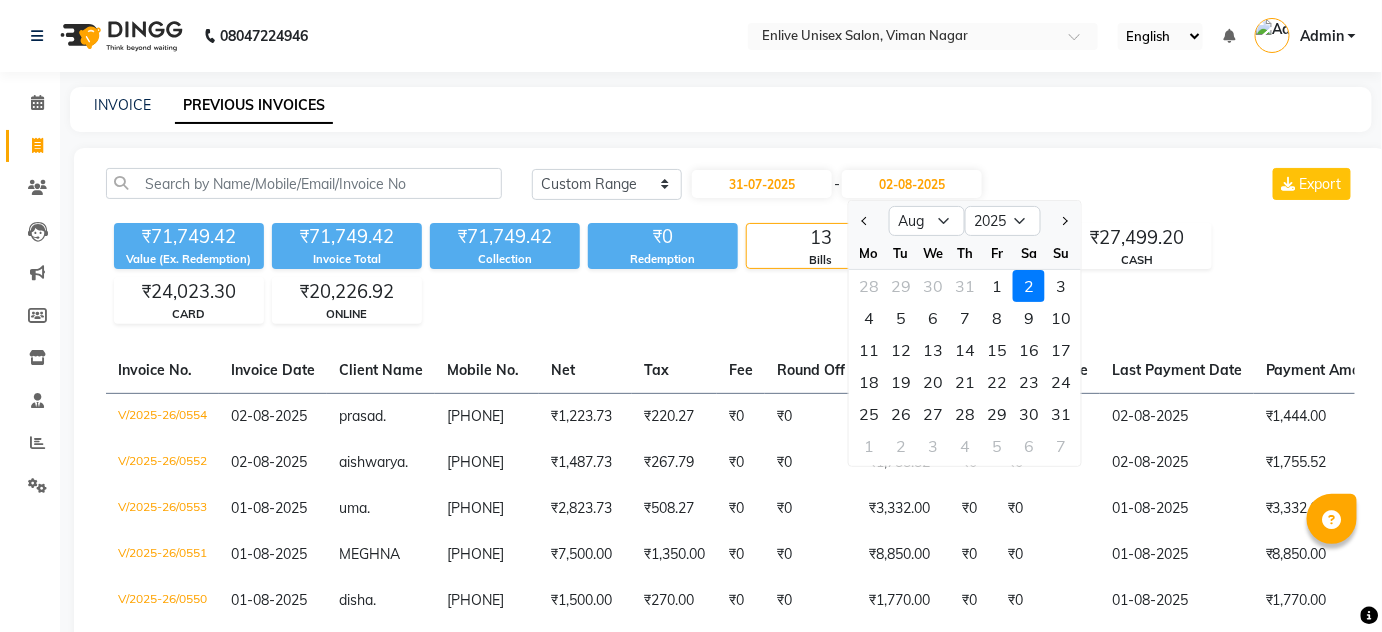 click 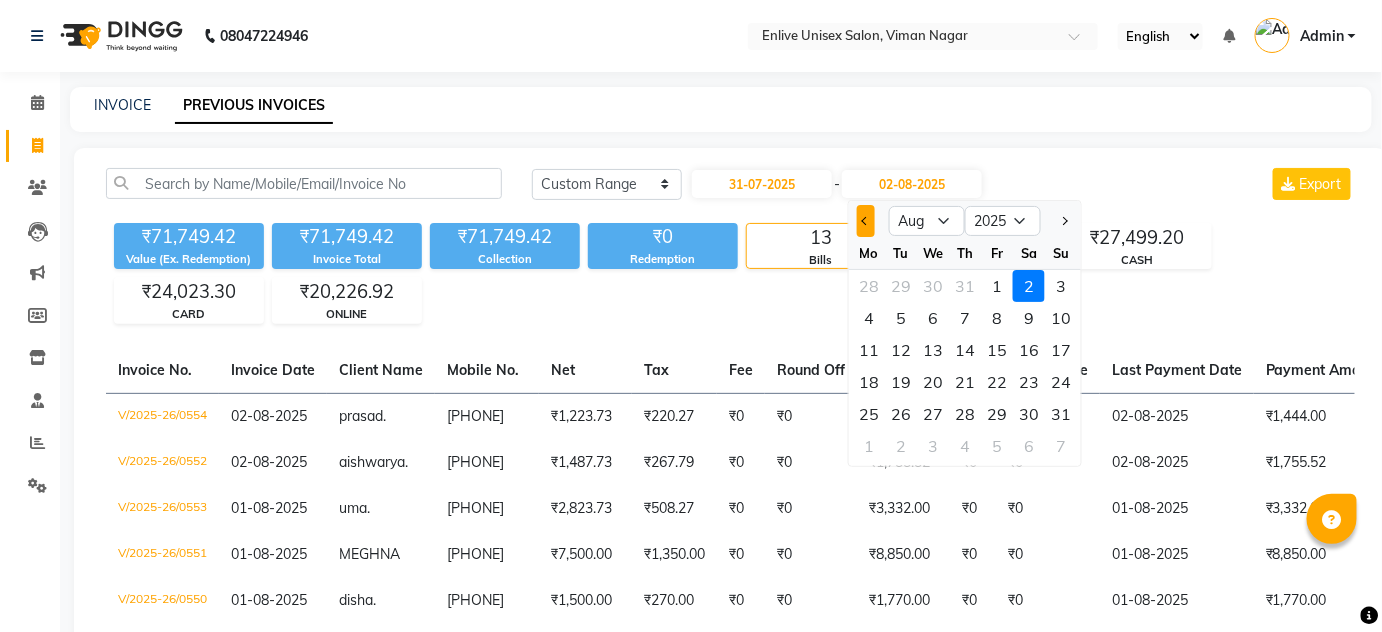 click 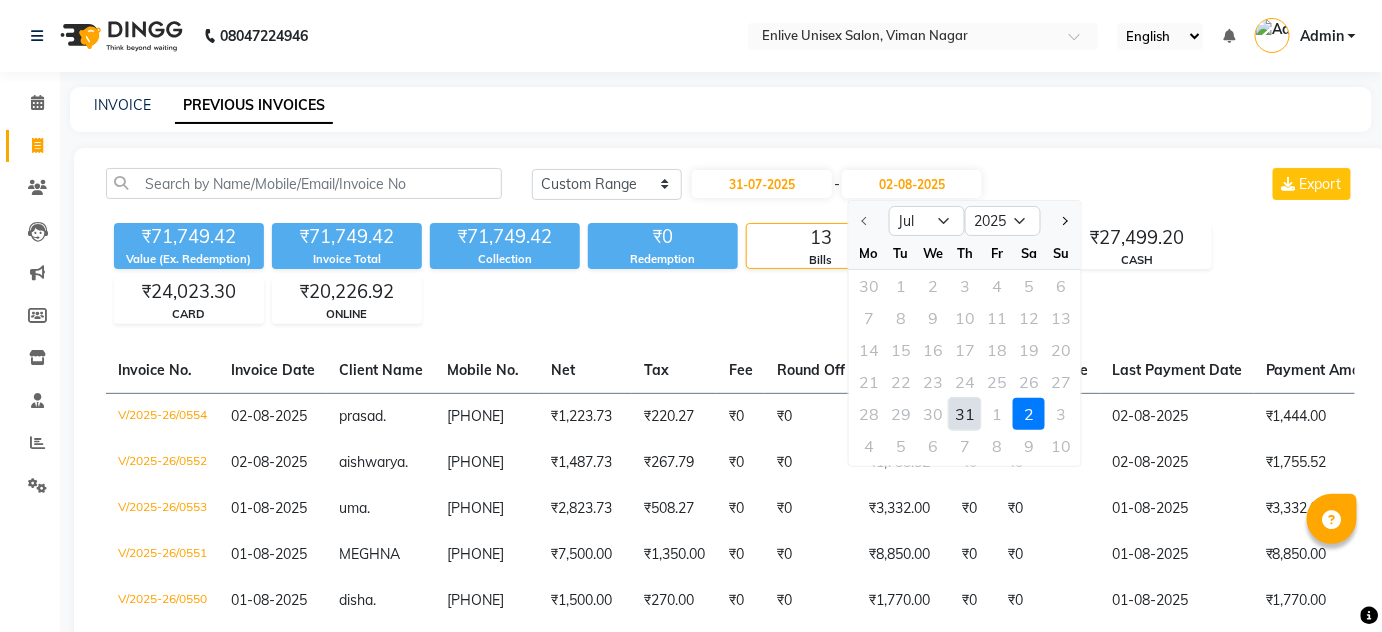 click on "31" 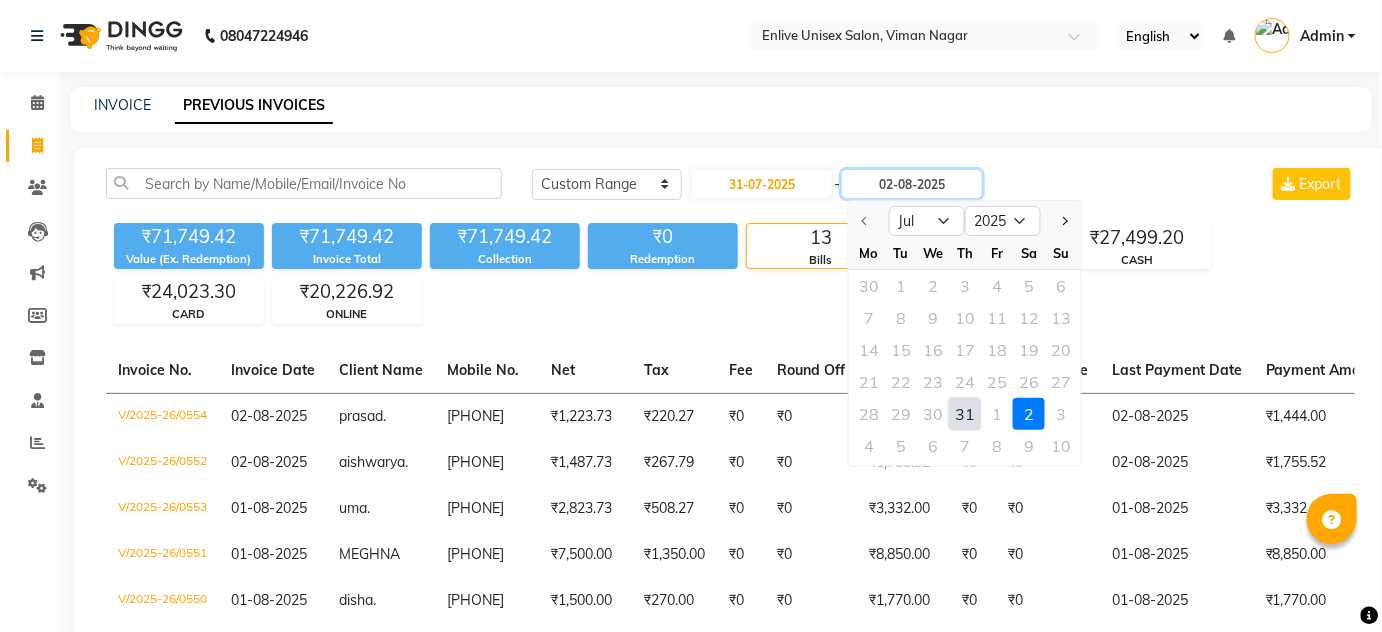 type on "31-07-2025" 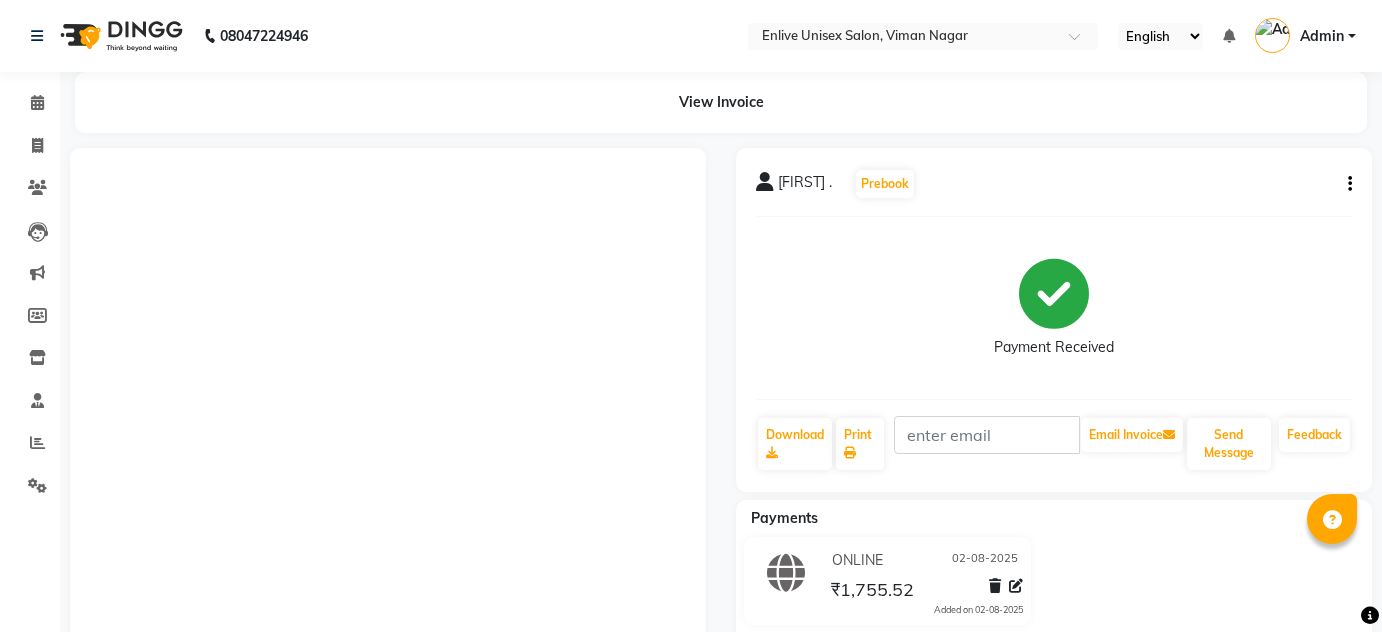 scroll, scrollTop: 0, scrollLeft: 0, axis: both 